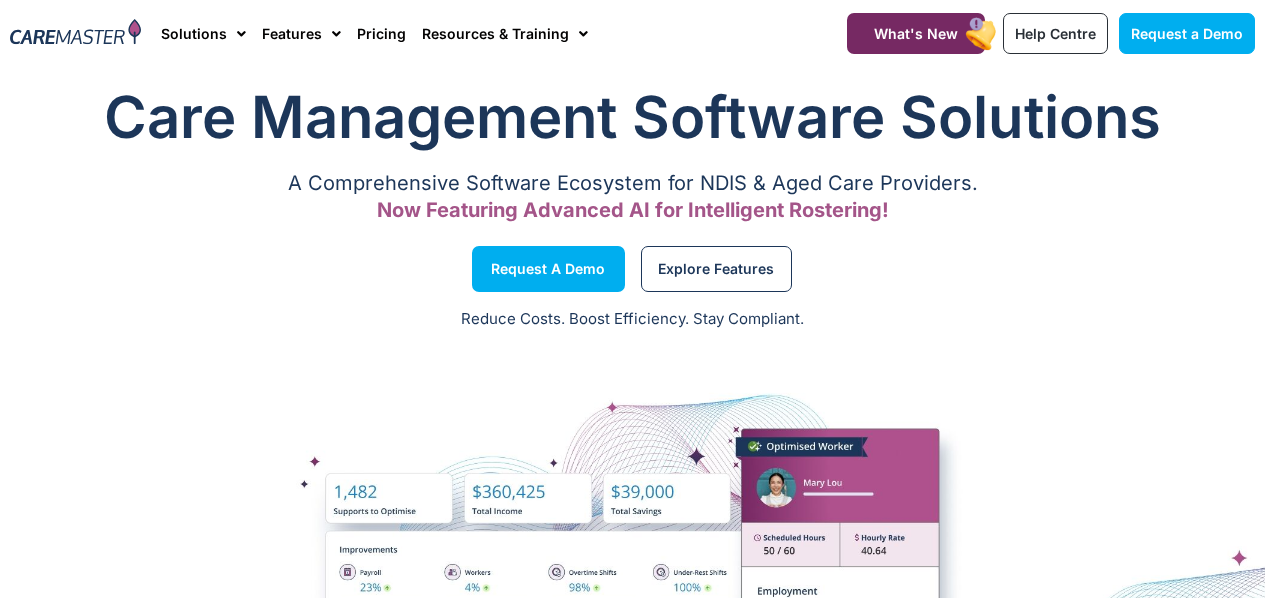 scroll, scrollTop: 0, scrollLeft: 0, axis: both 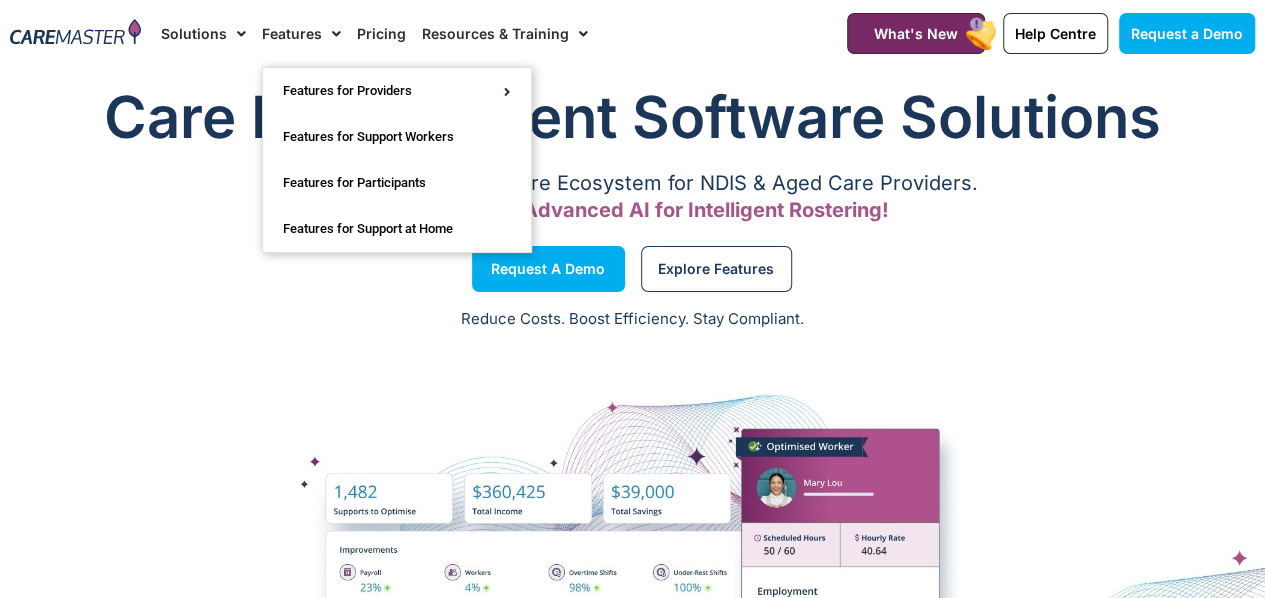 click on "Features" 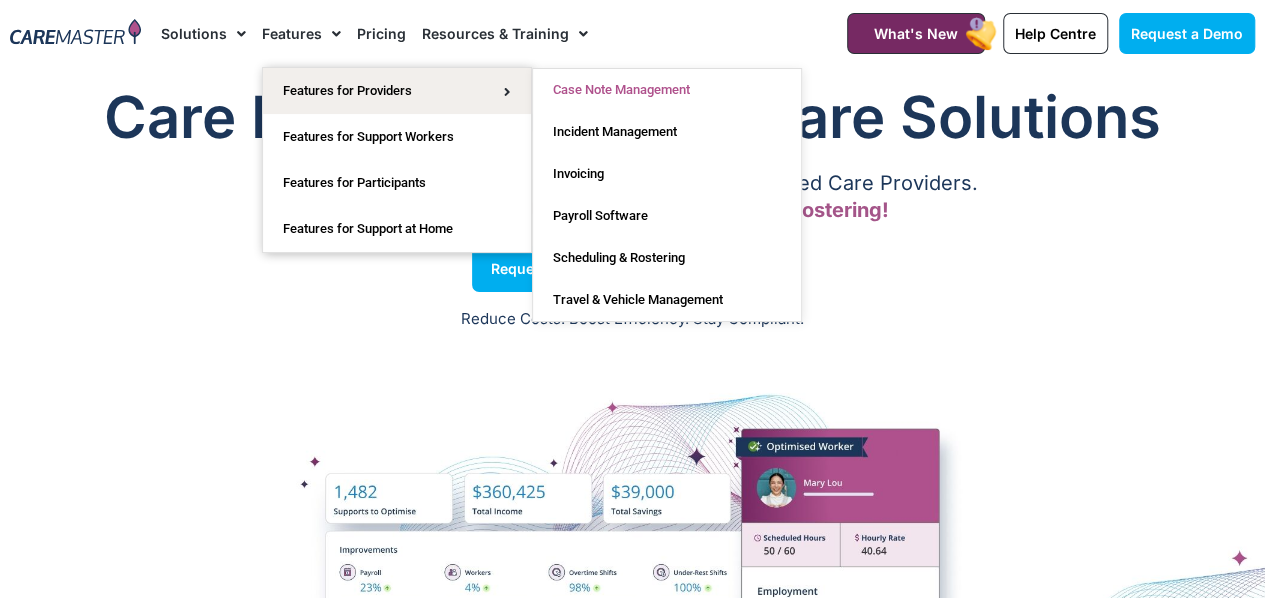 click on "Case Note Management" 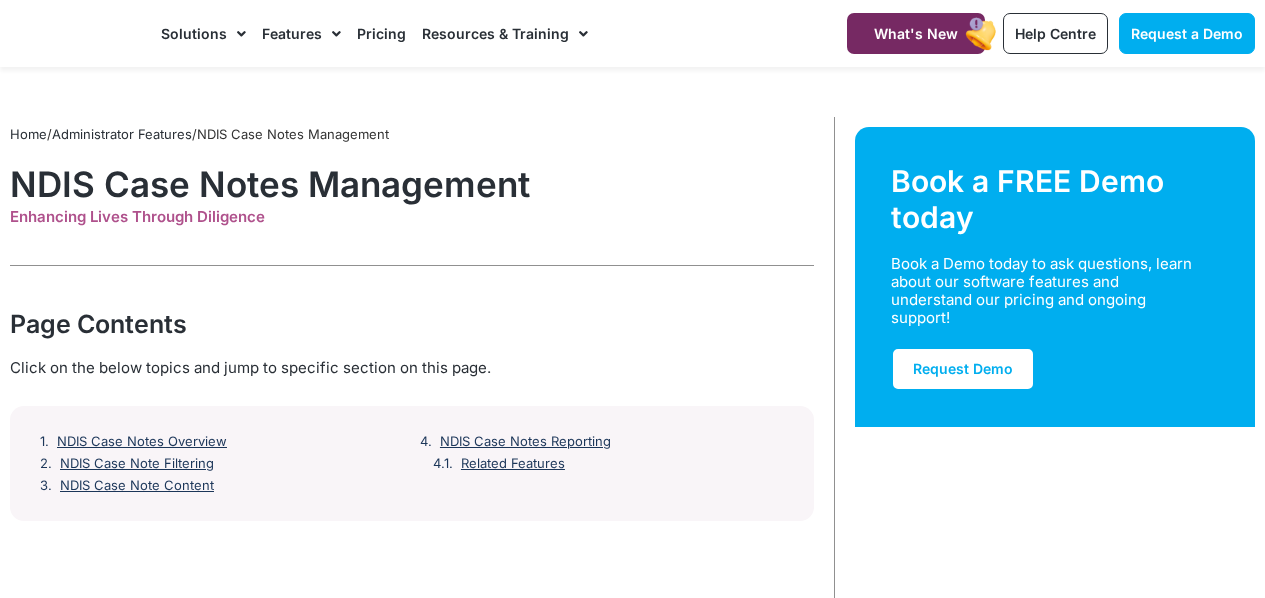 scroll, scrollTop: 0, scrollLeft: 0, axis: both 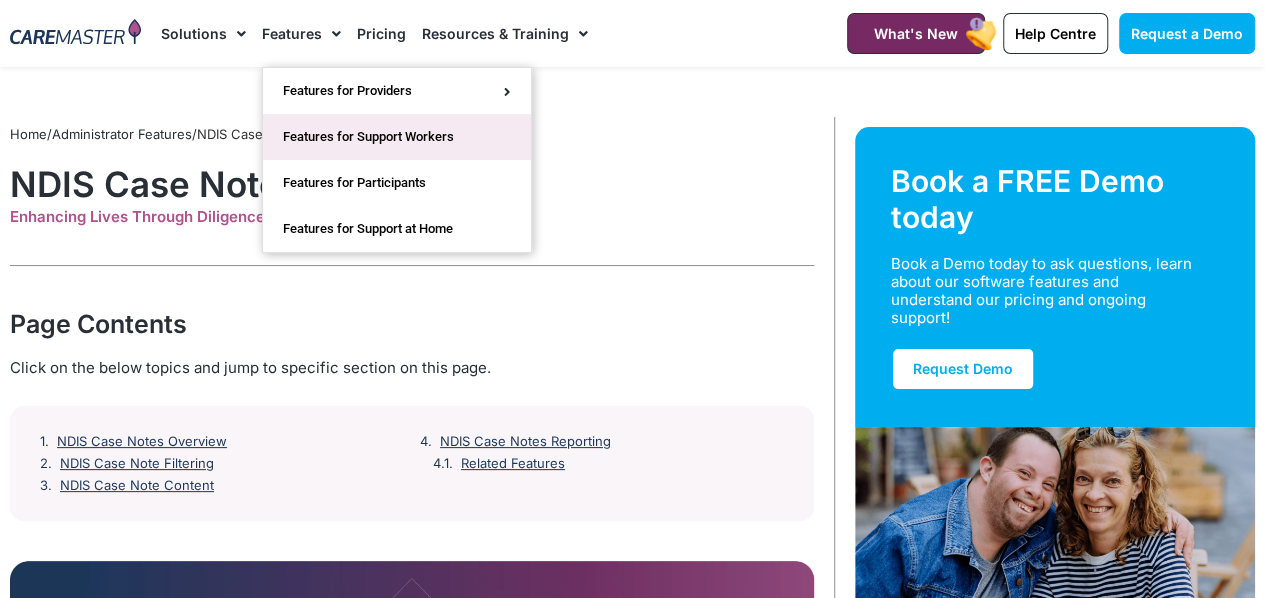 click on "Features for Support Workers" 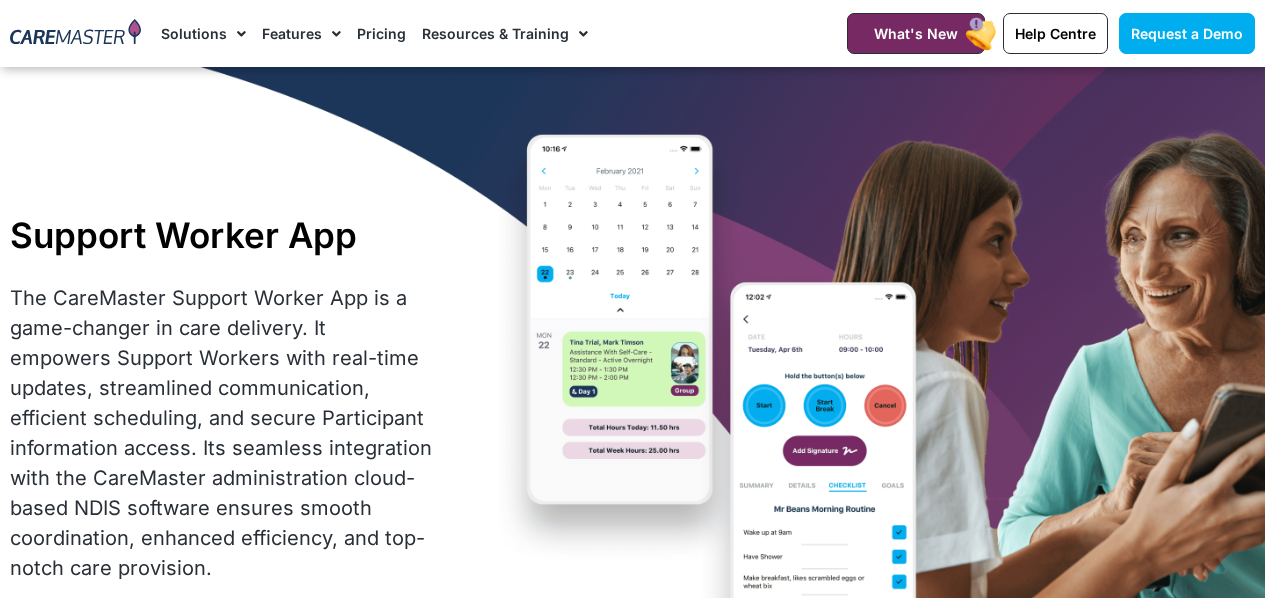 scroll, scrollTop: 83, scrollLeft: 0, axis: vertical 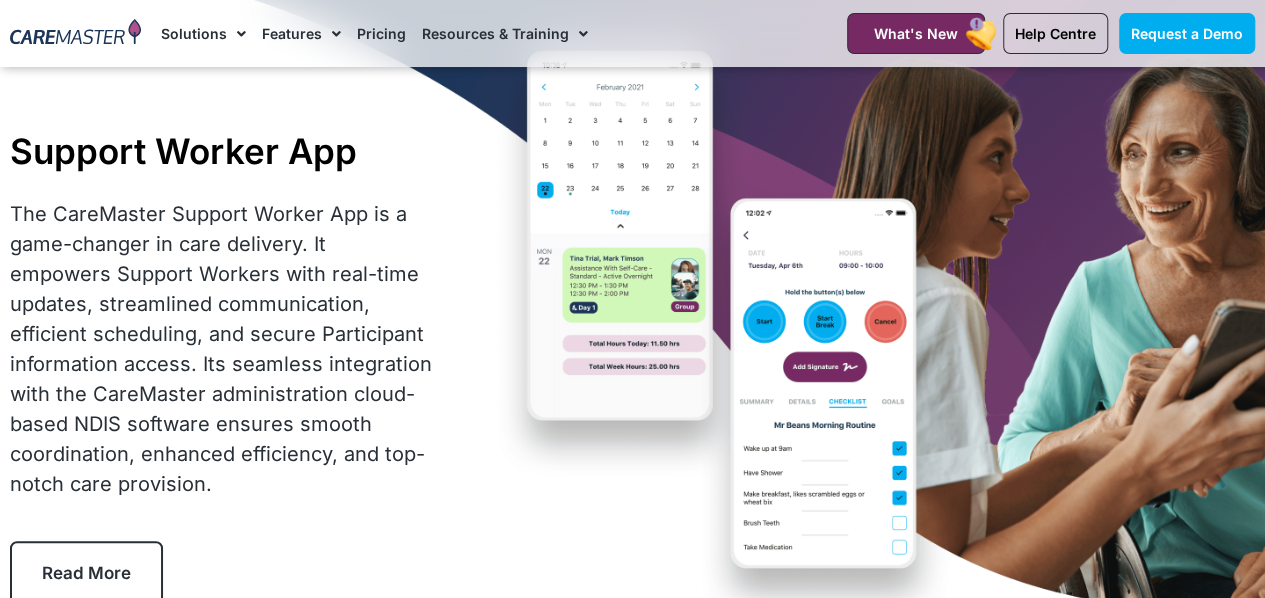 click on "The CareMaster Support Worker App is a game-changer in care delivery. It empowers Support Workers with real-time updates, streamlined communication, efficient scheduling, and secure Participant information access. Its seamless integration with the CareMaster administration cloud-based NDIS software ensures smooth coordination, enhanced efficiency, and top-notch care provision." at bounding box center [221, 349] 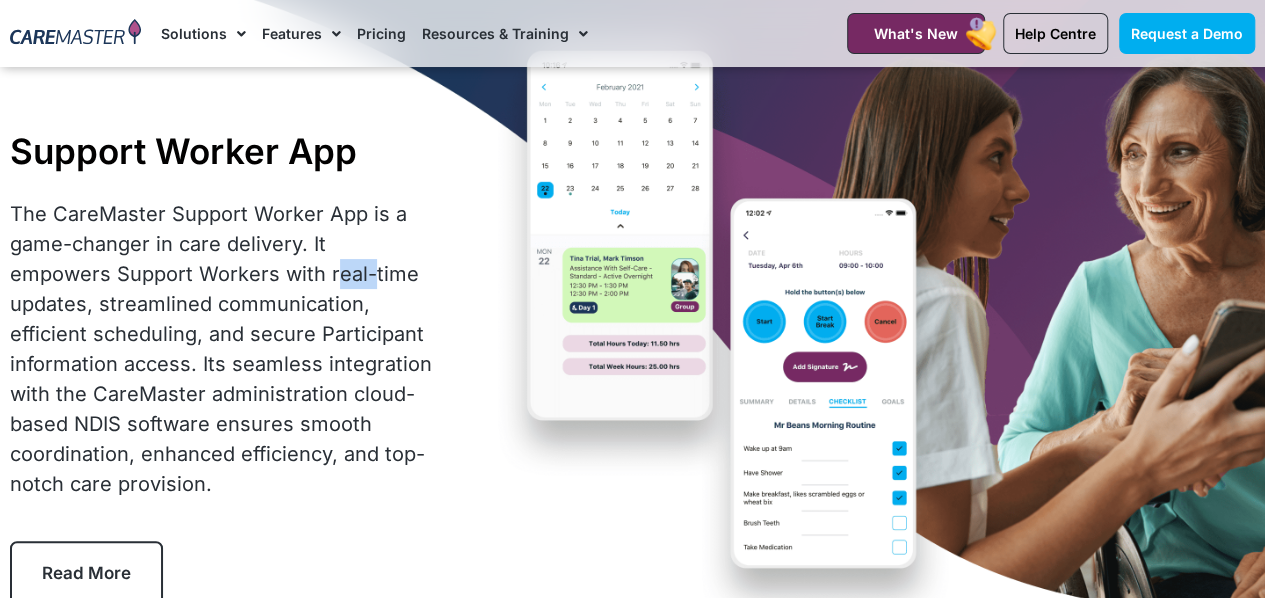click on "The CareMaster Support Worker App is a game-changer in care delivery. It empowers Support Workers with real-time updates, streamlined communication, efficient scheduling, and secure Participant information access. Its seamless integration with the CareMaster administration cloud-based NDIS software ensures smooth coordination, enhanced efficiency, and top-notch care provision." at bounding box center (221, 349) 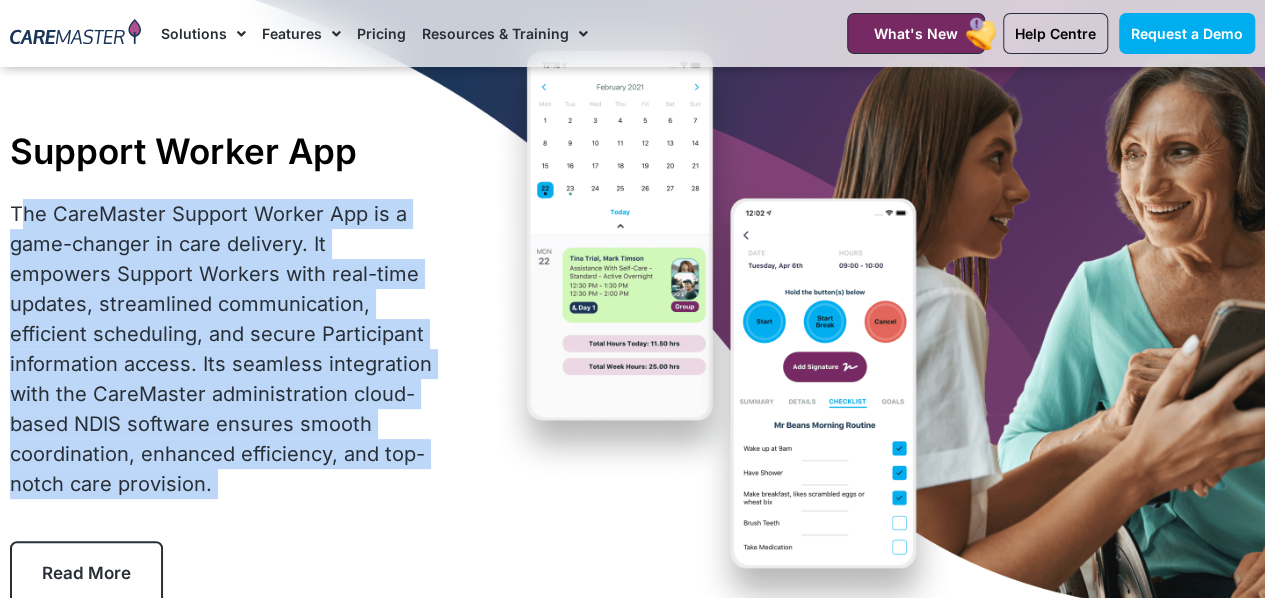 click on "The CareMaster Support Worker App is a game-changer in care delivery. It empowers Support Workers with real-time updates, streamlined communication, efficient scheduling, and secure Participant information access. Its seamless integration with the CareMaster administration cloud-based NDIS software ensures smooth coordination, enhanced efficiency, and top-notch care provision." at bounding box center [221, 349] 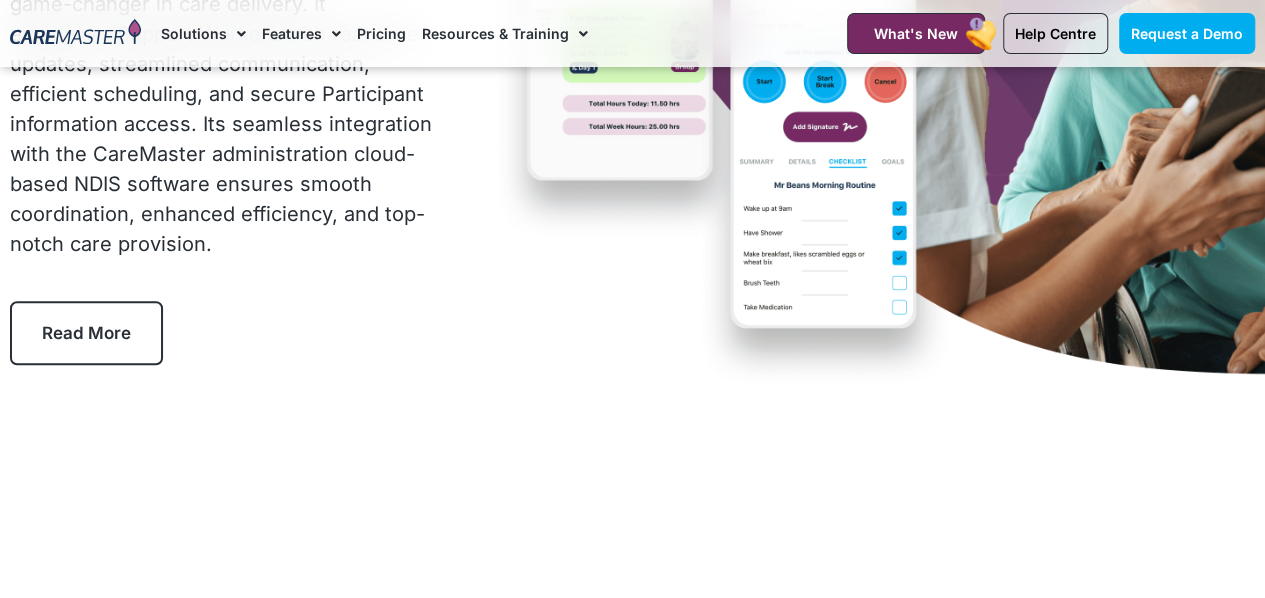 scroll, scrollTop: 336, scrollLeft: 0, axis: vertical 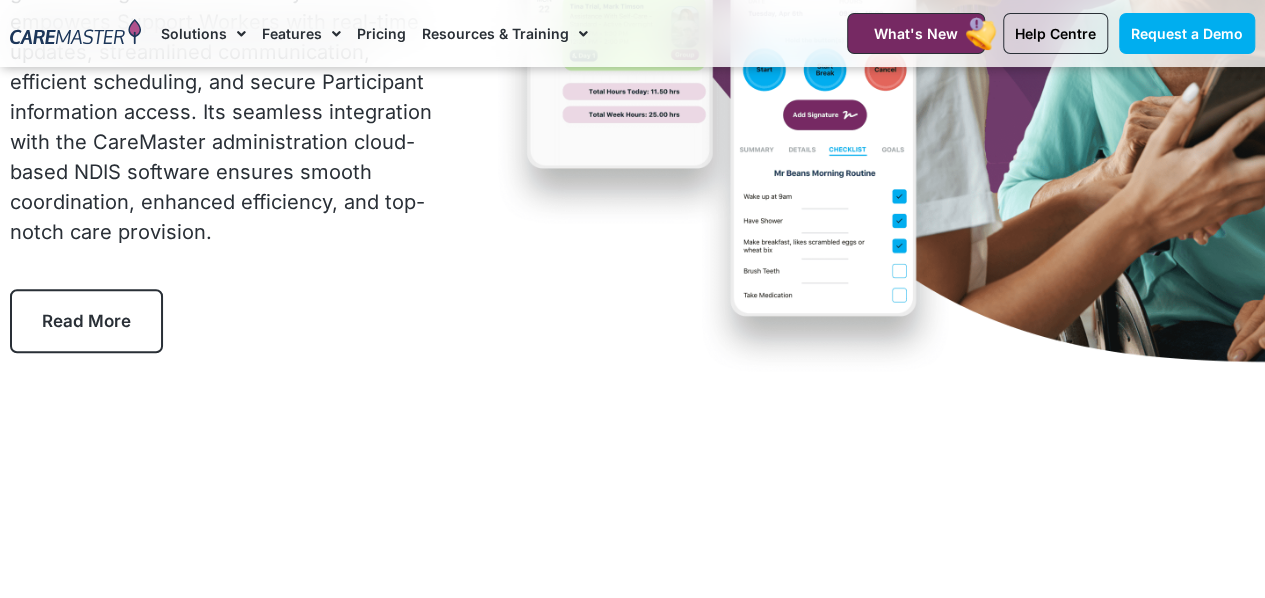 click on "The CareMaster Support Worker App is a game-changer in care delivery. It empowers Support Workers with real-time updates, streamlined communication, efficient scheduling, and secure Participant information access. Its seamless integration with the CareMaster administration cloud-based NDIS software ensures smooth coordination, enhanced efficiency, and top-notch care provision." at bounding box center (221, 97) 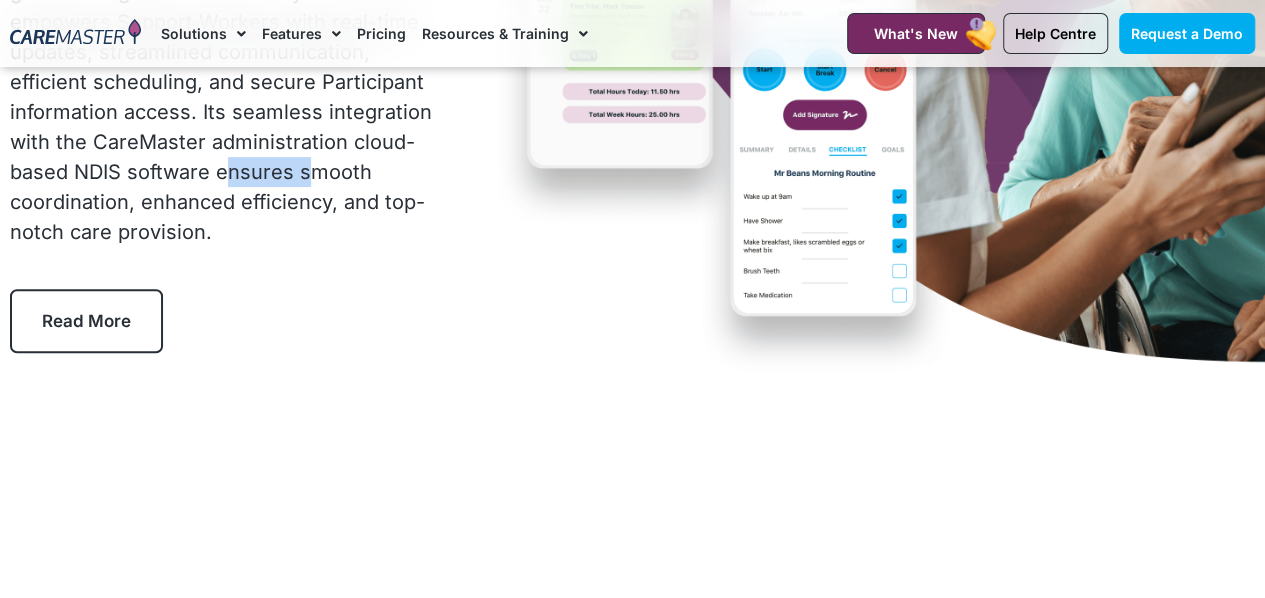 click on "The CareMaster Support Worker App is a game-changer in care delivery. It empowers Support Workers with real-time updates, streamlined communication, efficient scheduling, and secure Participant information access. Its seamless integration with the CareMaster administration cloud-based NDIS software ensures smooth coordination, enhanced efficiency, and top-notch care provision." at bounding box center (221, 97) 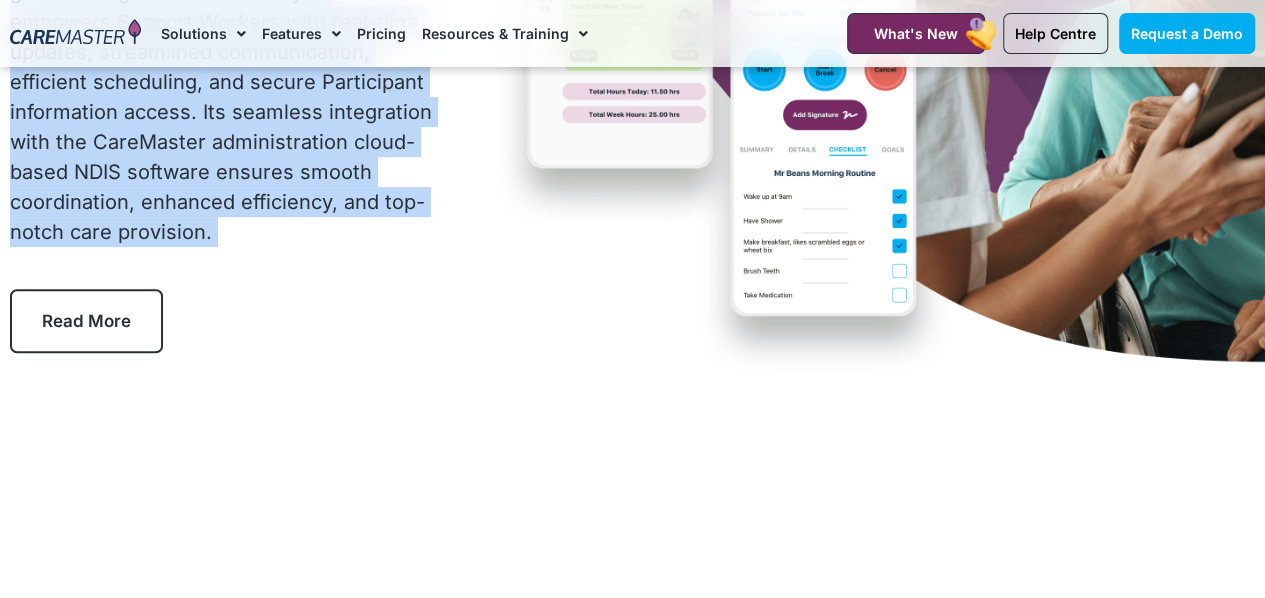 click on "The CareMaster Support Worker App is a game-changer in care delivery. It empowers Support Workers with real-time updates, streamlined communication, efficient scheduling, and secure Participant information access. Its seamless integration with the CareMaster administration cloud-based NDIS software ensures smooth coordination, enhanced efficiency, and top-notch care provision." at bounding box center [221, 97] 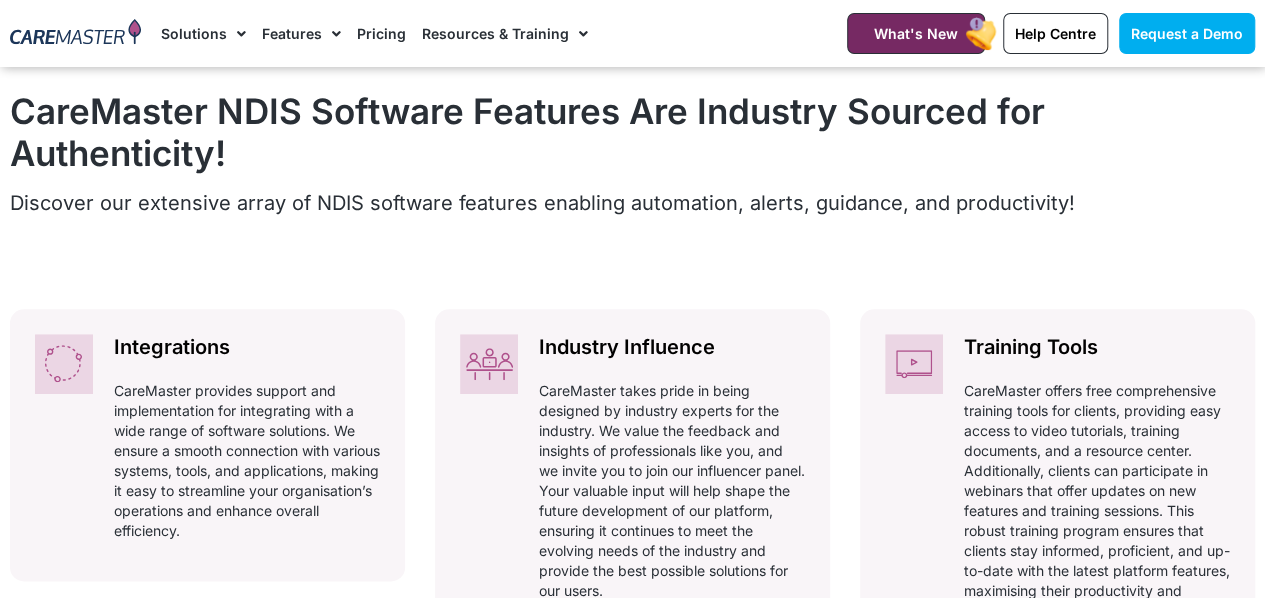 scroll, scrollTop: 866, scrollLeft: 0, axis: vertical 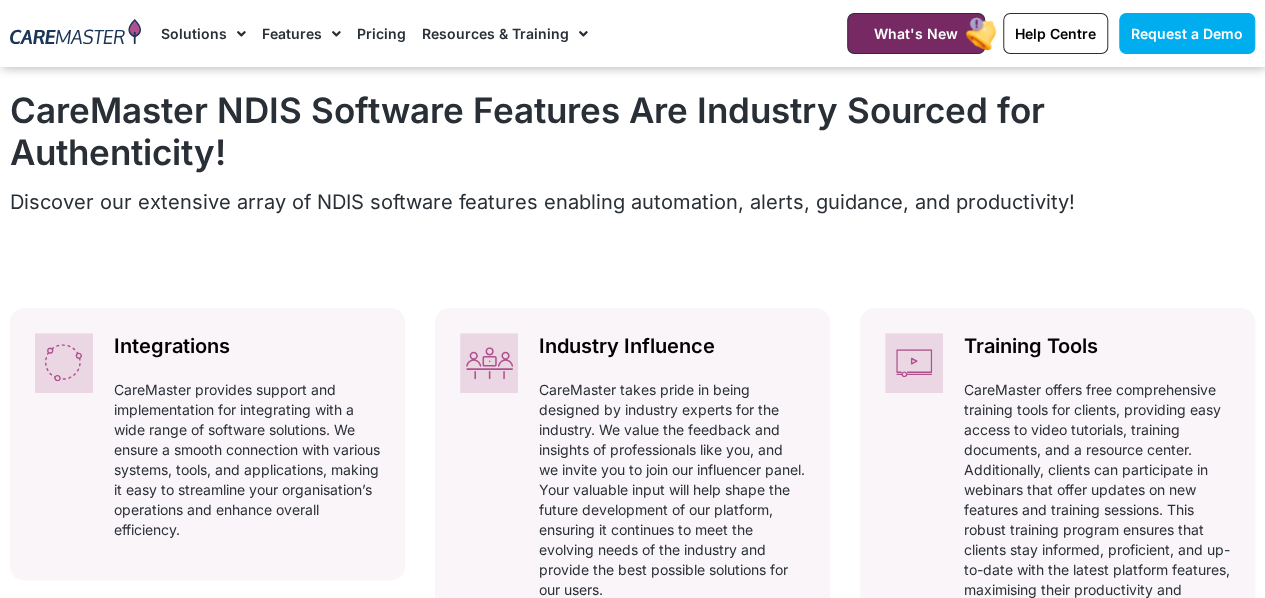 click on "CareMaster NDIS Software Features Are Industry Sourced for Authenticity!" at bounding box center (632, 131) 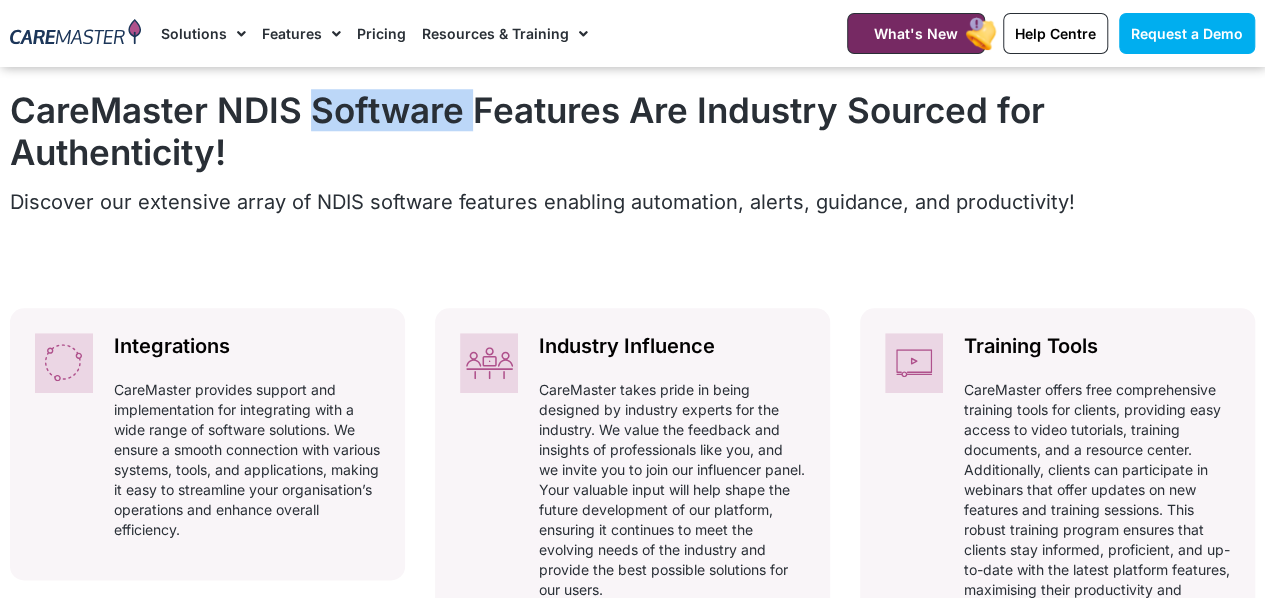 click on "CareMaster NDIS Software Features Are Industry Sourced for Authenticity!" at bounding box center [632, 131] 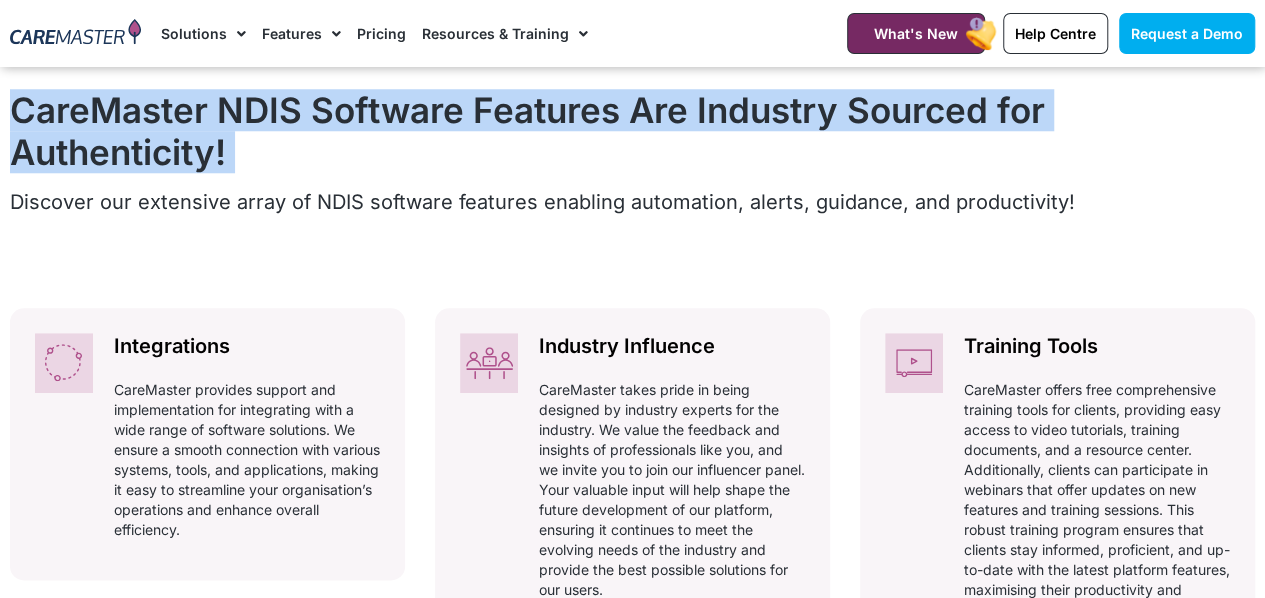 click on "CareMaster NDIS Software Features Are Industry Sourced for Authenticity!" at bounding box center (632, 131) 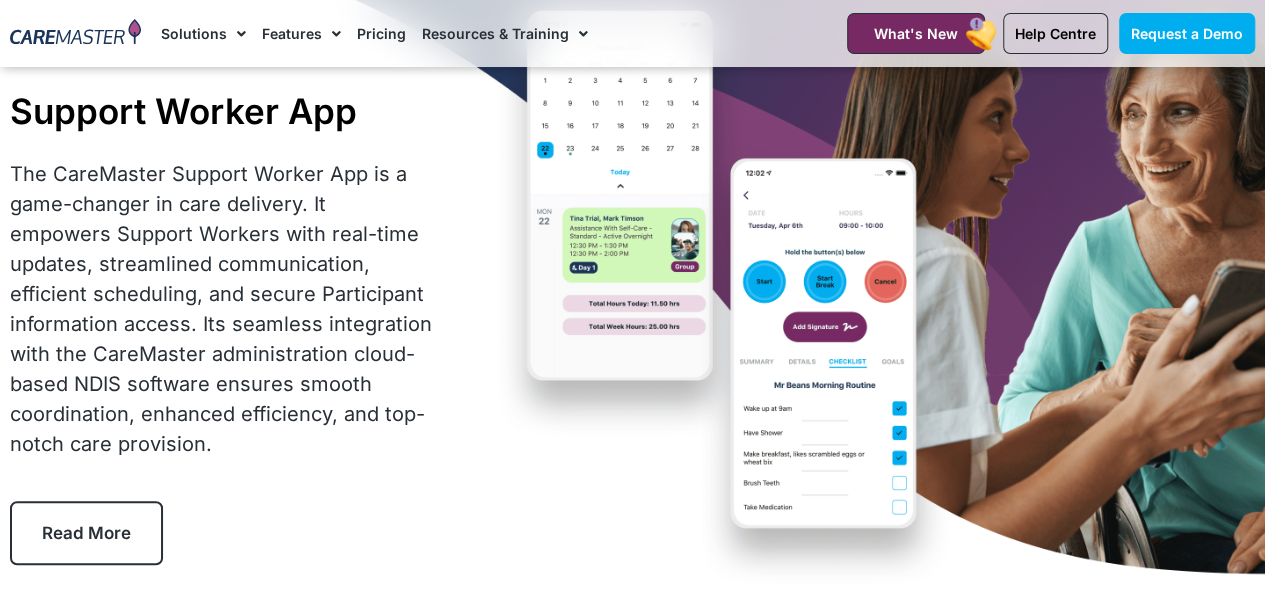 scroll, scrollTop: 0, scrollLeft: 0, axis: both 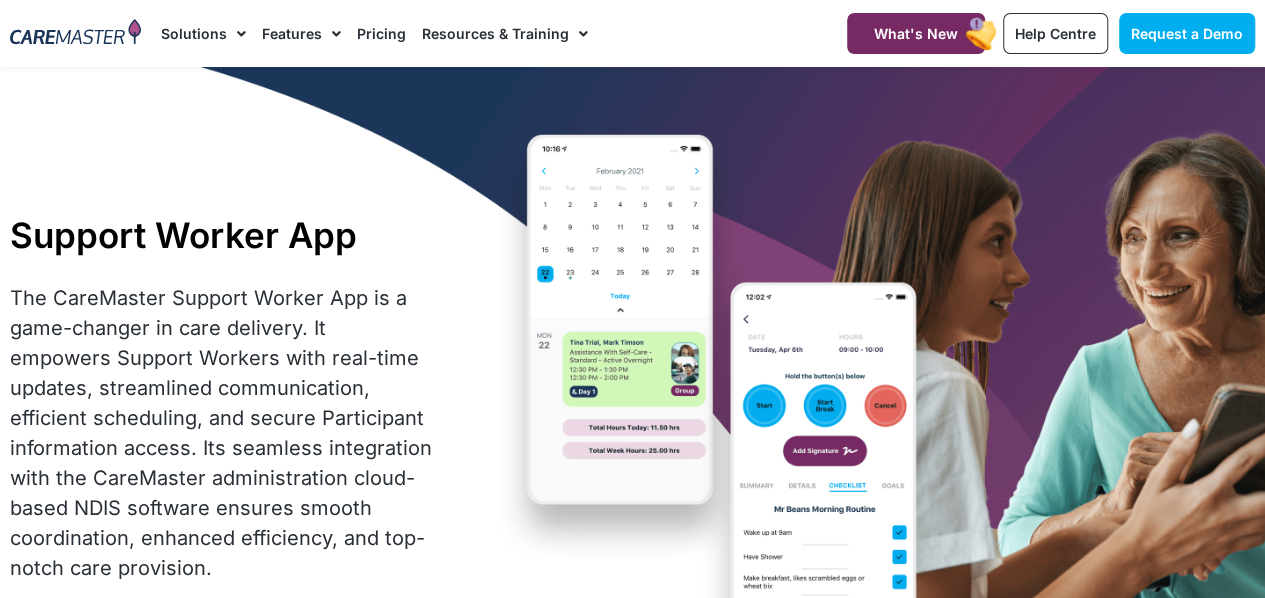 click on "The CareMaster Support Worker App is a game-changer in care delivery. It empowers Support Workers with real-time updates, streamlined communication, efficient scheduling, and secure Participant information access. Its seamless integration with the CareMaster administration cloud-based NDIS software ensures smooth coordination, enhanced efficiency, and top-notch care provision." at bounding box center (221, 433) 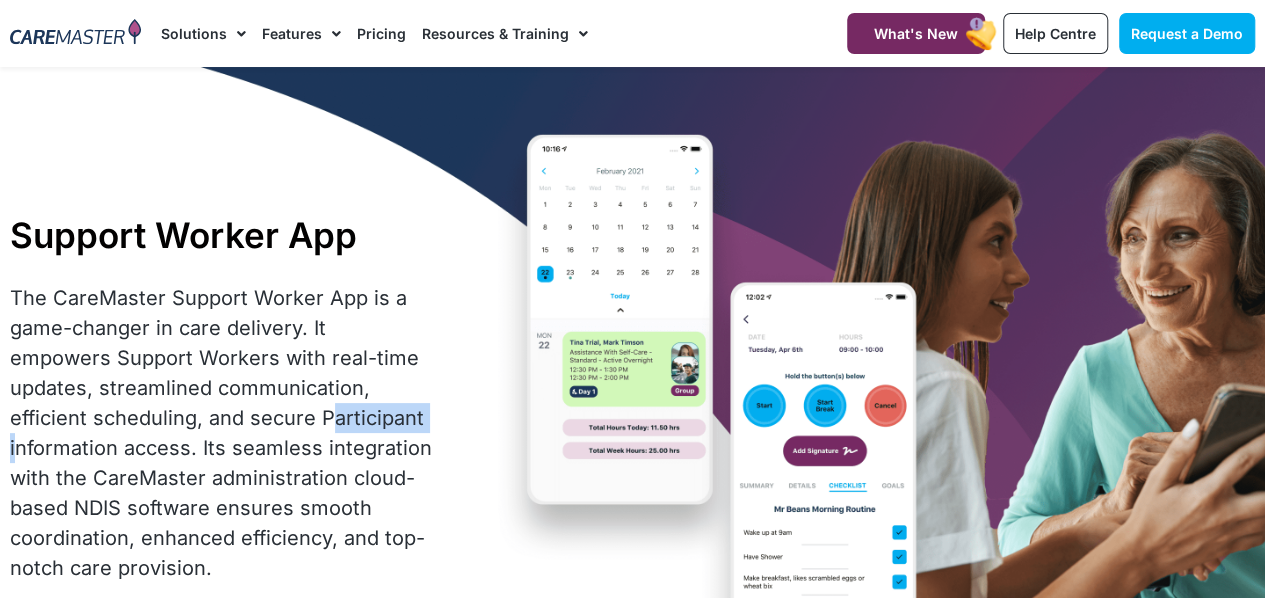 click on "The CareMaster Support Worker App is a game-changer in care delivery. It empowers Support Workers with real-time updates, streamlined communication, efficient scheduling, and secure Participant information access. Its seamless integration with the CareMaster administration cloud-based NDIS software ensures smooth coordination, enhanced efficiency, and top-notch care provision." at bounding box center [221, 433] 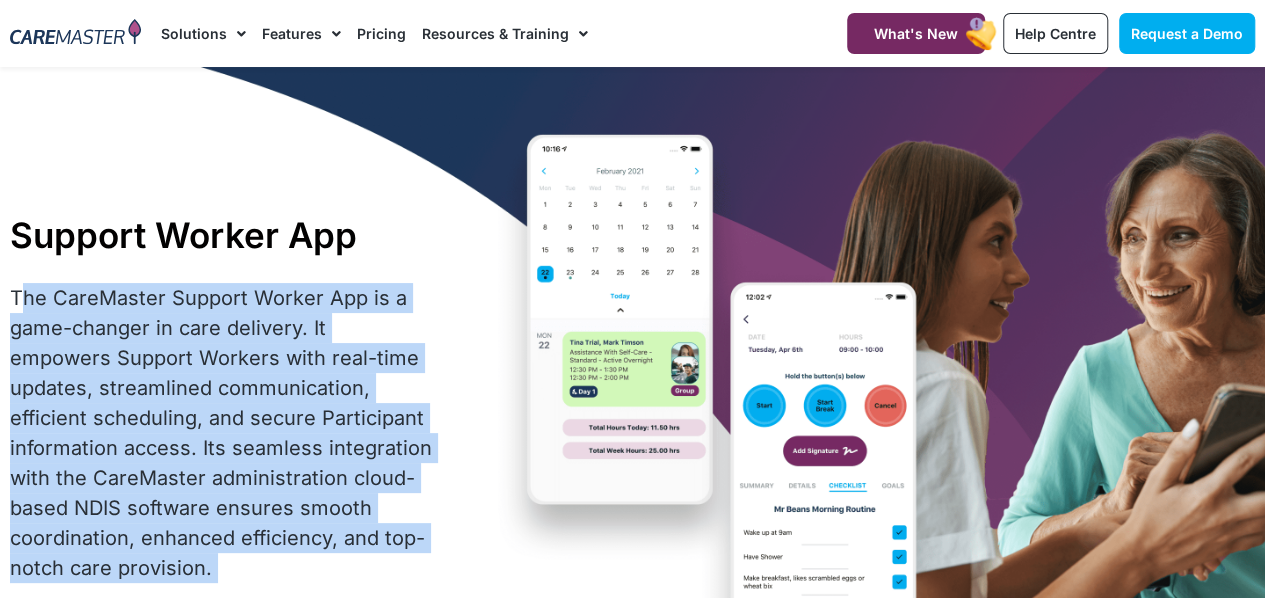 click on "The CareMaster Support Worker App is a game-changer in care delivery. It empowers Support Workers with real-time updates, streamlined communication, efficient scheduling, and secure Participant information access. Its seamless integration with the CareMaster administration cloud-based NDIS software ensures smooth coordination, enhanced efficiency, and top-notch care provision." at bounding box center (221, 433) 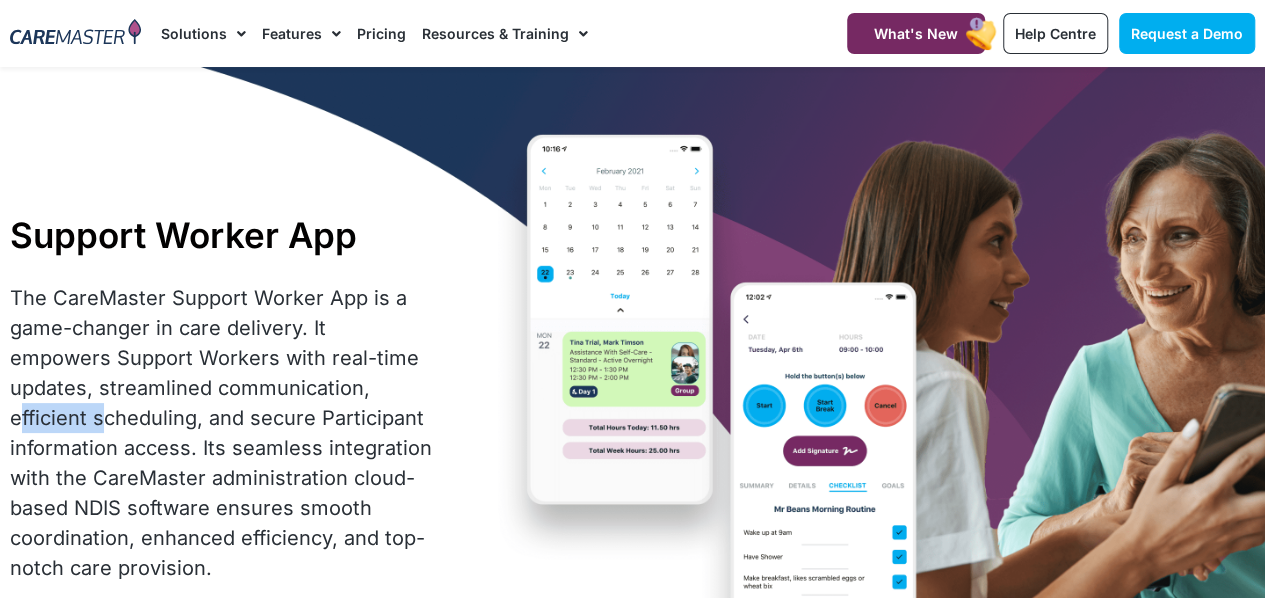click on "The CareMaster Support Worker App is a game-changer in care delivery. It empowers Support Workers with real-time updates, streamlined communication, efficient scheduling, and secure Participant information access. Its seamless integration with the CareMaster administration cloud-based NDIS software ensures smooth coordination, enhanced efficiency, and top-notch care provision." at bounding box center [221, 433] 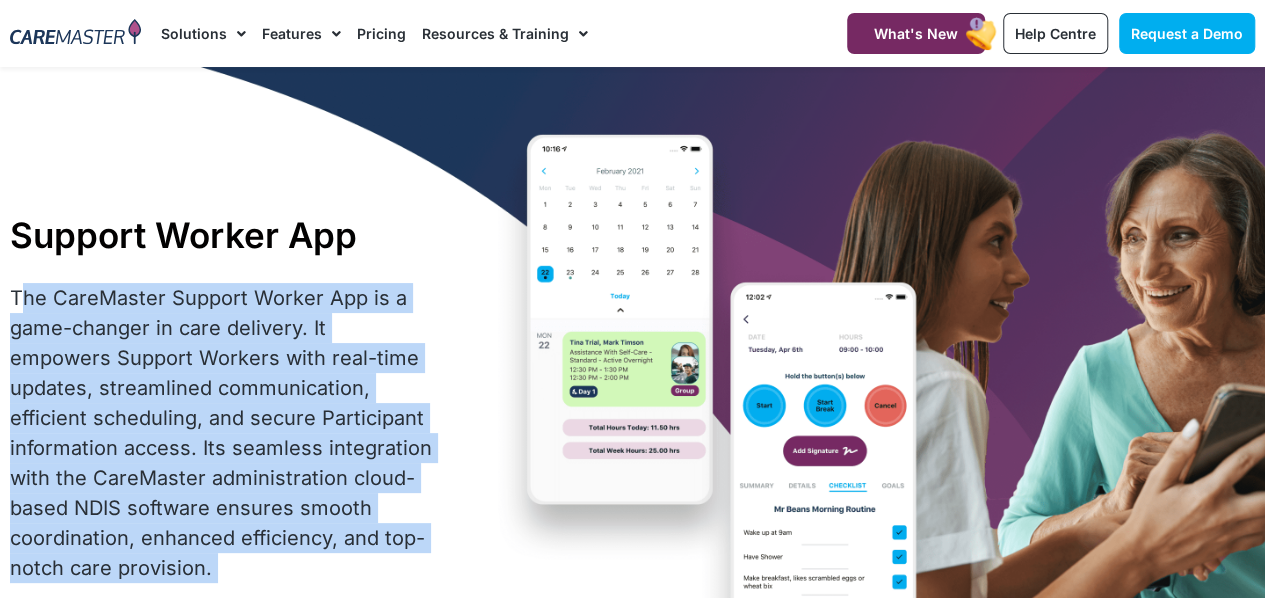 click on "The CareMaster Support Worker App is a game-changer in care delivery. It empowers Support Workers with real-time updates, streamlined communication, efficient scheduling, and secure Participant information access. Its seamless integration with the CareMaster administration cloud-based NDIS software ensures smooth coordination, enhanced efficiency, and top-notch care provision." at bounding box center (221, 433) 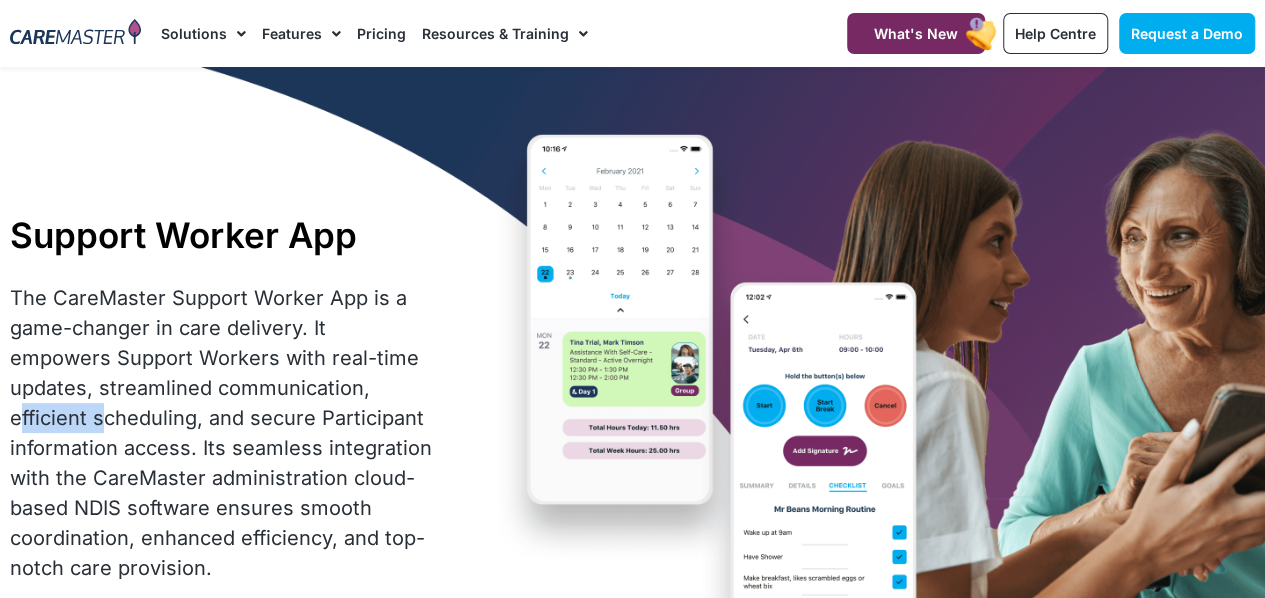 click on "The CareMaster Support Worker App is a game-changer in care delivery. It empowers Support Workers with real-time updates, streamlined communication, efficient scheduling, and secure Participant information access. Its seamless integration with the CareMaster administration cloud-based NDIS software ensures smooth coordination, enhanced efficiency, and top-notch care provision." at bounding box center (221, 433) 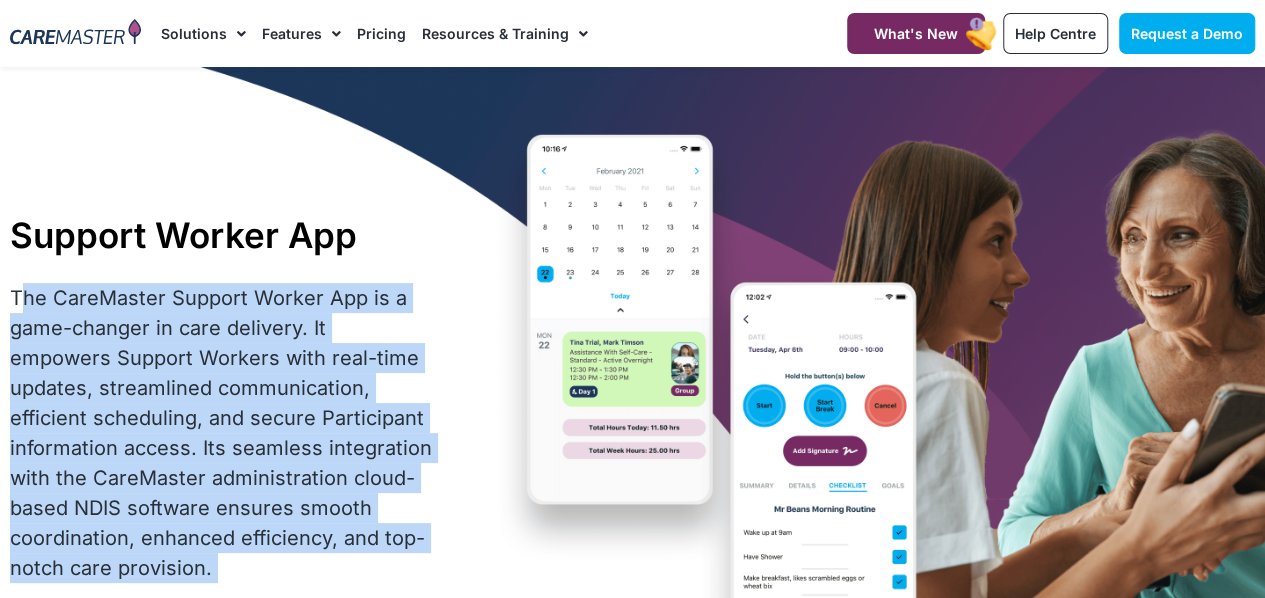 click on "The CareMaster Support Worker App is a game-changer in care delivery. It empowers Support Workers with real-time updates, streamlined communication, efficient scheduling, and secure Participant information access. Its seamless integration with the CareMaster administration cloud-based NDIS software ensures smooth coordination, enhanced efficiency, and top-notch care provision." at bounding box center (221, 433) 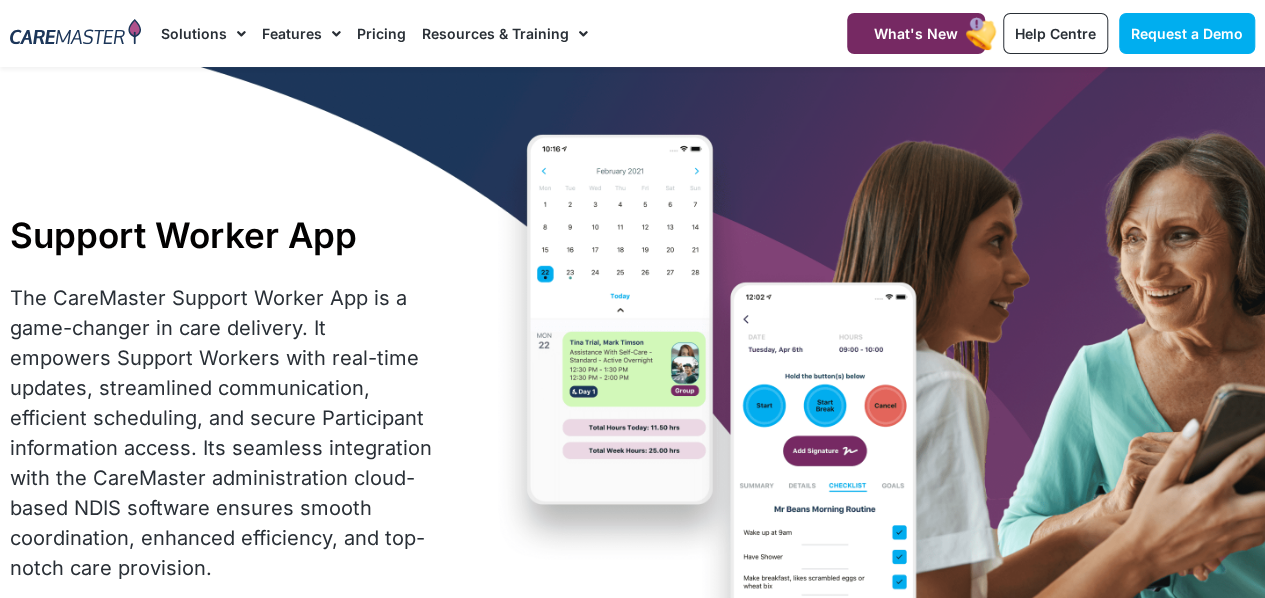 click on "The CareMaster Support Worker App is a game-changer in care delivery. It empowers Support Workers with real-time updates, streamlined communication, efficient scheduling, and secure Participant information access. Its seamless integration with the CareMaster administration cloud-based NDIS software ensures smooth coordination, enhanced efficiency, and top-notch care provision." at bounding box center (221, 433) 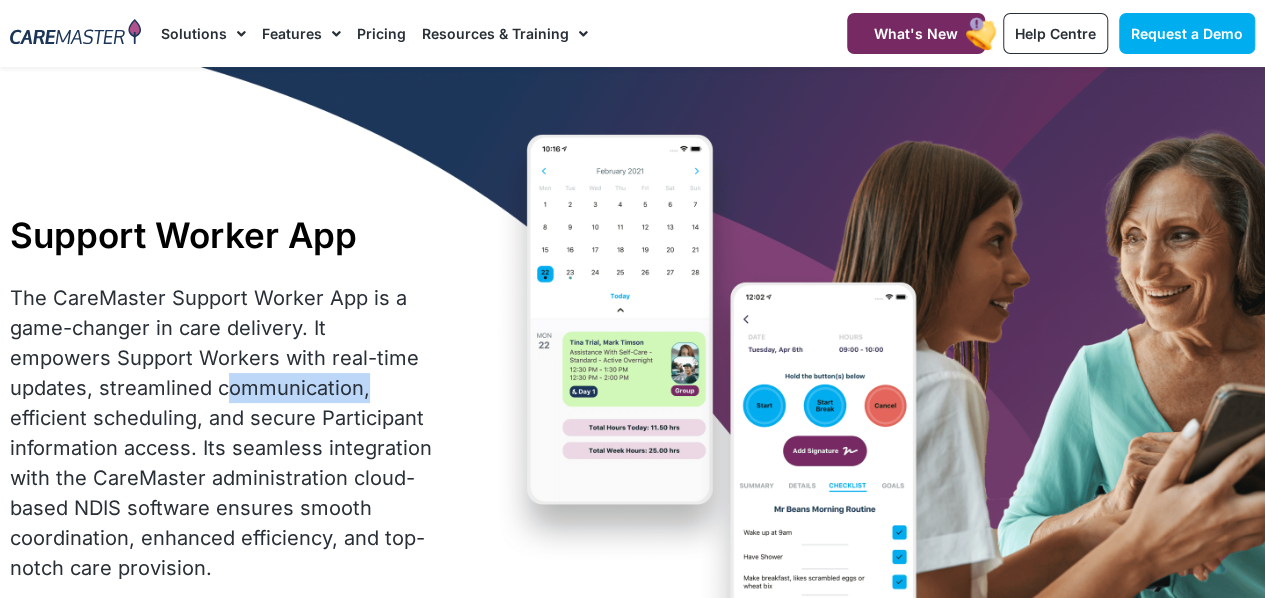 click on "The CareMaster Support Worker App is a game-changer in care delivery. It empowers Support Workers with real-time updates, streamlined communication, efficient scheduling, and secure Participant information access. Its seamless integration with the CareMaster administration cloud-based NDIS software ensures smooth coordination, enhanced efficiency, and top-notch care provision." at bounding box center [221, 433] 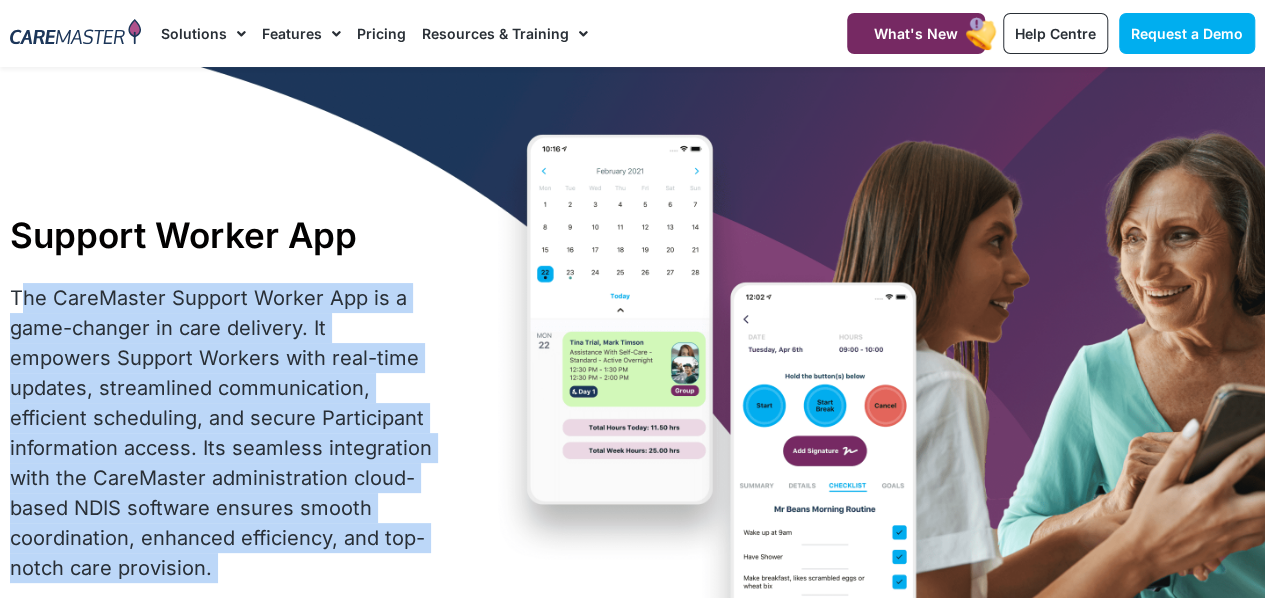 click on "The CareMaster Support Worker App is a game-changer in care delivery. It empowers Support Workers with real-time updates, streamlined communication, efficient scheduling, and secure Participant information access. Its seamless integration with the CareMaster administration cloud-based NDIS software ensures smooth coordination, enhanced efficiency, and top-notch care provision." at bounding box center (221, 433) 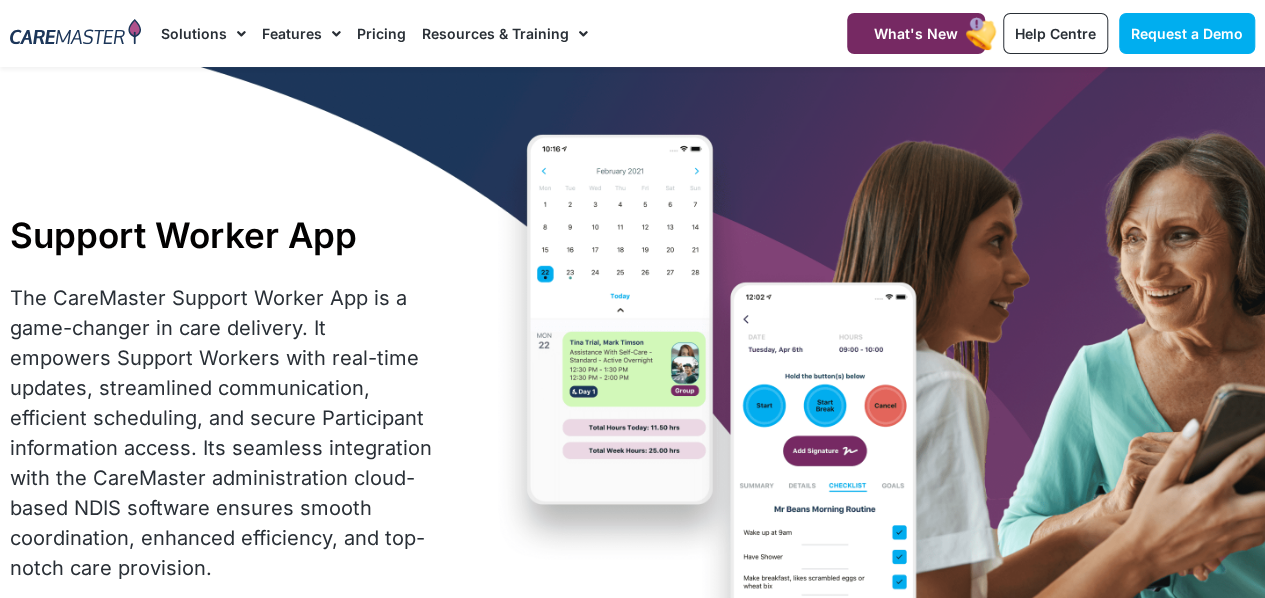 click on "The CareMaster Support Worker App is a game-changer in care delivery. It empowers Support Workers with real-time updates, streamlined communication, efficient scheduling, and secure Participant information access. Its seamless integration with the CareMaster administration cloud-based NDIS software ensures smooth coordination, enhanced efficiency, and top-notch care provision." at bounding box center [221, 433] 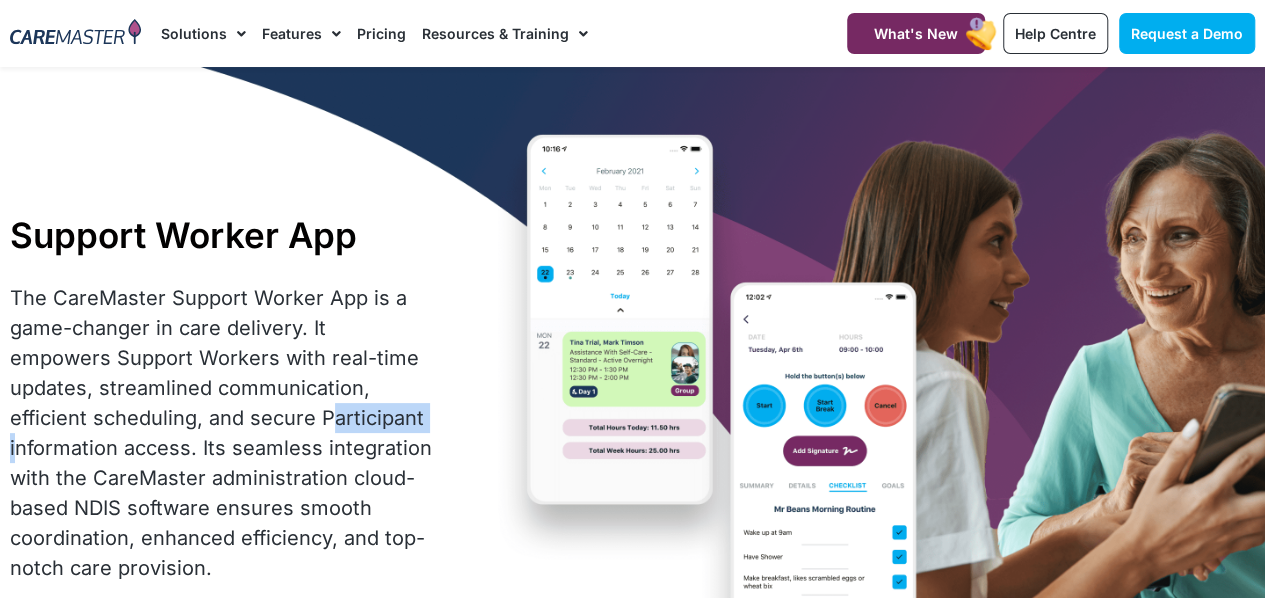 click on "The CareMaster Support Worker App is a game-changer in care delivery. It empowers Support Workers with real-time updates, streamlined communication, efficient scheduling, and secure Participant information access. Its seamless integration with the CareMaster administration cloud-based NDIS software ensures smooth coordination, enhanced efficiency, and top-notch care provision." at bounding box center [221, 433] 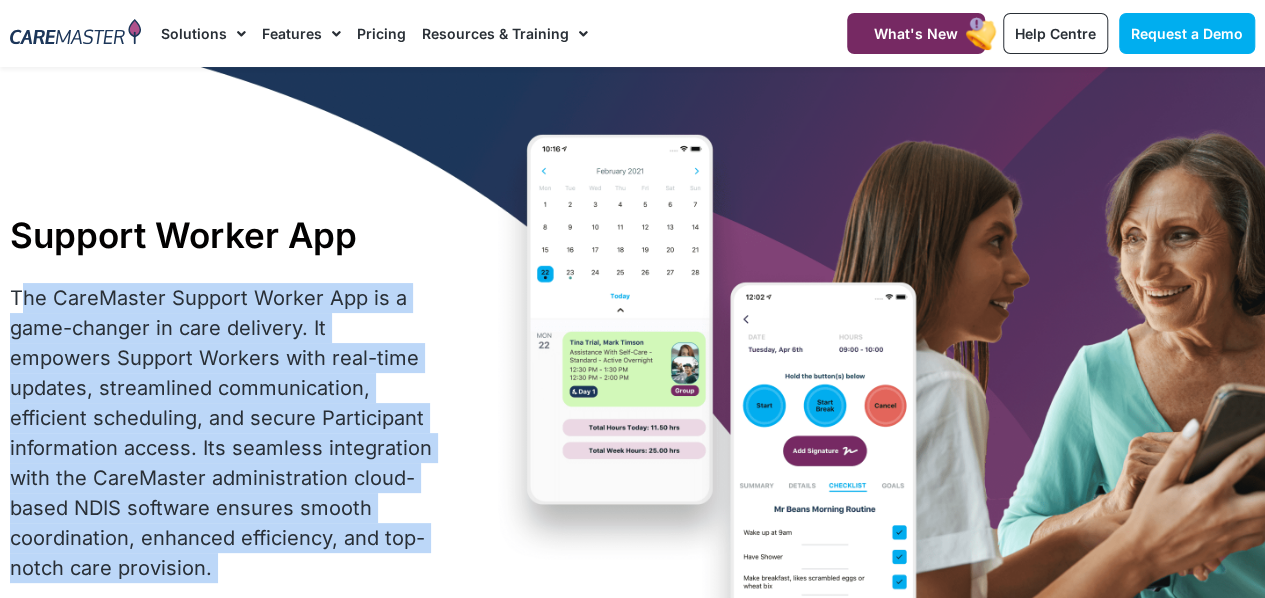 click on "The CareMaster Support Worker App is a game-changer in care delivery. It empowers Support Workers with real-time updates, streamlined communication, efficient scheduling, and secure Participant information access. Its seamless integration with the CareMaster administration cloud-based NDIS software ensures smooth coordination, enhanced efficiency, and top-notch care provision." at bounding box center [221, 433] 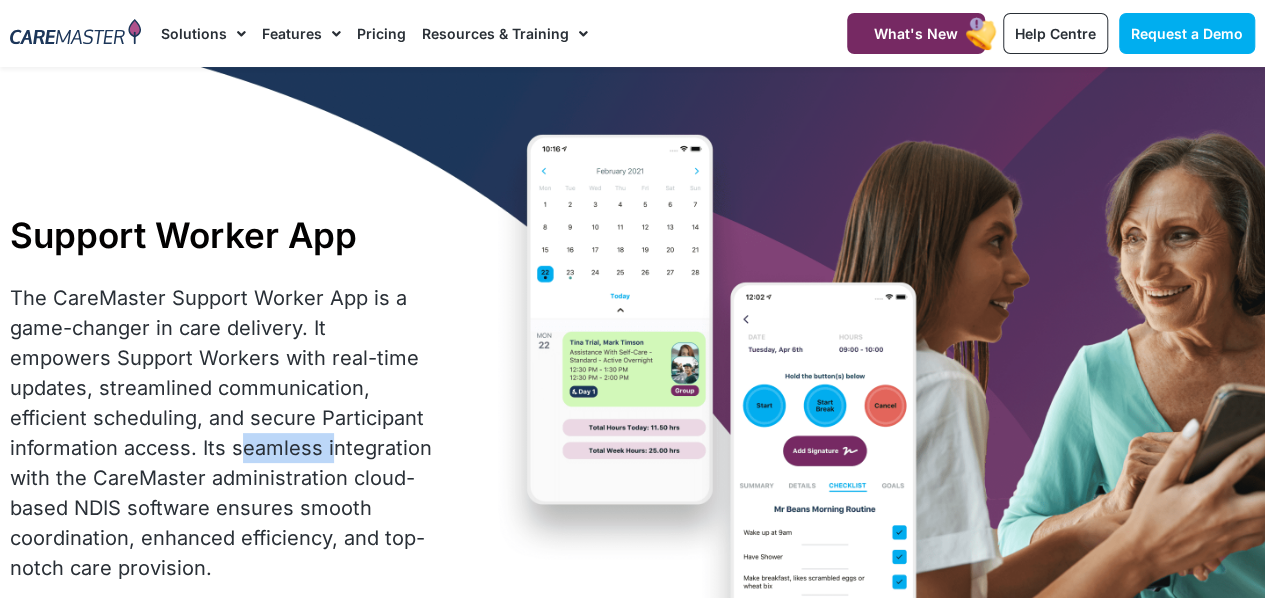 click on "The CareMaster Support Worker App is a game-changer in care delivery. It empowers Support Workers with real-time updates, streamlined communication, efficient scheduling, and secure Participant information access. Its seamless integration with the CareMaster administration cloud-based NDIS software ensures smooth coordination, enhanced efficiency, and top-notch care provision." at bounding box center (221, 433) 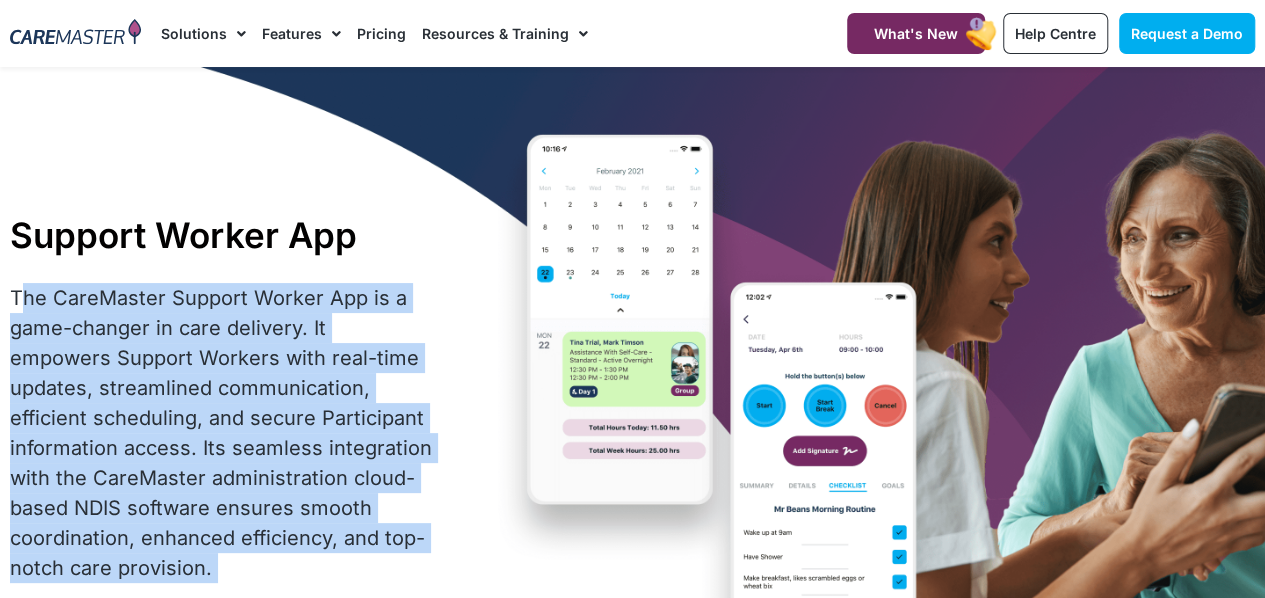 click on "The CareMaster Support Worker App is a game-changer in care delivery. It empowers Support Workers with real-time updates, streamlined communication, efficient scheduling, and secure Participant information access. Its seamless integration with the CareMaster administration cloud-based NDIS software ensures smooth coordination, enhanced efficiency, and top-notch care provision." at bounding box center [221, 433] 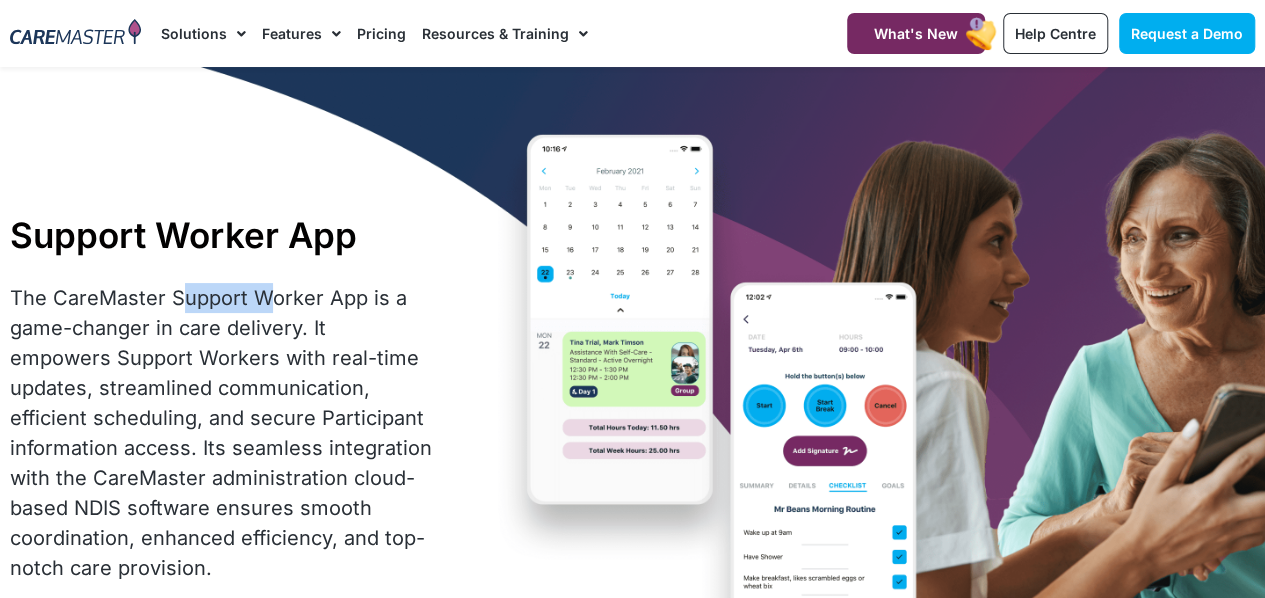 click on "The CareMaster Support Worker App is a game-changer in care delivery. It empowers Support Workers with real-time updates, streamlined communication, efficient scheduling, and secure Participant information access. Its seamless integration with the CareMaster administration cloud-based NDIS software ensures smooth coordination, enhanced efficiency, and top-notch care provision." at bounding box center [221, 433] 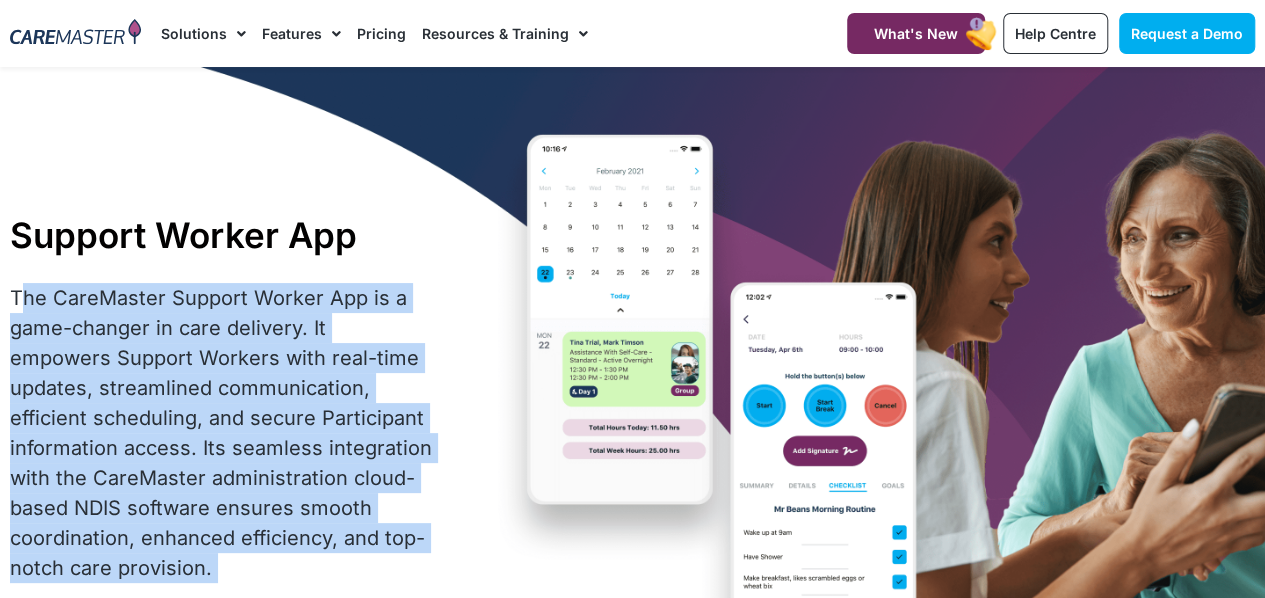 click on "The CareMaster Support Worker App is a game-changer in care delivery. It empowers Support Workers with real-time updates, streamlined communication, efficient scheduling, and secure Participant information access. Its seamless integration with the CareMaster administration cloud-based NDIS software ensures smooth coordination, enhanced efficiency, and top-notch care provision." at bounding box center (221, 433) 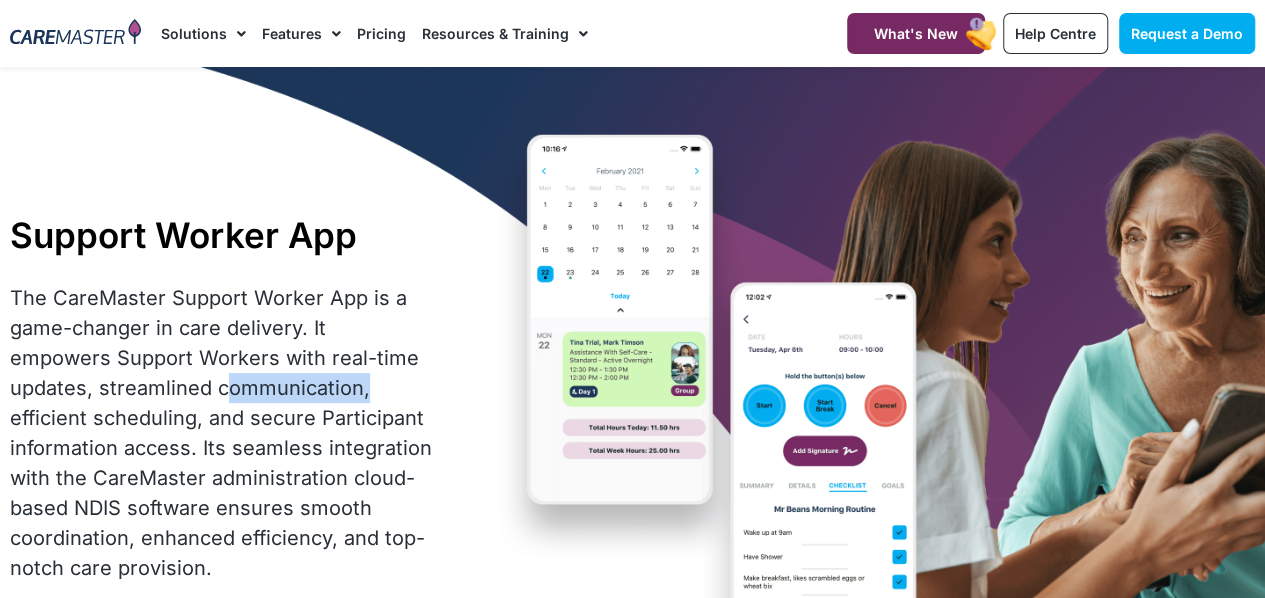 click on "The CareMaster Support Worker App is a game-changer in care delivery. It empowers Support Workers with real-time updates, streamlined communication, efficient scheduling, and secure Participant information access. Its seamless integration with the CareMaster administration cloud-based NDIS software ensures smooth coordination, enhanced efficiency, and top-notch care provision." at bounding box center [221, 433] 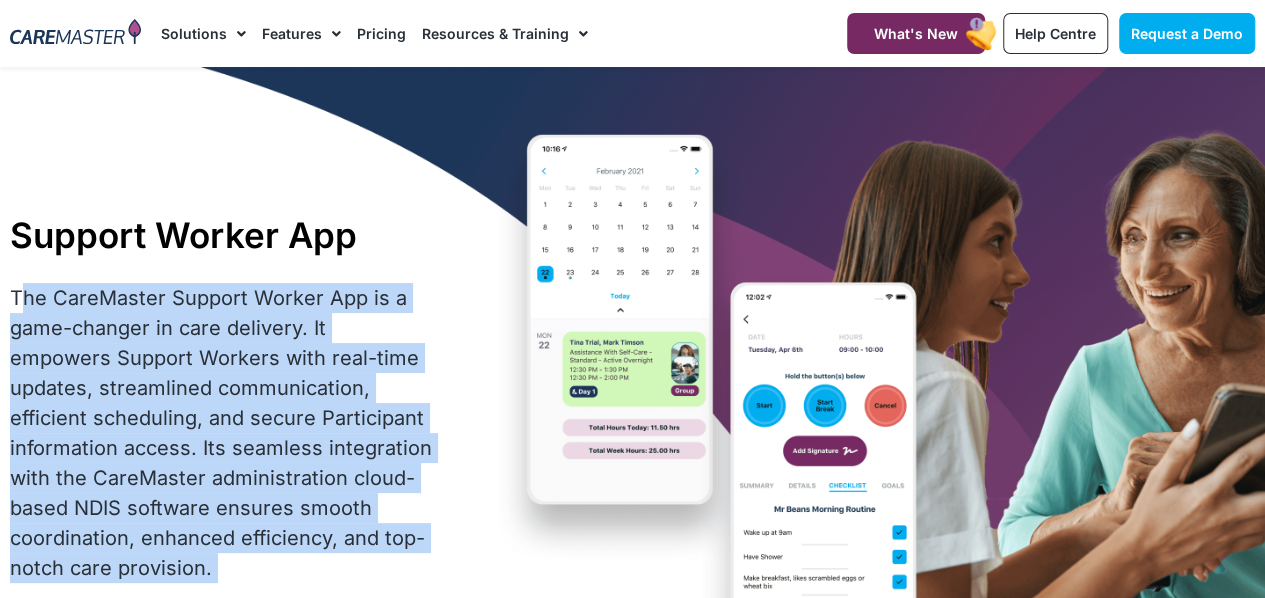 click on "The CareMaster Support Worker App is a game-changer in care delivery. It empowers Support Workers with real-time updates, streamlined communication, efficient scheduling, and secure Participant information access. Its seamless integration with the CareMaster administration cloud-based NDIS software ensures smooth coordination, enhanced efficiency, and top-notch care provision." at bounding box center (221, 433) 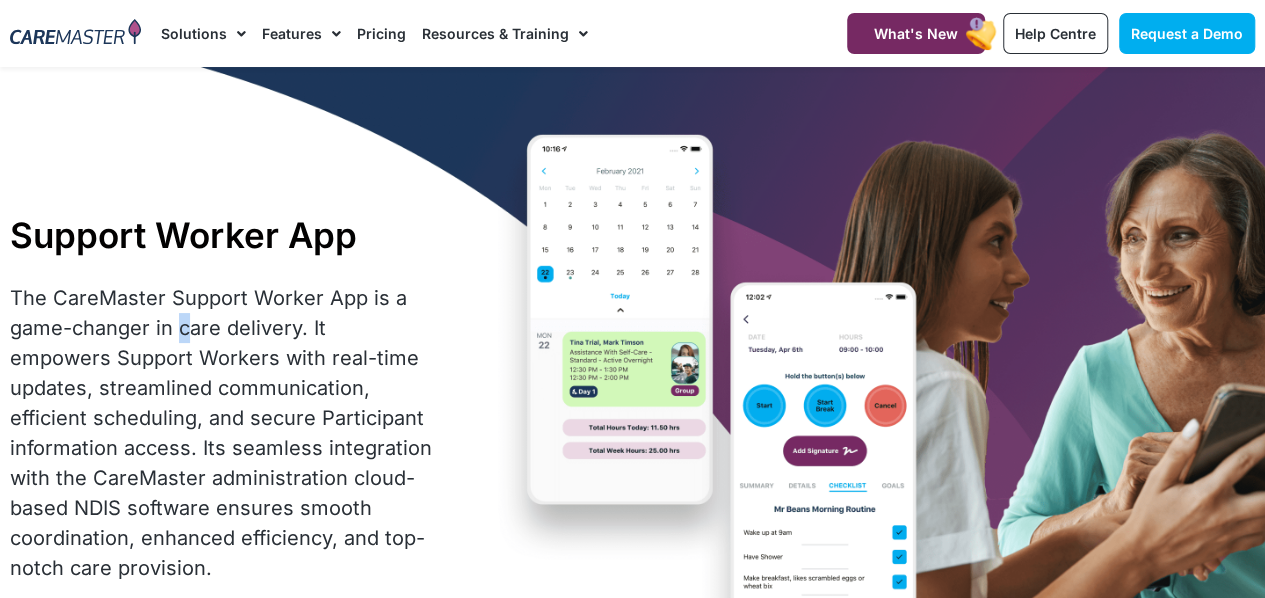 click on "The CareMaster Support Worker App is a game-changer in care delivery. It empowers Support Workers with real-time updates, streamlined communication, efficient scheduling, and secure Participant information access. Its seamless integration with the CareMaster administration cloud-based NDIS software ensures smooth coordination, enhanced efficiency, and top-notch care provision." at bounding box center [221, 433] 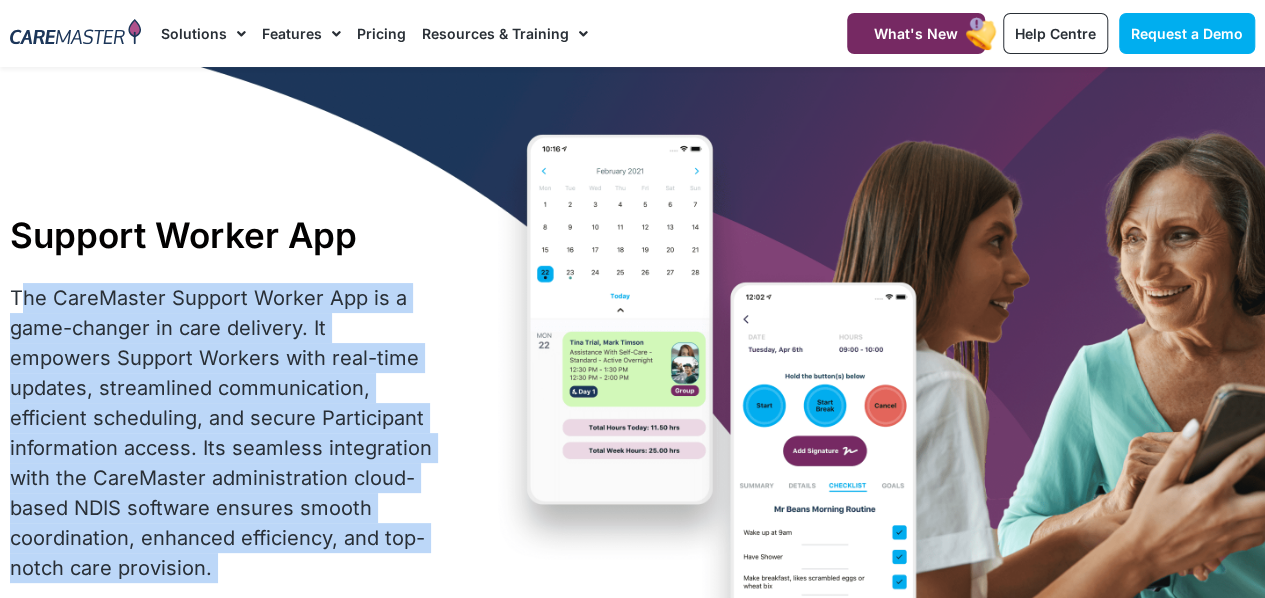 click on "The CareMaster Support Worker App is a game-changer in care delivery. It empowers Support Workers with real-time updates, streamlined communication, efficient scheduling, and secure Participant information access. Its seamless integration with the CareMaster administration cloud-based NDIS software ensures smooth coordination, enhanced efficiency, and top-notch care provision." at bounding box center [221, 433] 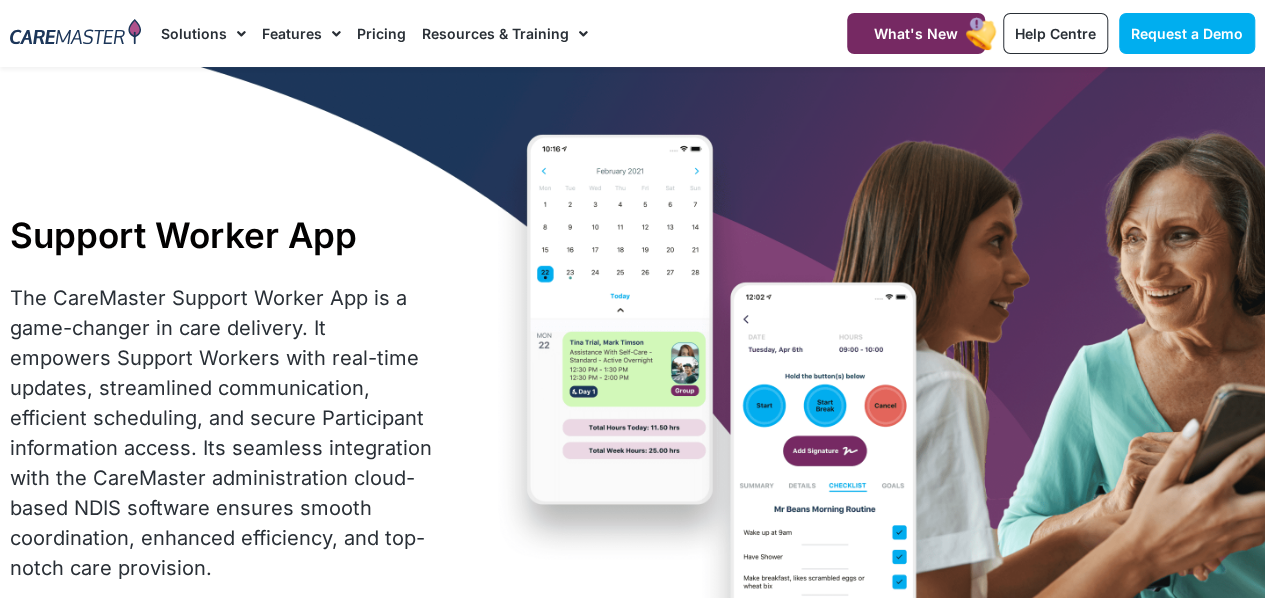 click on "The CareMaster Support Worker App is a game-changer in care delivery. It empowers Support Workers with real-time updates, streamlined communication, efficient scheduling, and secure Participant information access. Its seamless integration with the CareMaster administration cloud-based NDIS software ensures smooth coordination, enhanced efficiency, and top-notch care provision." at bounding box center (221, 433) 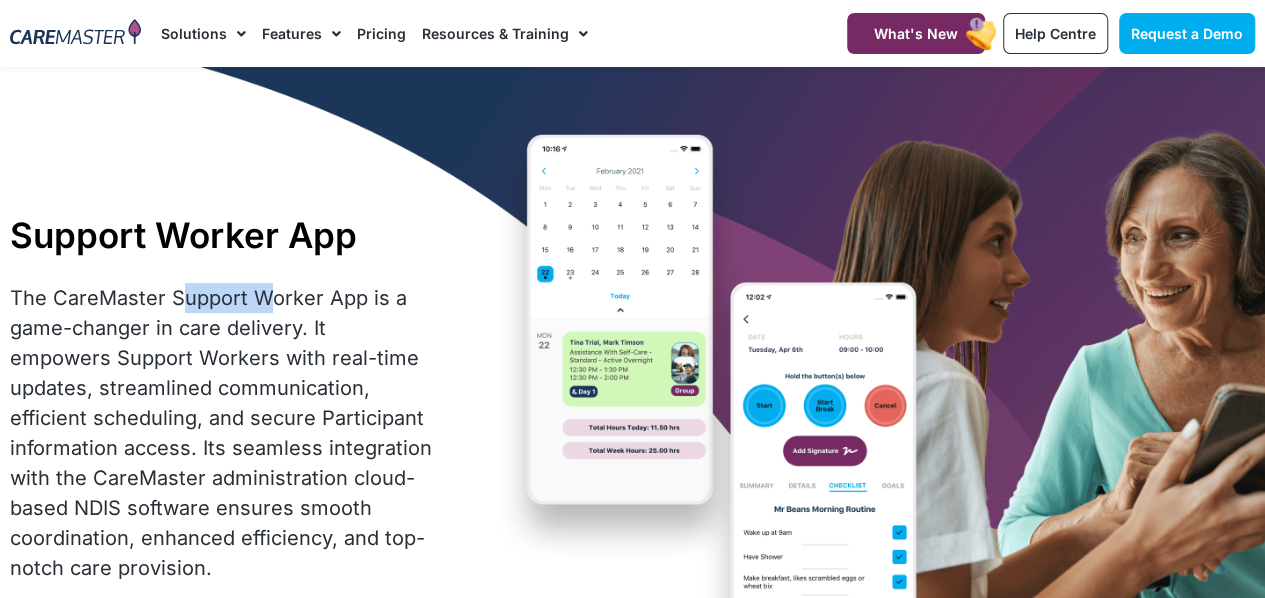 click on "The CareMaster Support Worker App is a game-changer in care delivery. It empowers Support Workers with real-time updates, streamlined communication, efficient scheduling, and secure Participant information access. Its seamless integration with the CareMaster administration cloud-based NDIS software ensures smooth coordination, enhanced efficiency, and top-notch care provision." at bounding box center [221, 433] 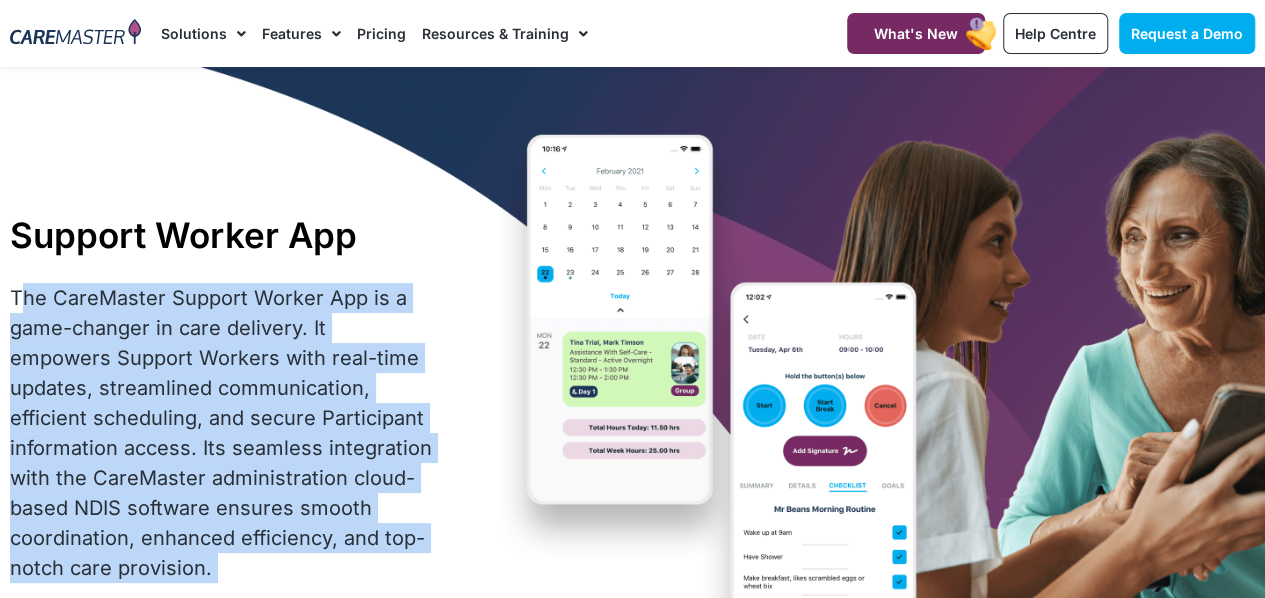 click on "The CareMaster Support Worker App is a game-changer in care delivery. It empowers Support Workers with real-time updates, streamlined communication, efficient scheduling, and secure Participant information access. Its seamless integration with the CareMaster administration cloud-based NDIS software ensures smooth coordination, enhanced efficiency, and top-notch care provision." at bounding box center (221, 433) 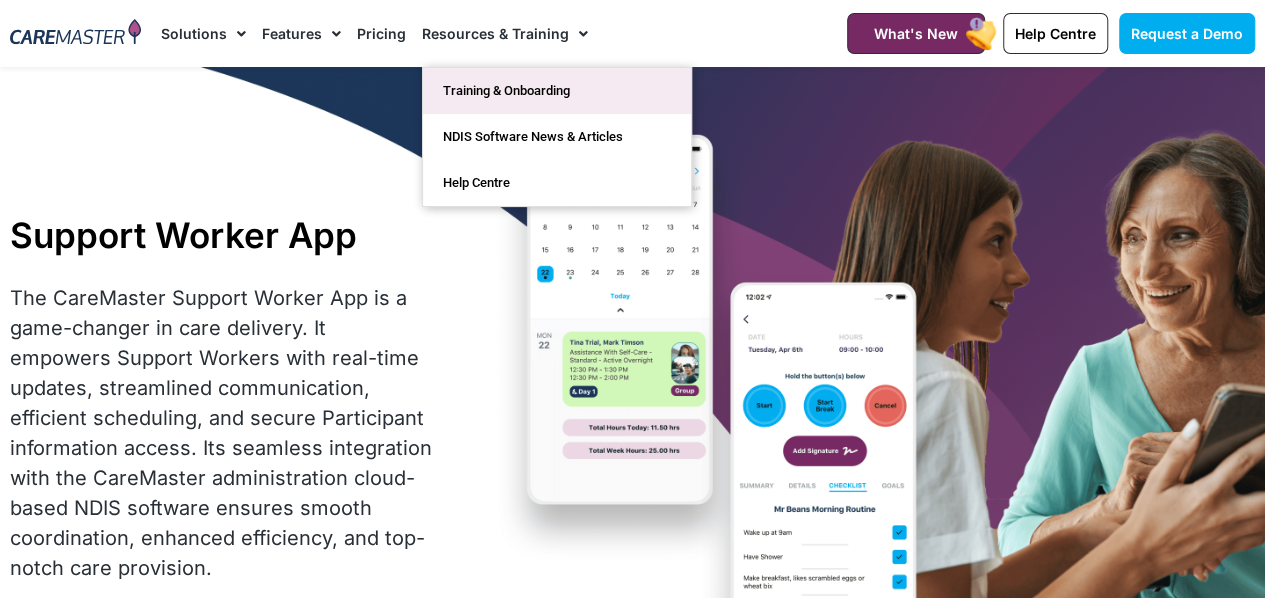 click on "Training & Onboarding" 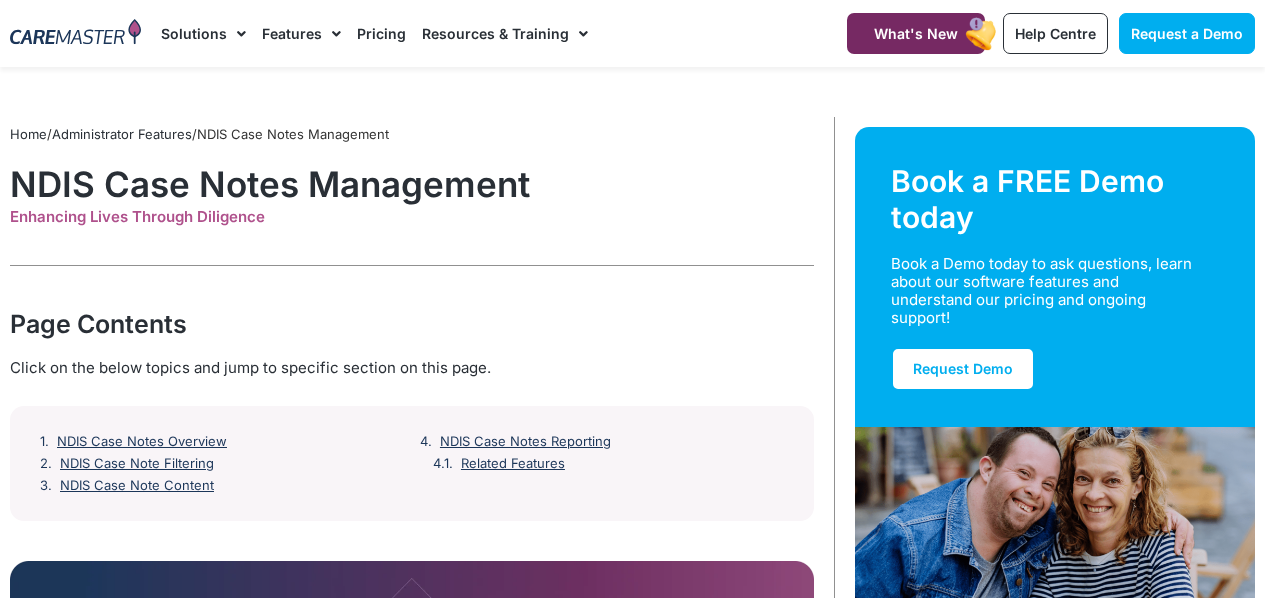 scroll, scrollTop: 27, scrollLeft: 0, axis: vertical 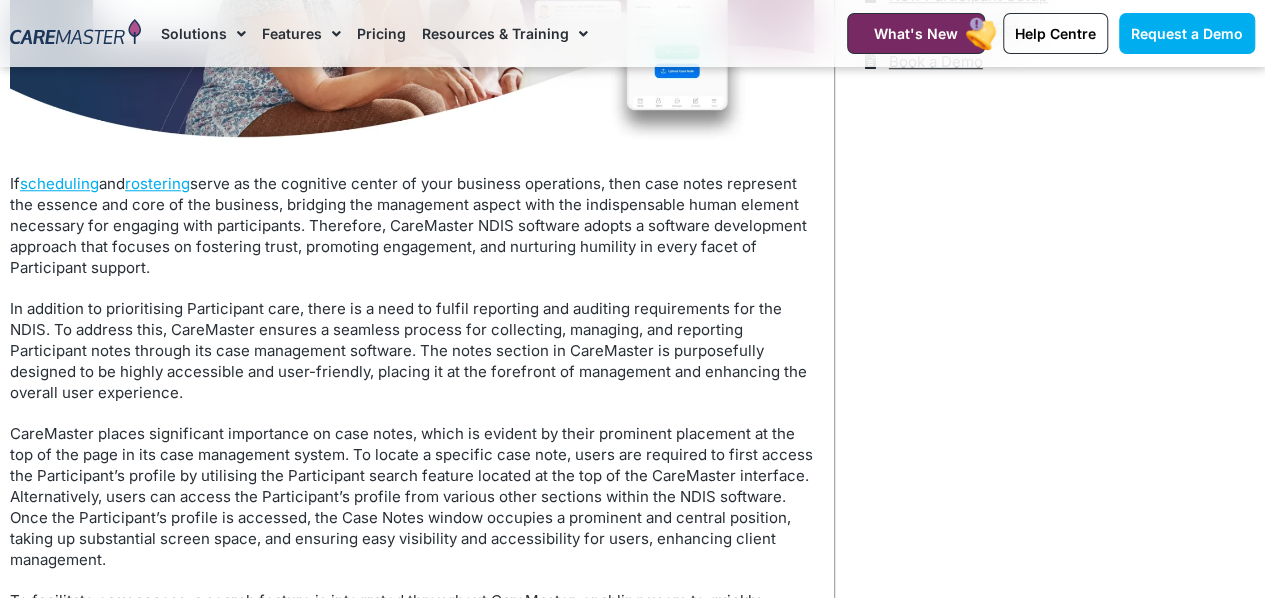 click on "If  scheduling  and  rostering  serve as the cognitive center of your business operations, then case notes represent the essence and core of the business, bridging the management aspect with the indispensable human element necessary for engaging with participants. Therefore, CareMaster NDIS software adopts a software development approach that focuses on fostering trust, promoting engagement, and nurturing humility in every facet of Participant support." at bounding box center [412, 225] 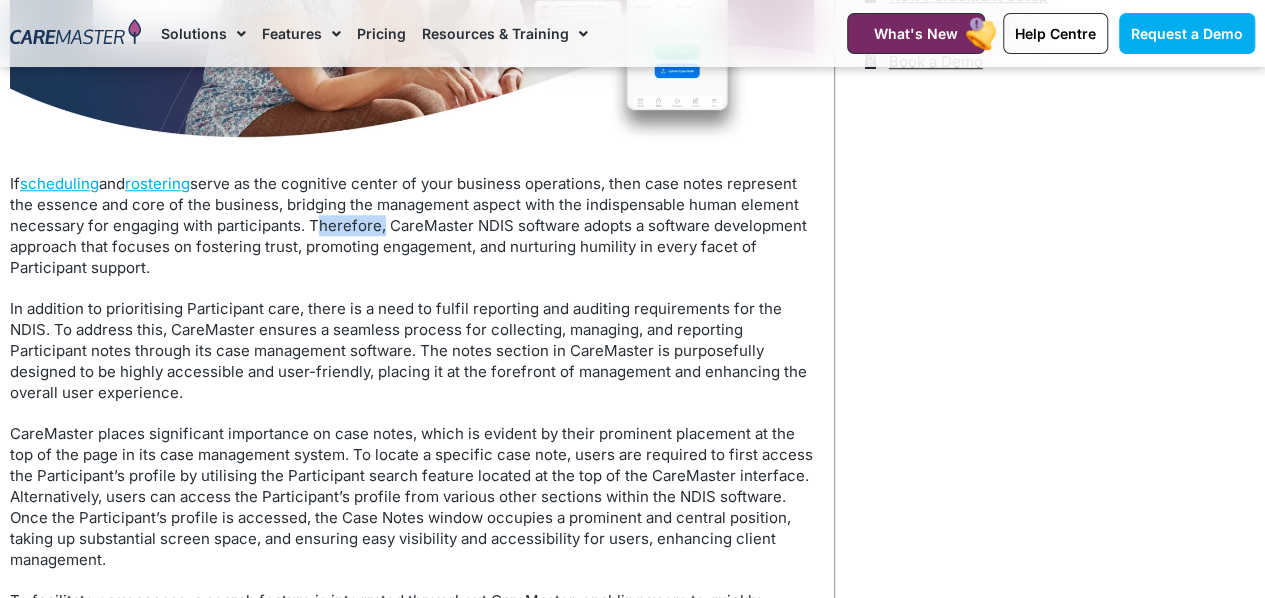 click on "If  scheduling  and  rostering  serve as the cognitive center of your business operations, then case notes represent the essence and core of the business, bridging the management aspect with the indispensable human element necessary for engaging with participants. Therefore, CareMaster NDIS software adopts a software development approach that focuses on fostering trust, promoting engagement, and nurturing humility in every facet of Participant support." at bounding box center [412, 225] 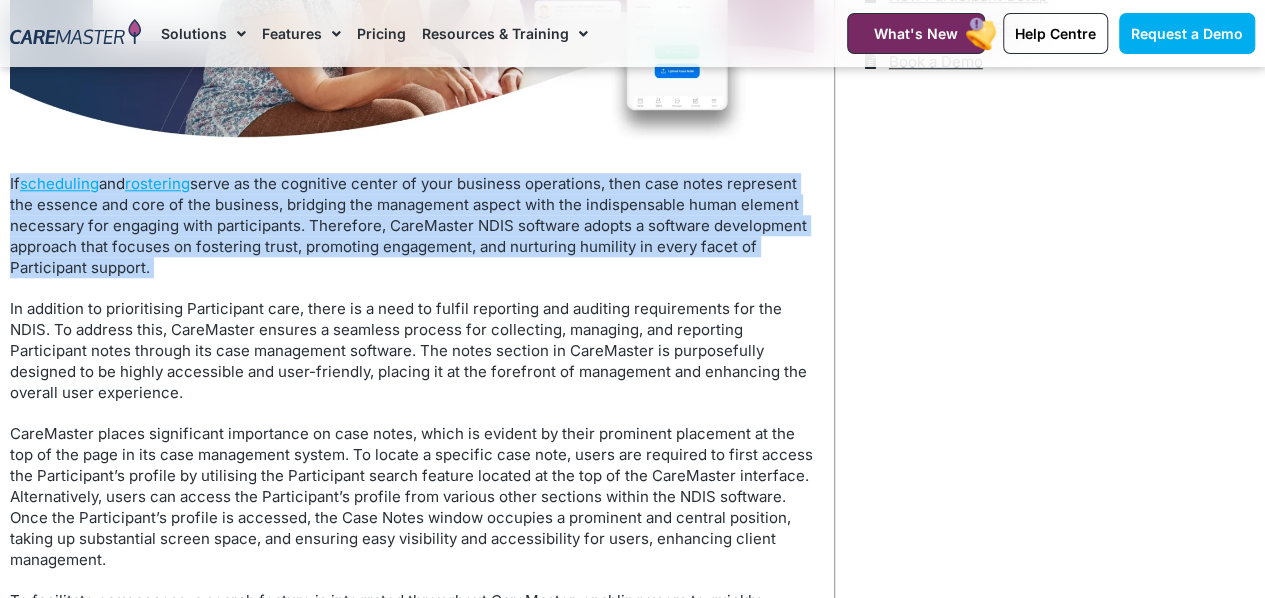 click on "If  scheduling  and  rostering  serve as the cognitive center of your business operations, then case notes represent the essence and core of the business, bridging the management aspect with the indispensable human element necessary for engaging with participants. Therefore, CareMaster NDIS software adopts a software development approach that focuses on fostering trust, promoting engagement, and nurturing humility in every facet of Participant support." at bounding box center (412, 225) 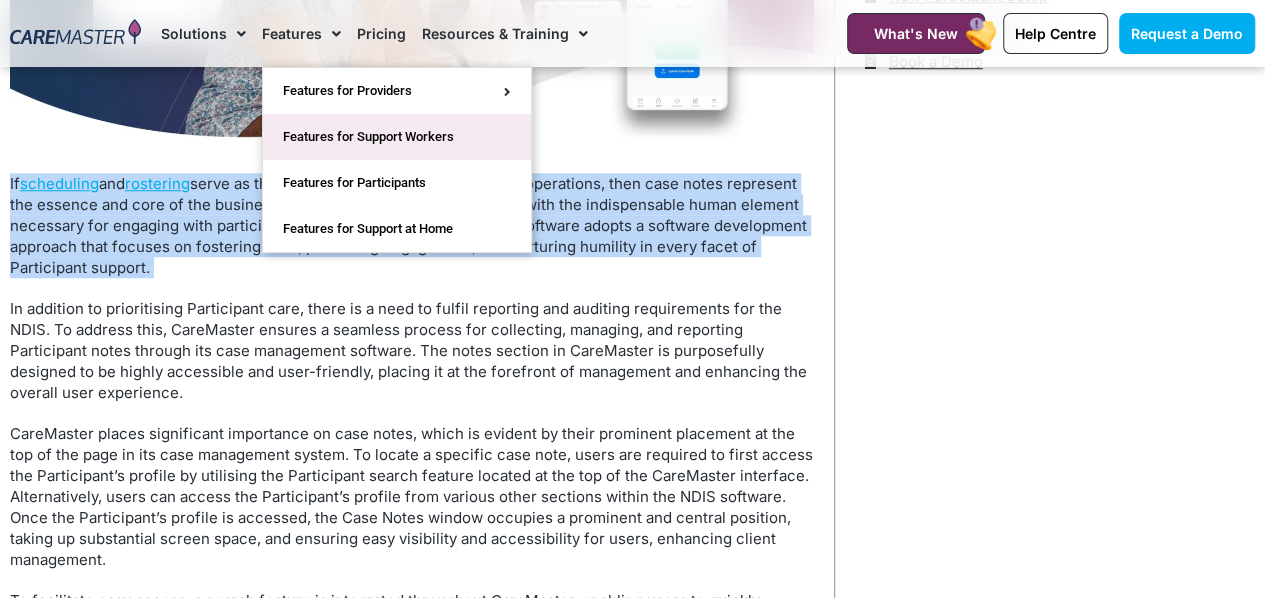 click on "Features for Support Workers" 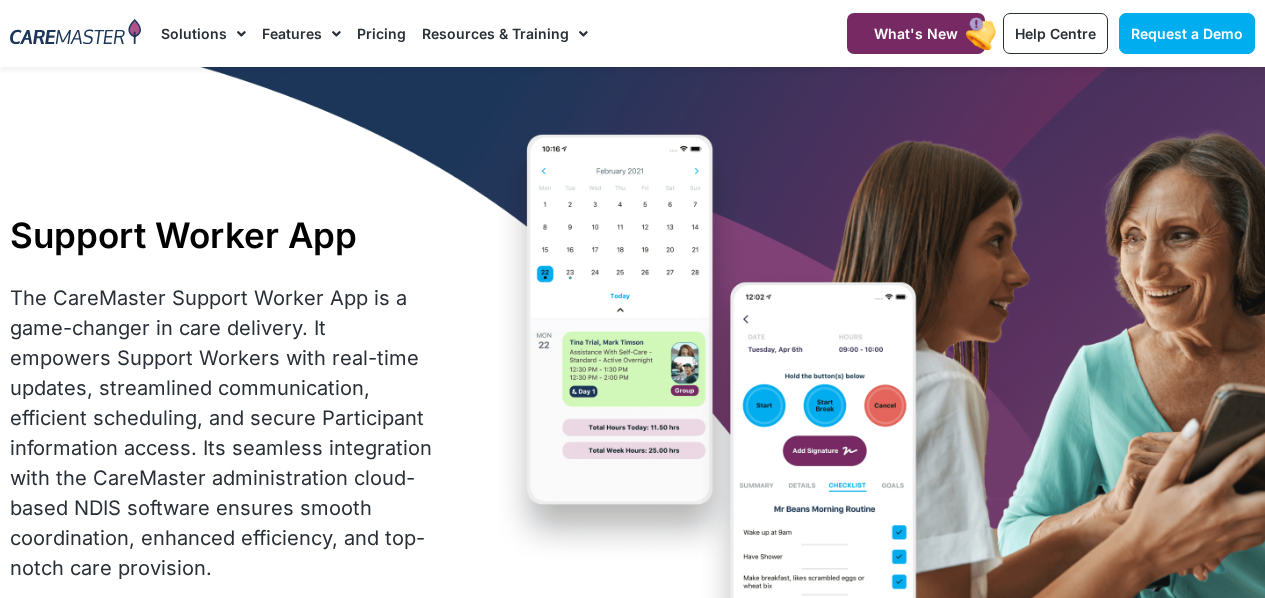 scroll, scrollTop: 0, scrollLeft: 0, axis: both 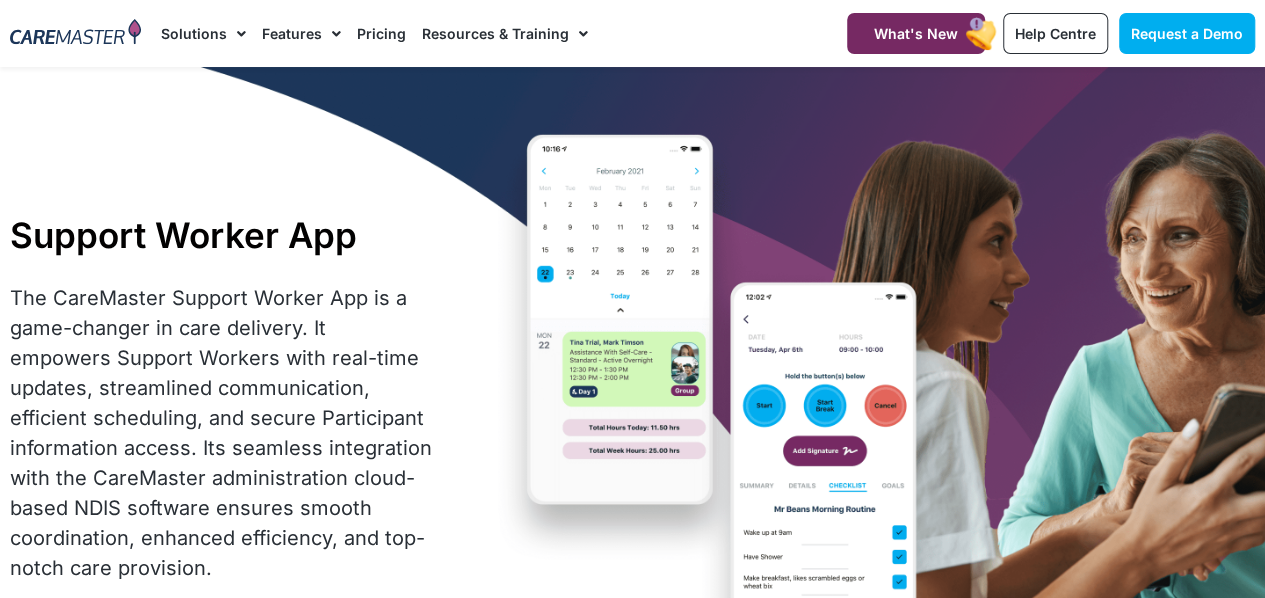 click on "The CareMaster Support Worker App is a game-changer in care delivery. It empowers Support Workers with real-time updates, streamlined communication, efficient scheduling, and secure Participant information access. Its seamless integration with the CareMaster administration cloud-based NDIS software ensures smooth coordination, enhanced efficiency, and top-notch care provision." at bounding box center [221, 433] 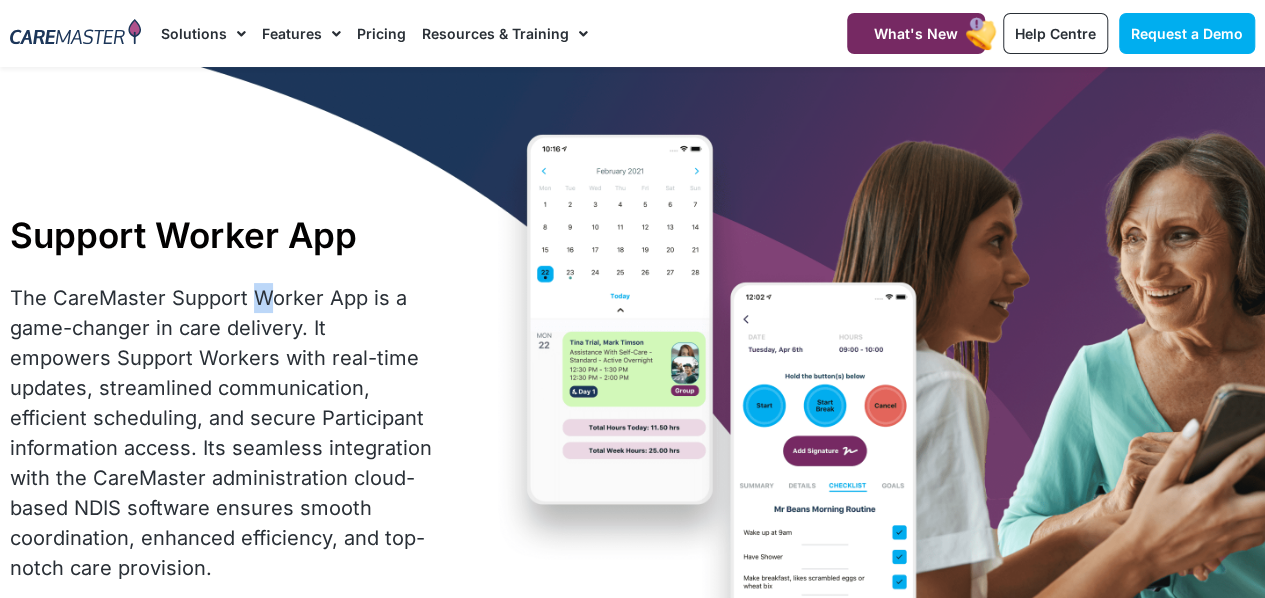click on "The CareMaster Support Worker App is a game-changer in care delivery. It empowers Support Workers with real-time updates, streamlined communication, efficient scheduling, and secure Participant information access. Its seamless integration with the CareMaster administration cloud-based NDIS software ensures smooth coordination, enhanced efficiency, and top-notch care provision." at bounding box center [221, 433] 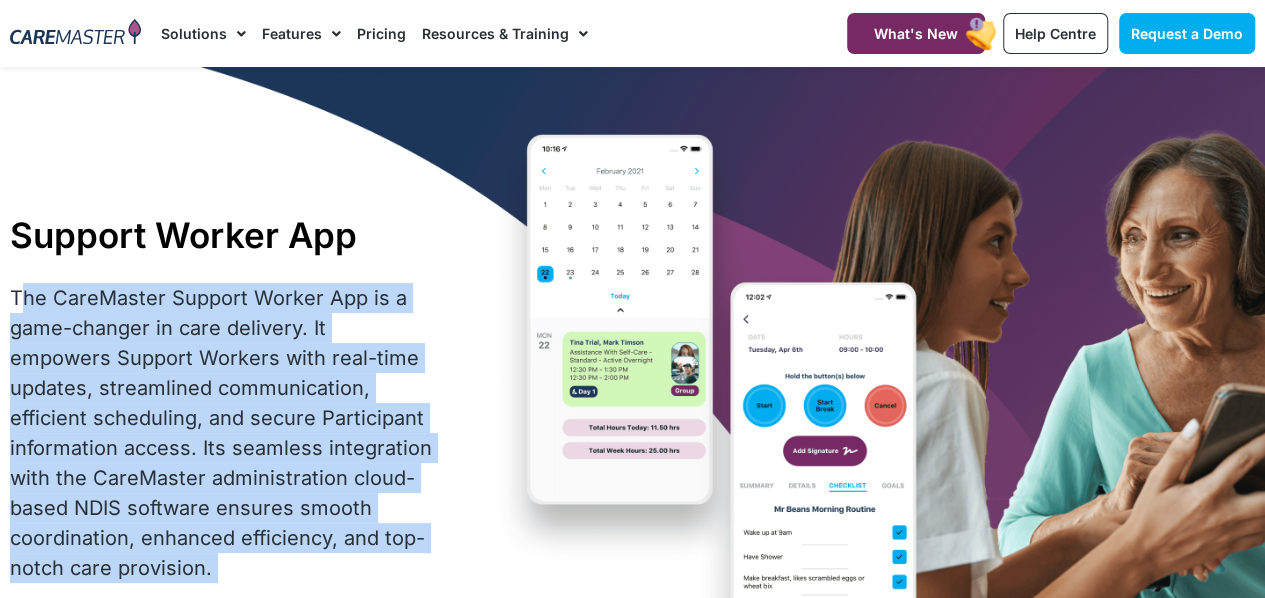 click on "The CareMaster Support Worker App is a game-changer in care delivery. It empowers Support Workers with real-time updates, streamlined communication, efficient scheduling, and secure Participant information access. Its seamless integration with the CareMaster administration cloud-based NDIS software ensures smooth coordination, enhanced efficiency, and top-notch care provision." at bounding box center [221, 433] 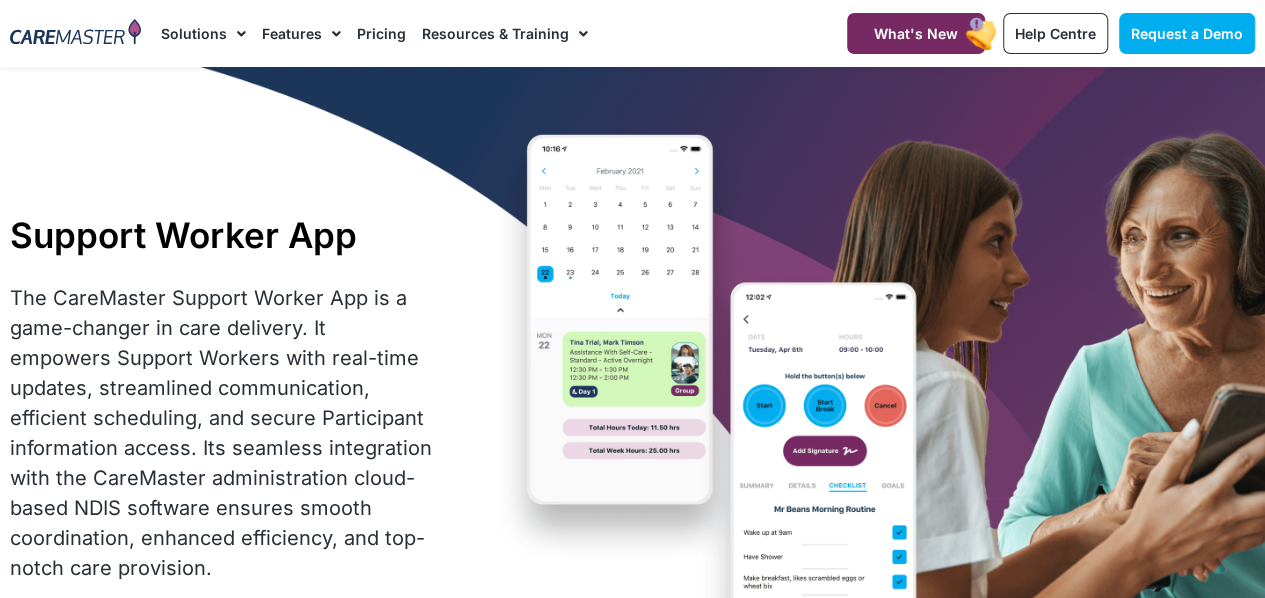 click on "The CareMaster Support Worker App is a game-changer in care delivery. It empowers Support Workers with real-time updates, streamlined communication, efficient scheduling, and secure Participant information access. Its seamless integration with the CareMaster administration cloud-based NDIS software ensures smooth coordination, enhanced efficiency, and top-notch care provision." at bounding box center [221, 433] 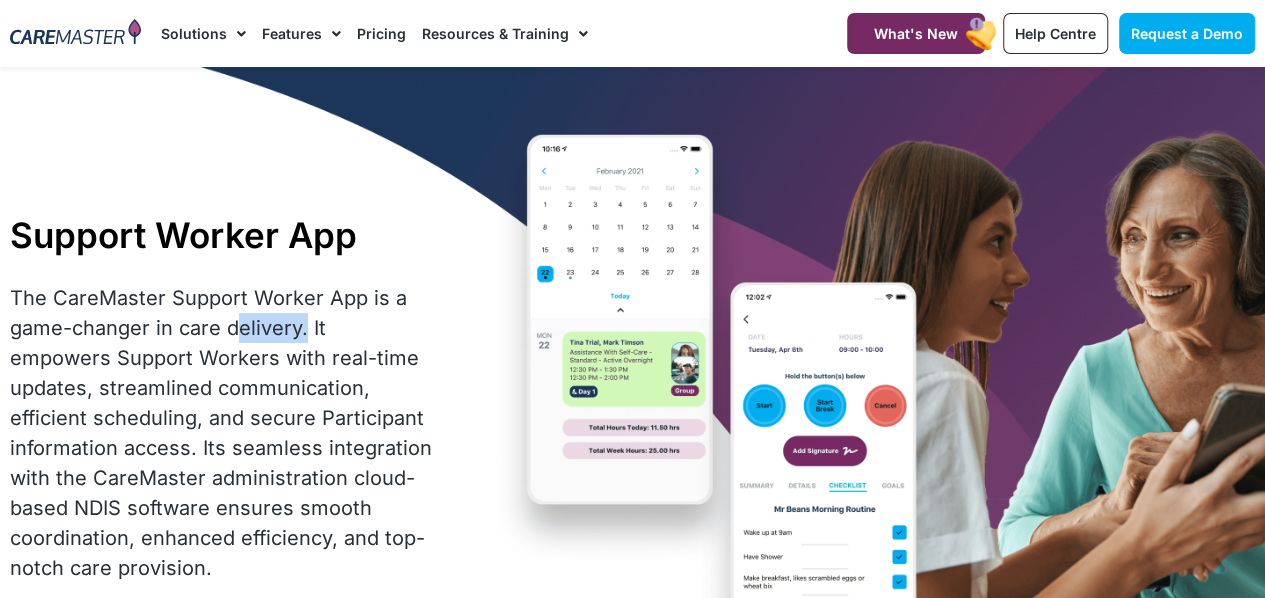 click on "The CareMaster Support Worker App is a game-changer in care delivery. It empowers Support Workers with real-time updates, streamlined communication, efficient scheduling, and secure Participant information access. Its seamless integration with the CareMaster administration cloud-based NDIS software ensures smooth coordination, enhanced efficiency, and top-notch care provision." at bounding box center (221, 433) 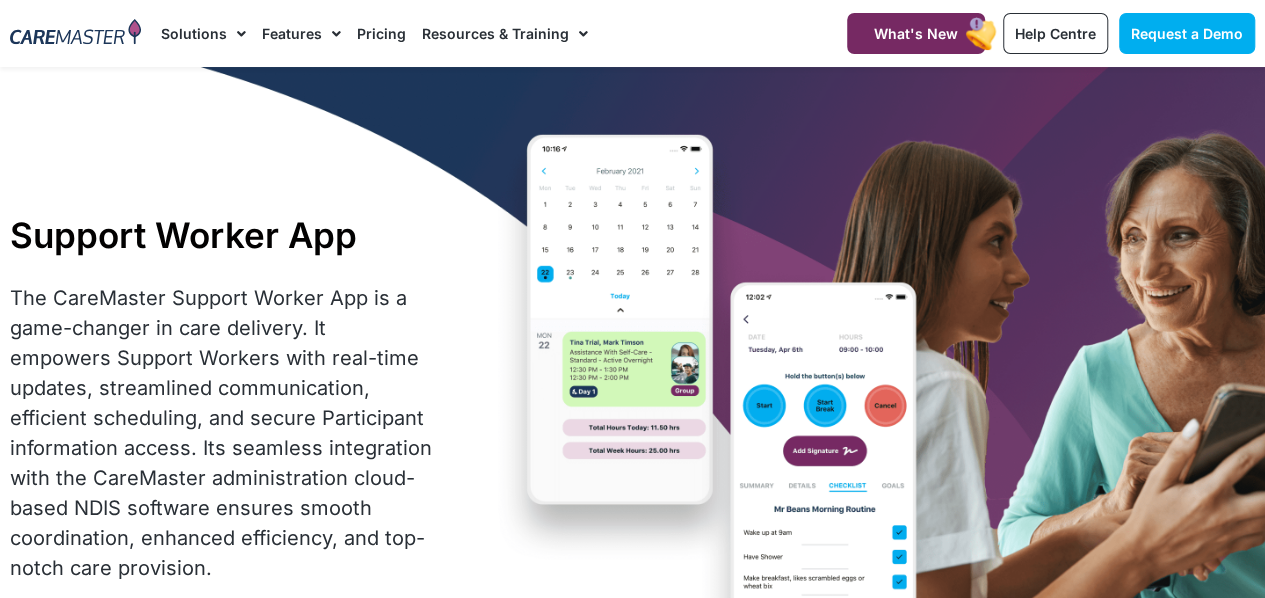 click on "The CareMaster Support Worker App is a game-changer in care delivery. It empowers Support Workers with real-time updates, streamlined communication, efficient scheduling, and secure Participant information access. Its seamless integration with the CareMaster administration cloud-based NDIS software ensures smooth coordination, enhanced efficiency, and top-notch care provision." at bounding box center [221, 433] 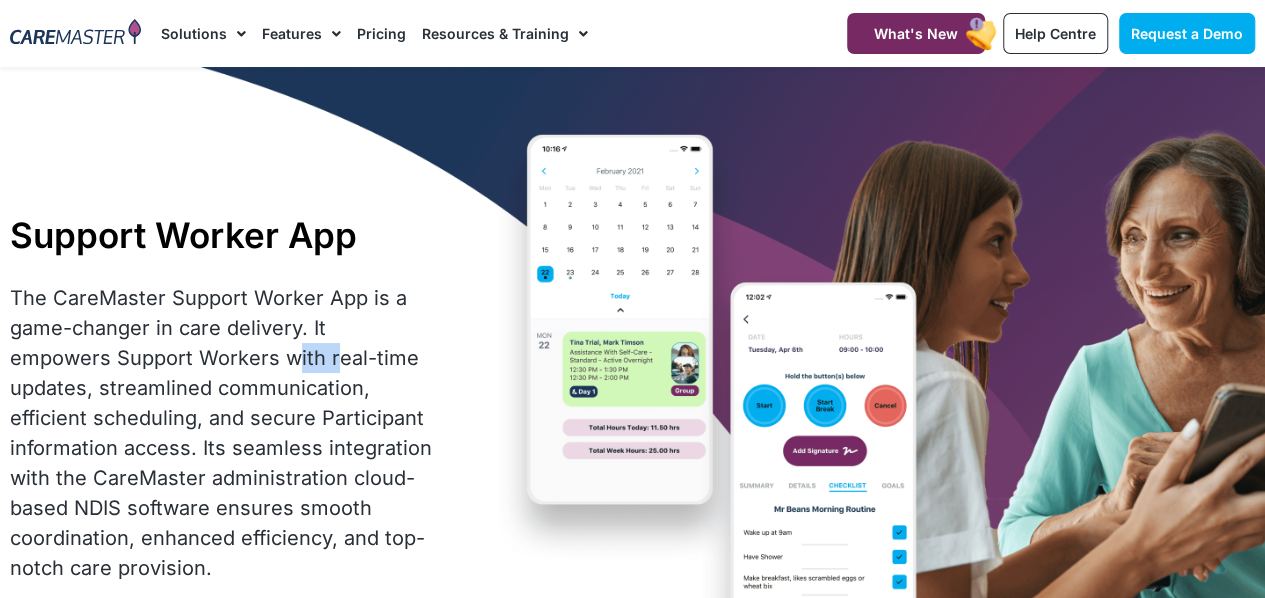 click on "The CareMaster Support Worker App is a game-changer in care delivery. It empowers Support Workers with real-time updates, streamlined communication, efficient scheduling, and secure Participant information access. Its seamless integration with the CareMaster administration cloud-based NDIS software ensures smooth coordination, enhanced efficiency, and top-notch care provision." at bounding box center (221, 433) 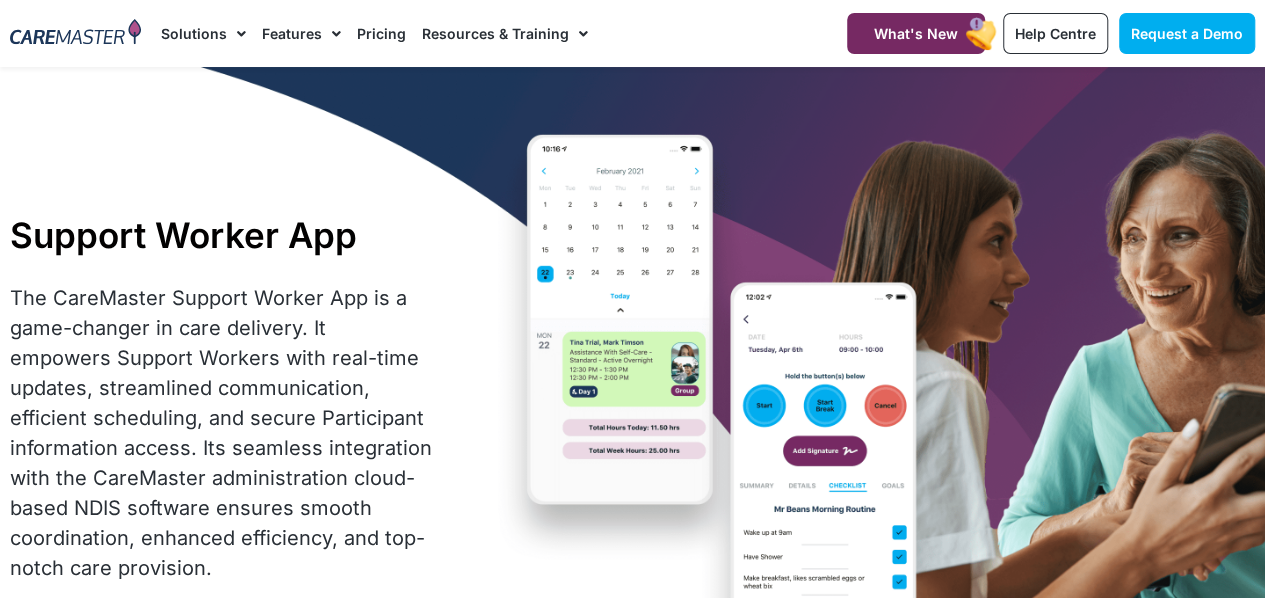 click on "The CareMaster Support Worker App is a game-changer in care delivery. It empowers Support Workers with real-time updates, streamlined communication, efficient scheduling, and secure Participant information access. Its seamless integration with the CareMaster administration cloud-based NDIS software ensures smooth coordination, enhanced efficiency, and top-notch care provision." at bounding box center [221, 433] 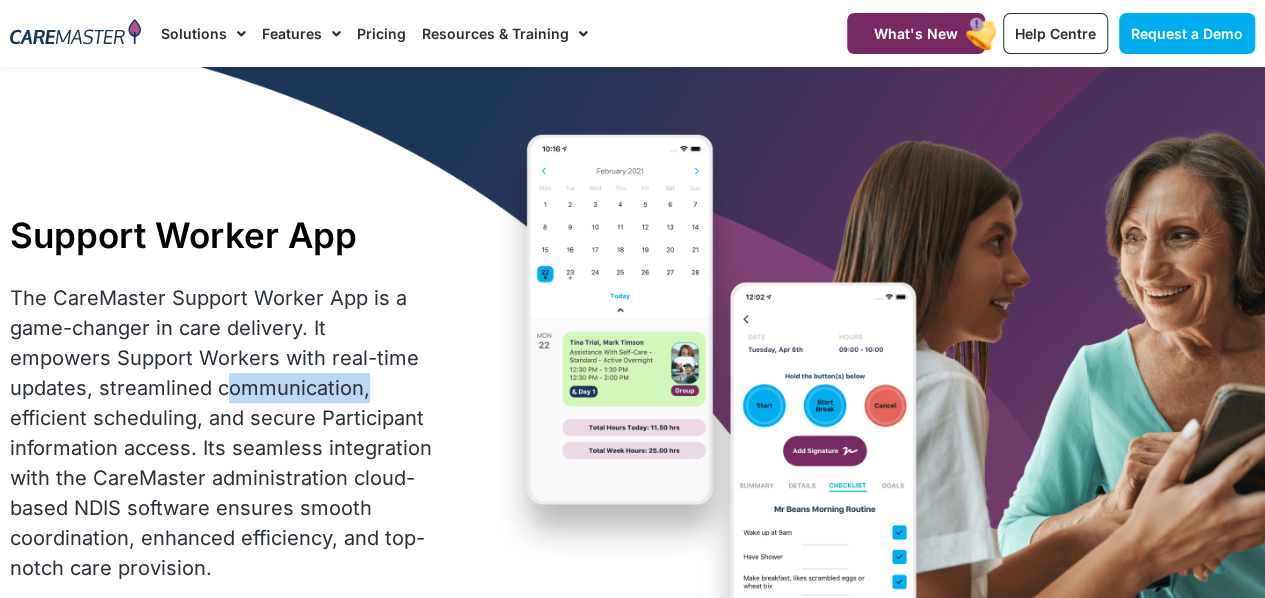 click on "The CareMaster Support Worker App is a game-changer in care delivery. It empowers Support Workers with real-time updates, streamlined communication, efficient scheduling, and secure Participant information access. Its seamless integration with the CareMaster administration cloud-based NDIS software ensures smooth coordination, enhanced efficiency, and top-notch care provision." at bounding box center [221, 433] 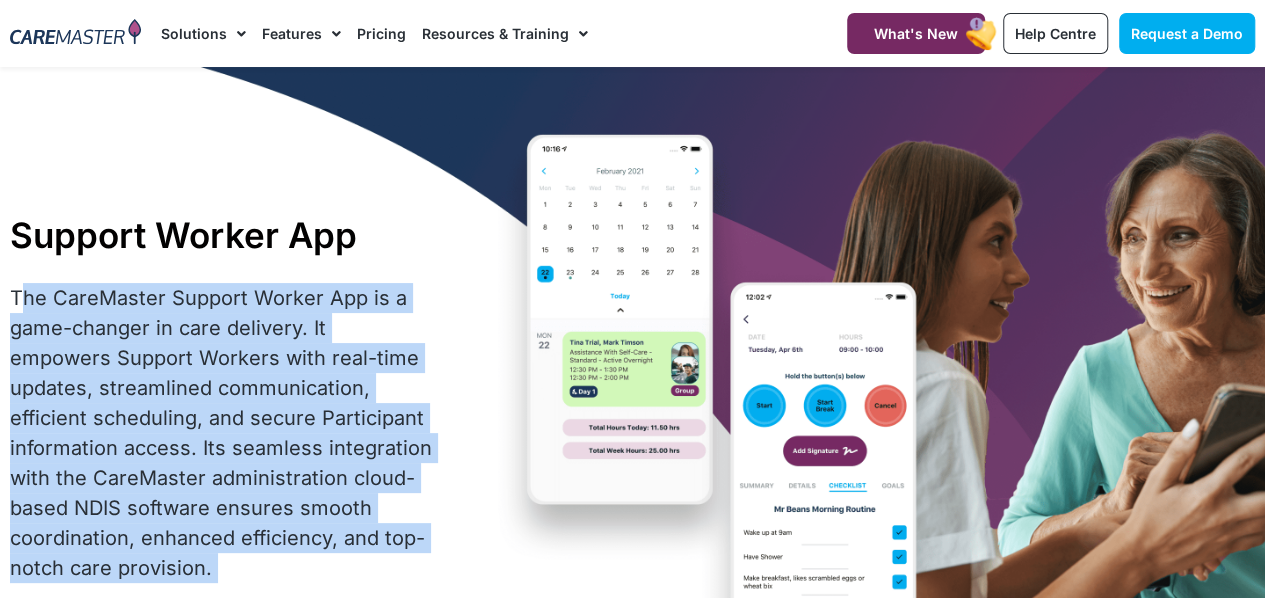 click on "The CareMaster Support Worker App is a game-changer in care delivery. It empowers Support Workers with real-time updates, streamlined communication, efficient scheduling, and secure Participant information access. Its seamless integration with the CareMaster administration cloud-based NDIS software ensures smooth coordination, enhanced efficiency, and top-notch care provision." at bounding box center (221, 433) 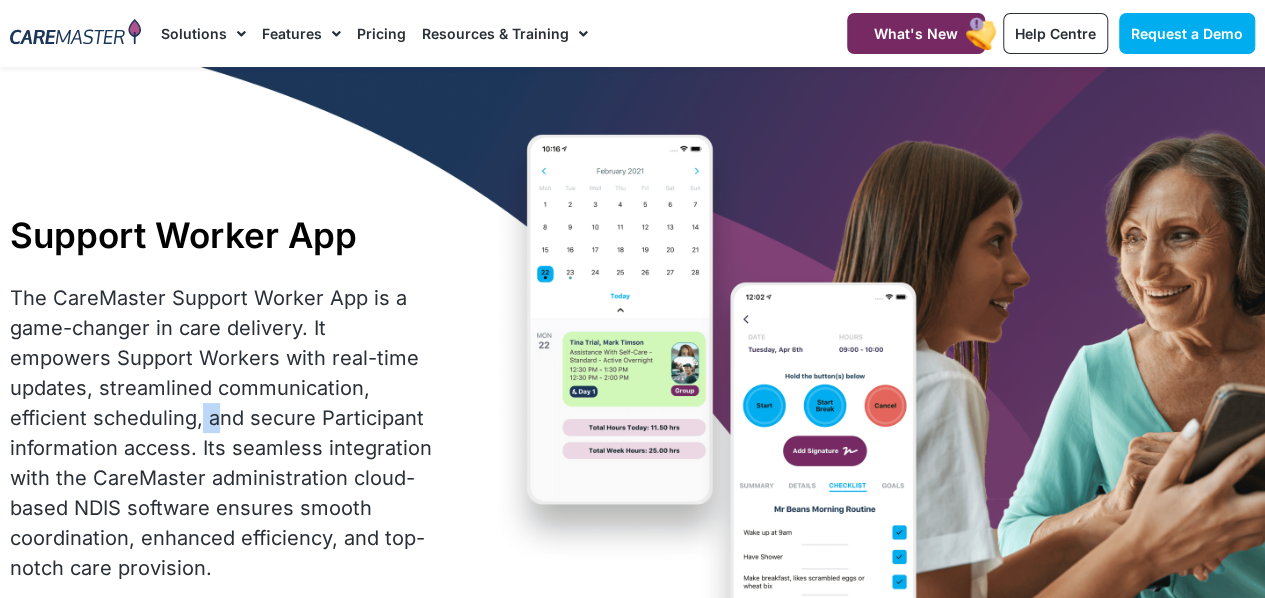 click on "The CareMaster Support Worker App is a game-changer in care delivery. It empowers Support Workers with real-time updates, streamlined communication, efficient scheduling, and secure Participant information access. Its seamless integration with the CareMaster administration cloud-based NDIS software ensures smooth coordination, enhanced efficiency, and top-notch care provision." at bounding box center (221, 433) 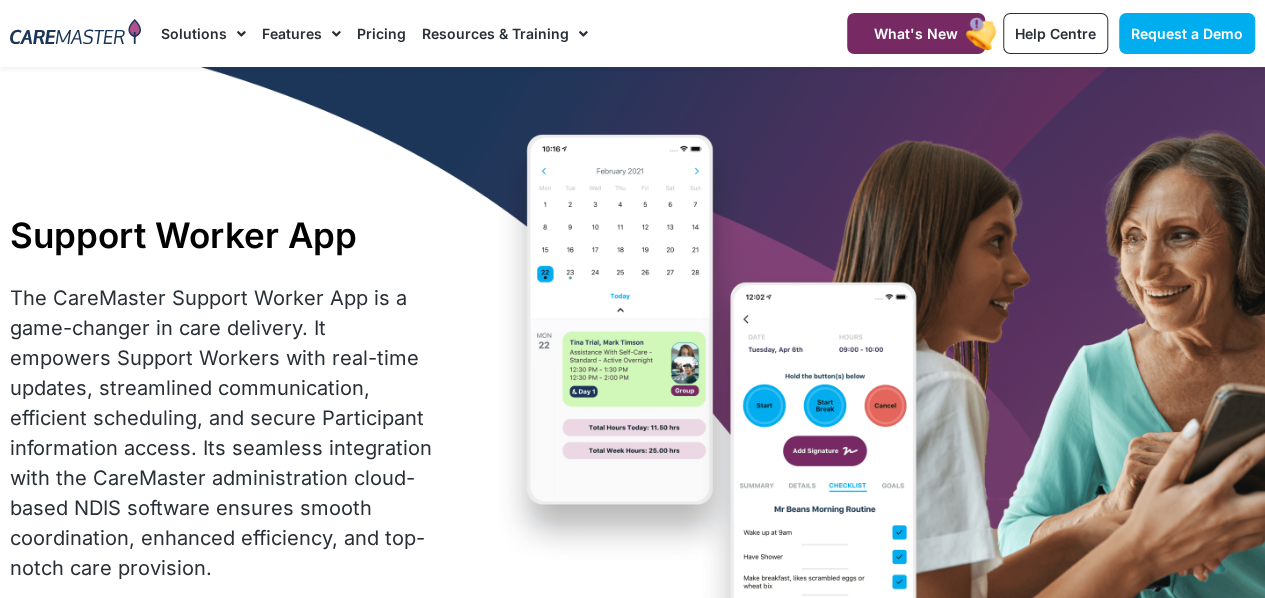 click on "The CareMaster Support Worker App is a game-changer in care delivery. It empowers Support Workers with real-time updates, streamlined communication, efficient scheduling, and secure Participant information access. Its seamless integration with the CareMaster administration cloud-based NDIS software ensures smooth coordination, enhanced efficiency, and top-notch care provision." at bounding box center [221, 433] 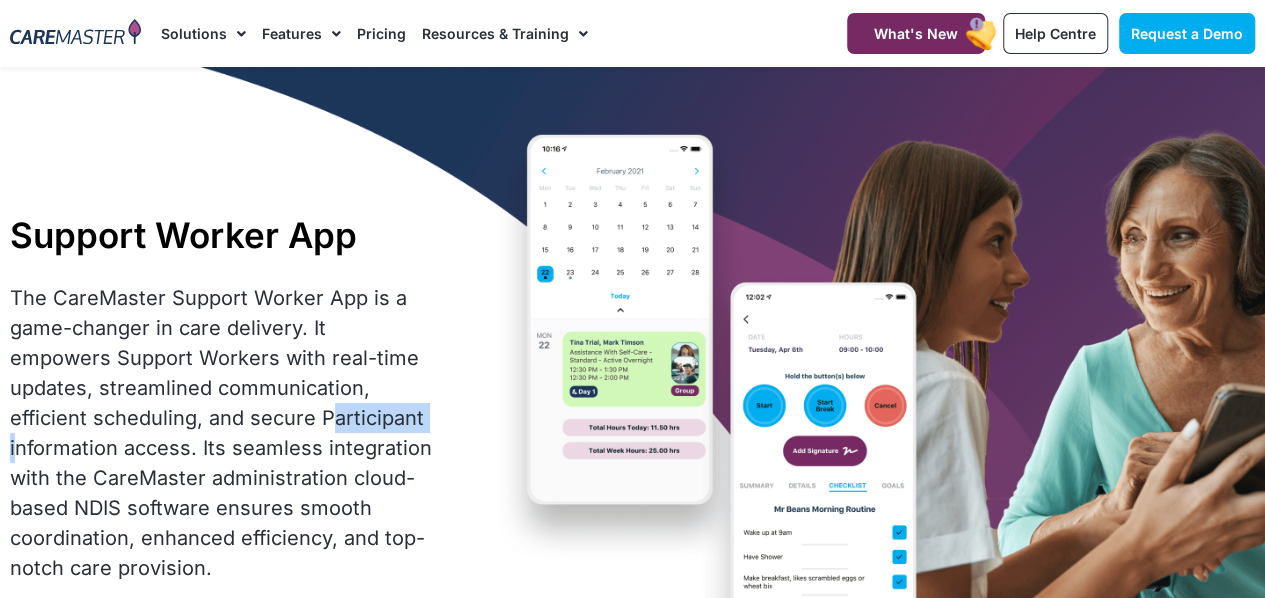 click on "The CareMaster Support Worker App is a game-changer in care delivery. It empowers Support Workers with real-time updates, streamlined communication, efficient scheduling, and secure Participant information access. Its seamless integration with the CareMaster administration cloud-based NDIS software ensures smooth coordination, enhanced efficiency, and top-notch care provision." at bounding box center (221, 433) 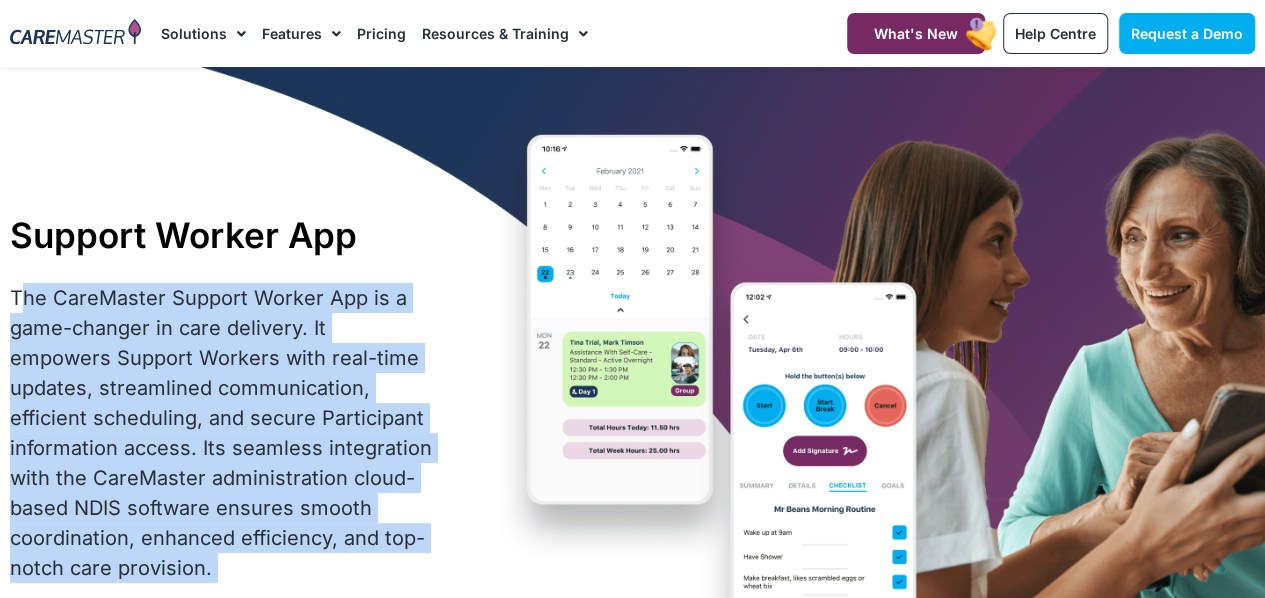 click on "The CareMaster Support Worker App is a game-changer in care delivery. It empowers Support Workers with real-time updates, streamlined communication, efficient scheduling, and secure Participant information access. Its seamless integration with the CareMaster administration cloud-based NDIS software ensures smooth coordination, enhanced efficiency, and top-notch care provision." at bounding box center (221, 433) 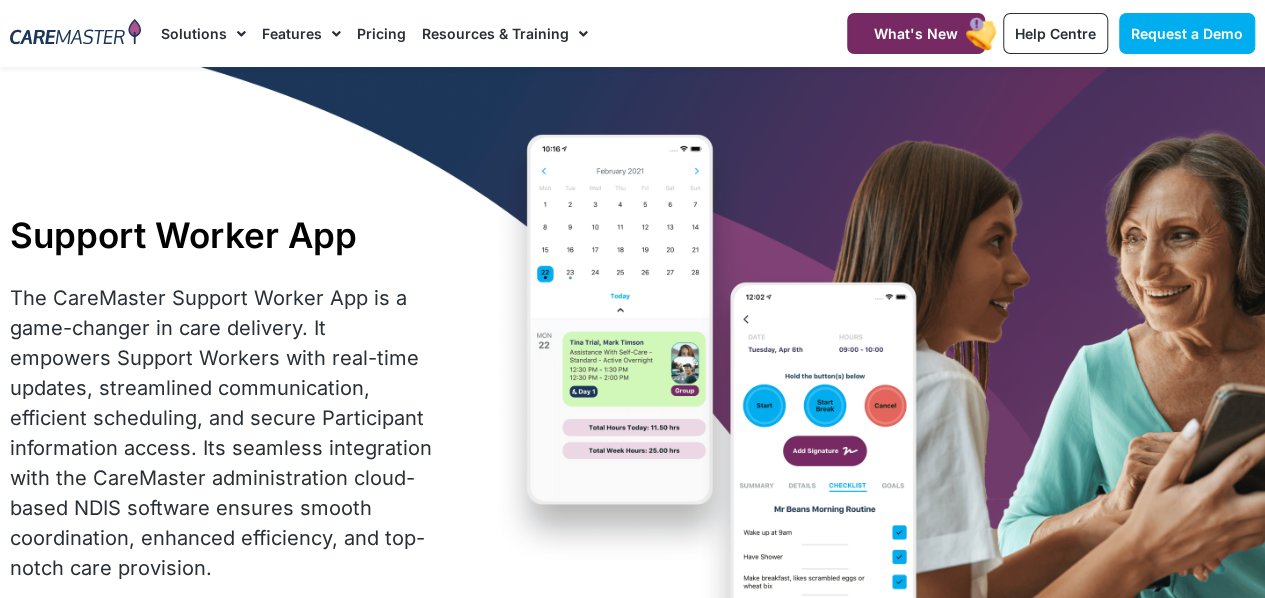 click on "The CareMaster Support Worker App is a game-changer in care delivery. It empowers Support Workers with real-time updates, streamlined communication, efficient scheduling, and secure Participant information access. Its seamless integration with the CareMaster administration cloud-based NDIS software ensures smooth coordination, enhanced efficiency, and top-notch care provision." at bounding box center [221, 433] 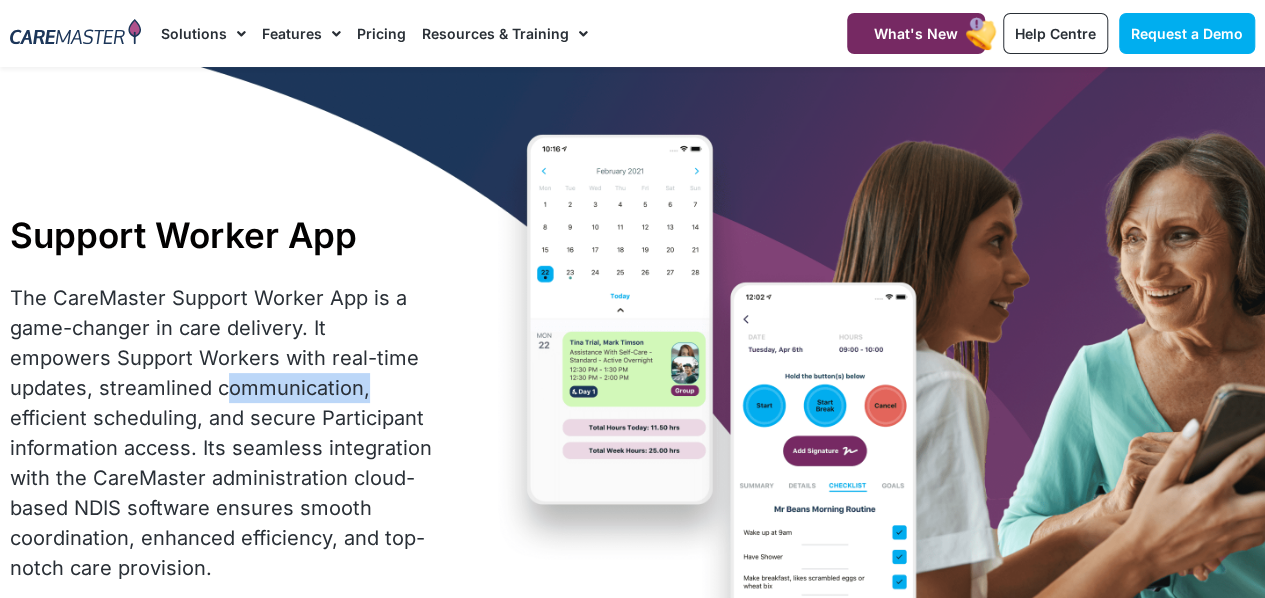 click on "The CareMaster Support Worker App is a game-changer in care delivery. It empowers Support Workers with real-time updates, streamlined communication, efficient scheduling, and secure Participant information access. Its seamless integration with the CareMaster administration cloud-based NDIS software ensures smooth coordination, enhanced efficiency, and top-notch care provision." at bounding box center [221, 433] 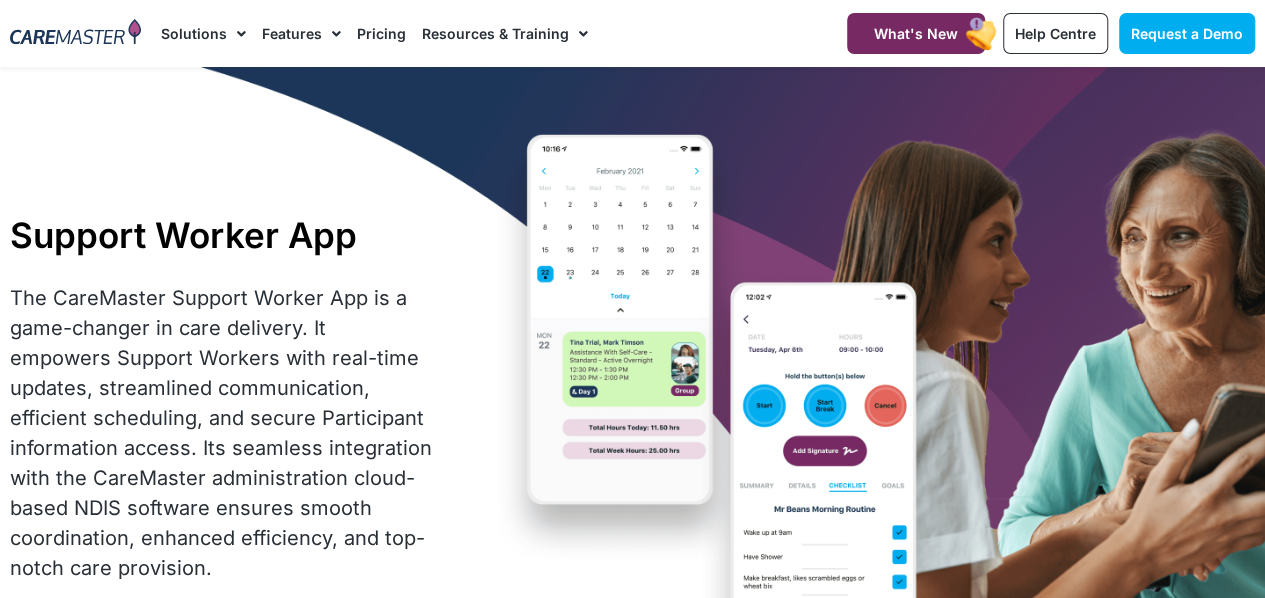 click on "The CareMaster Support Worker App is a game-changer in care delivery. It empowers Support Workers with real-time updates, streamlined communication, efficient scheduling, and secure Participant information access. Its seamless integration with the CareMaster administration cloud-based NDIS software ensures smooth coordination, enhanced efficiency, and top-notch care provision." at bounding box center [221, 433] 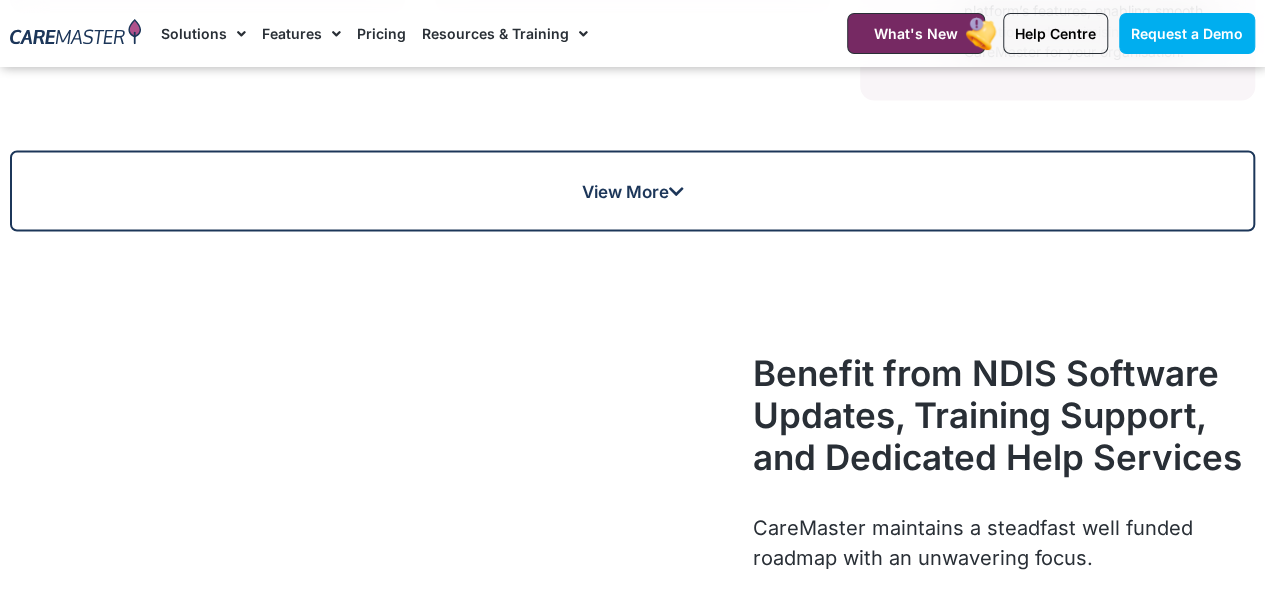 scroll, scrollTop: 1855, scrollLeft: 0, axis: vertical 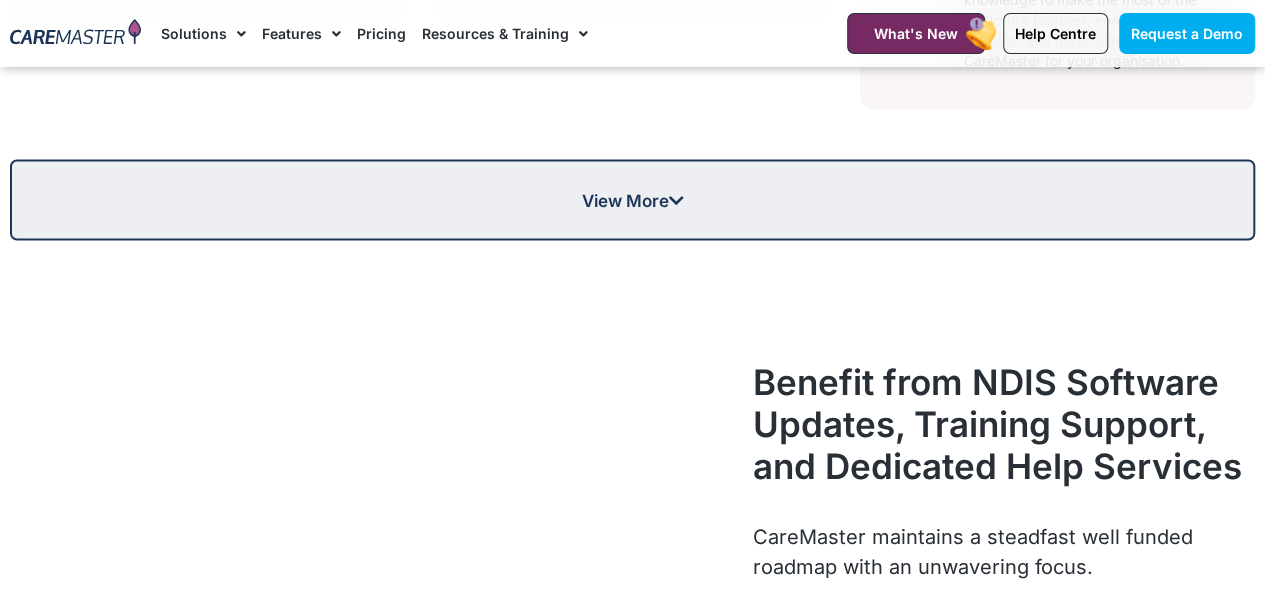 click on "View More" 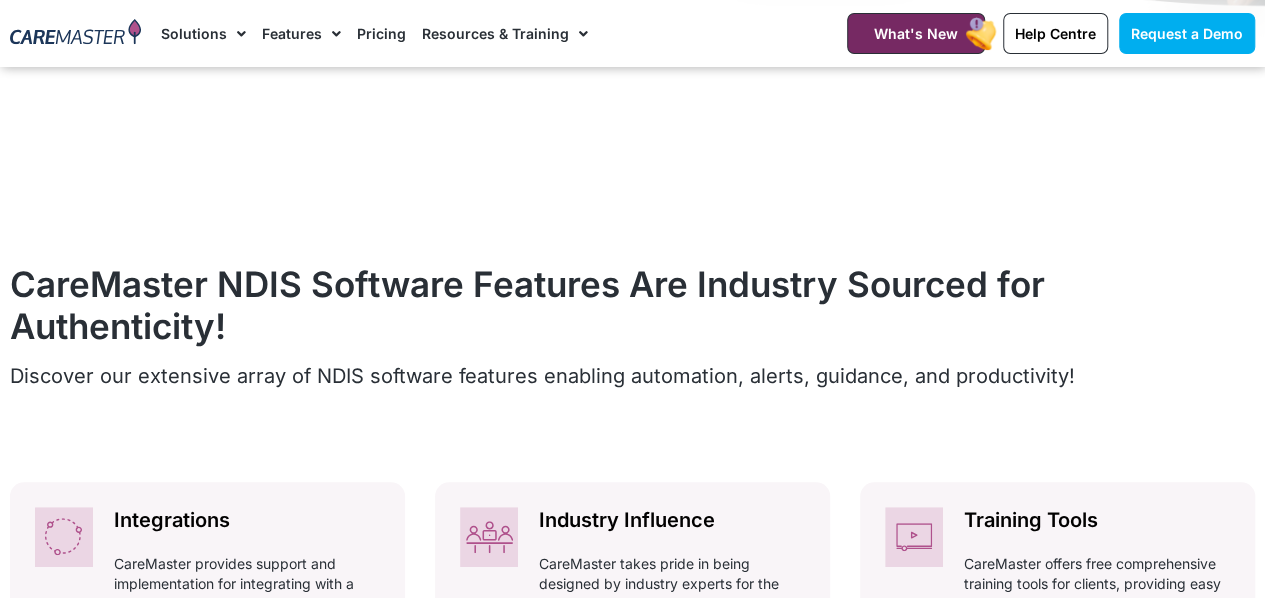 scroll, scrollTop: 683, scrollLeft: 0, axis: vertical 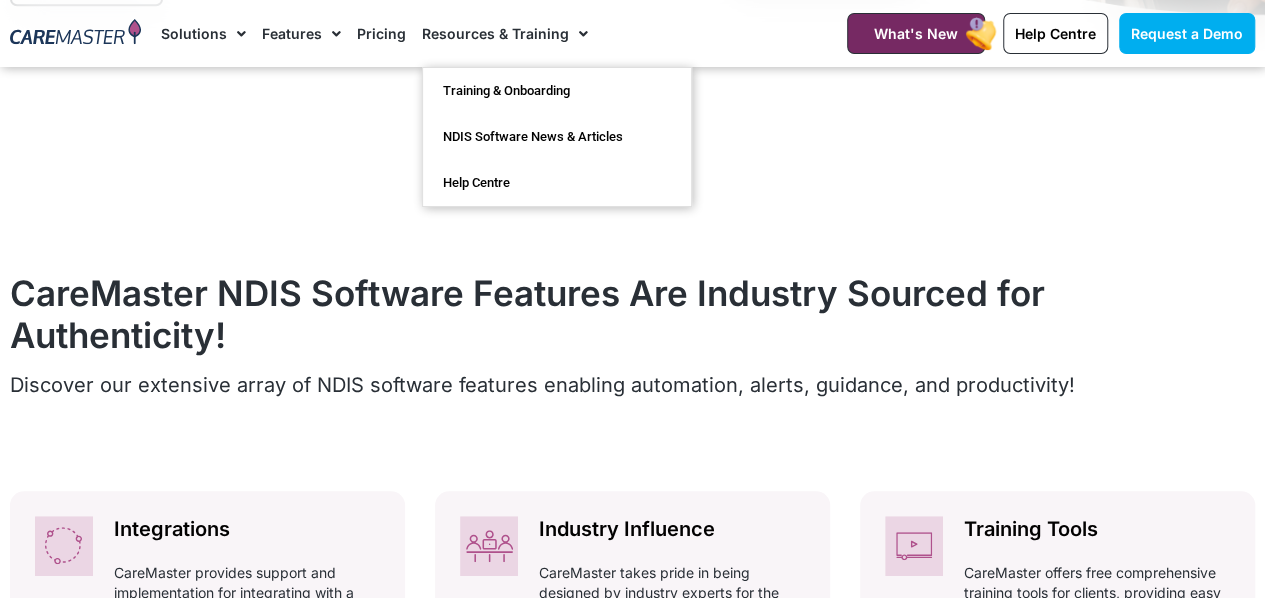 click on "Pricing" 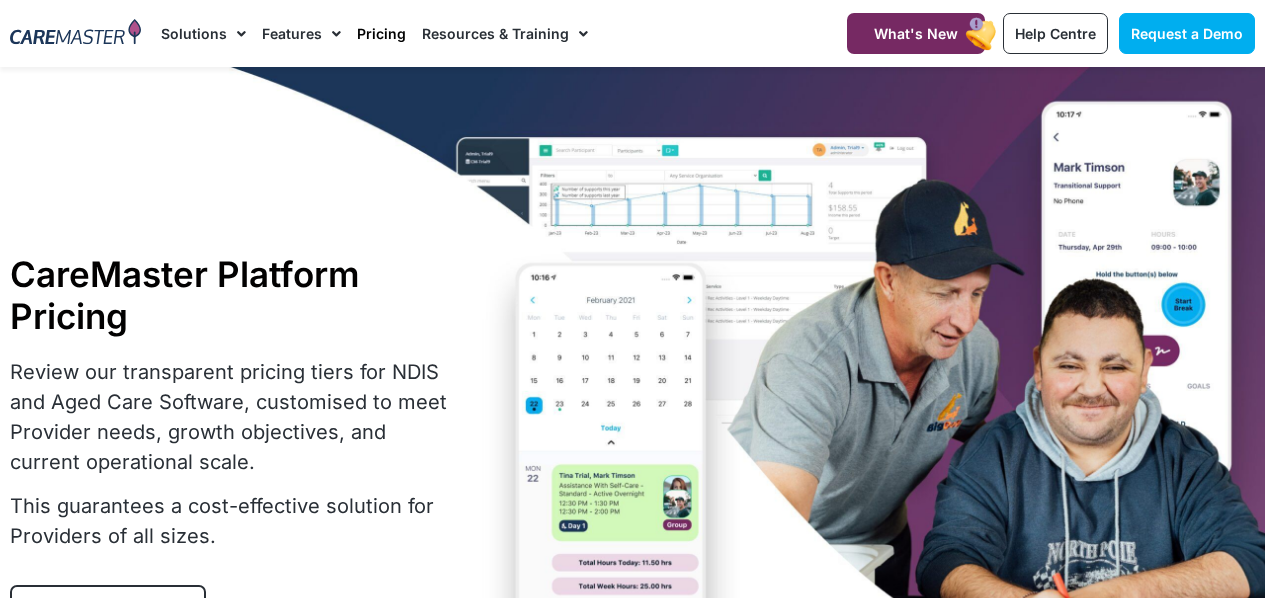 scroll, scrollTop: 0, scrollLeft: 0, axis: both 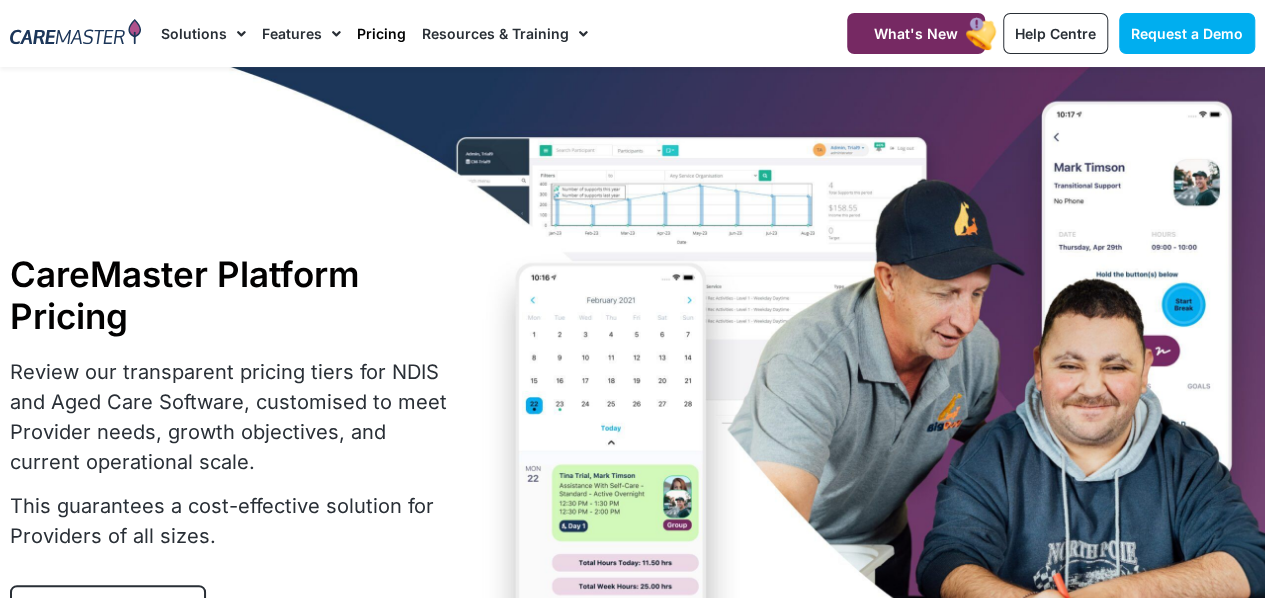 click on "Review our transparent pricing tiers for NDIS and Aged Care Software, customised to meet Provider needs, growth objectives, and current operational scale." at bounding box center (231, 417) 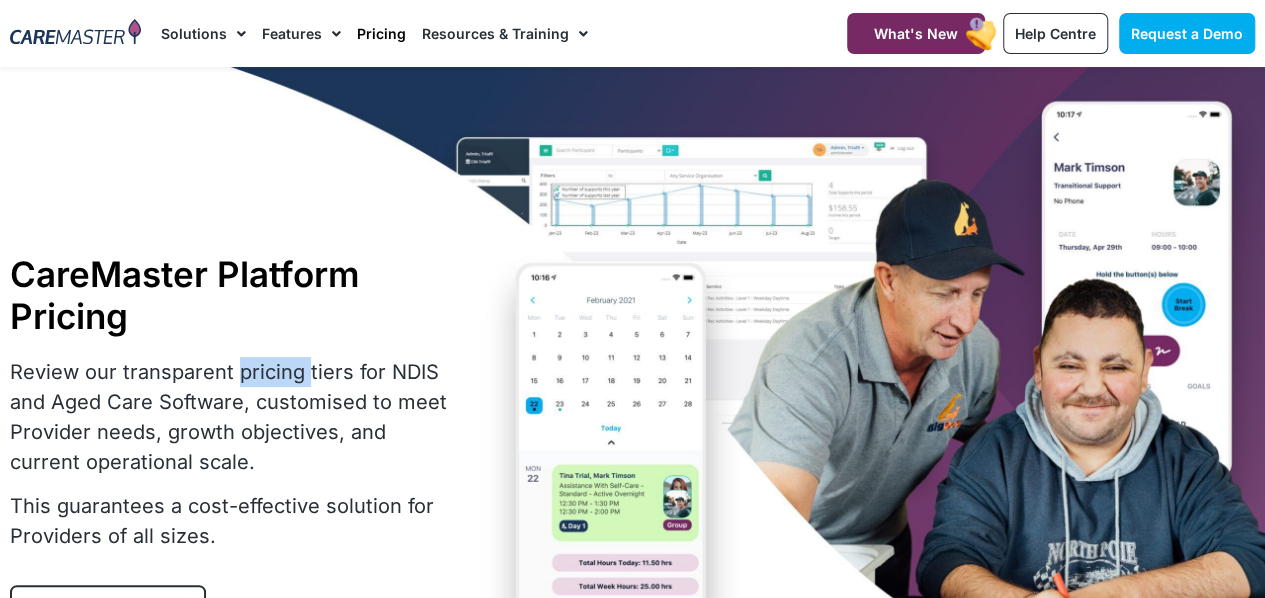click on "Review our transparent pricing tiers for NDIS and Aged Care Software, customised to meet Provider needs, growth objectives, and current operational scale." at bounding box center (231, 417) 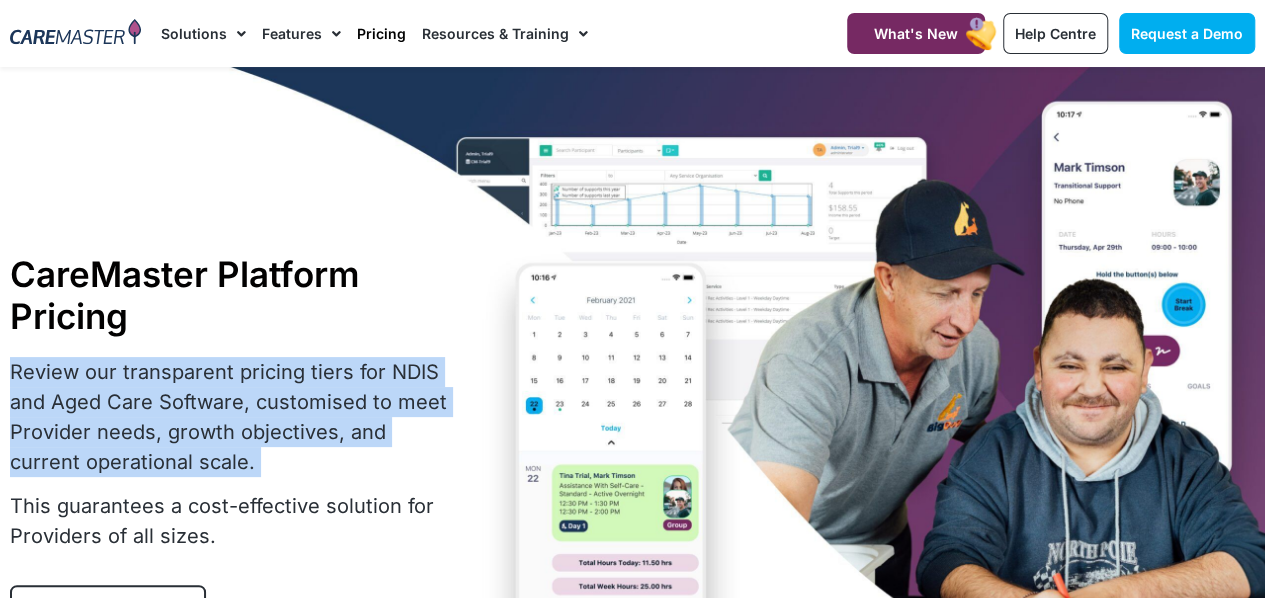 click on "Review our transparent pricing tiers for NDIS and Aged Care Software, customised to meet Provider needs, growth objectives, and current operational scale." at bounding box center [231, 417] 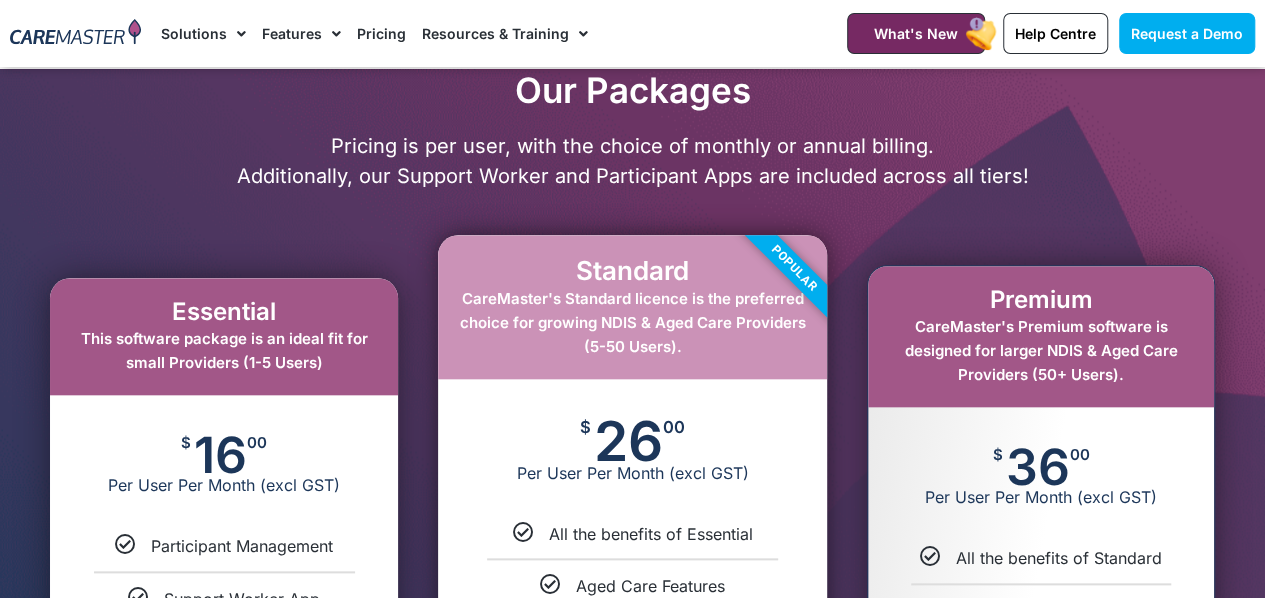 scroll, scrollTop: 842, scrollLeft: 0, axis: vertical 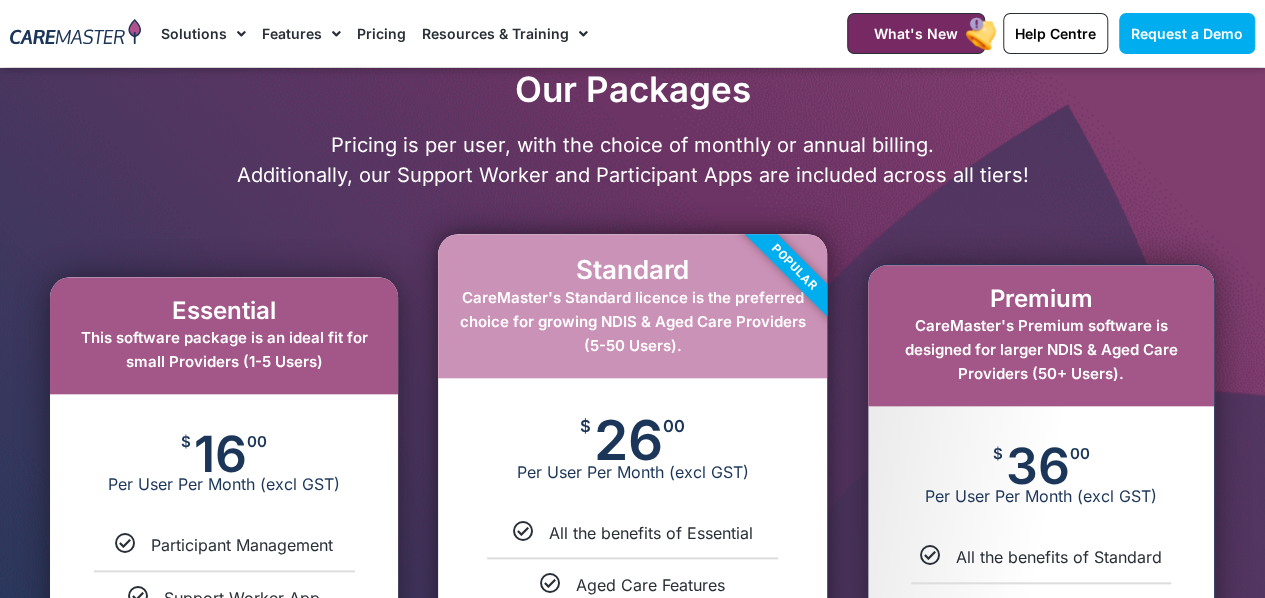 click on "This software package is an ideal fit for small Providers (1-5 Users)" at bounding box center (224, 349) 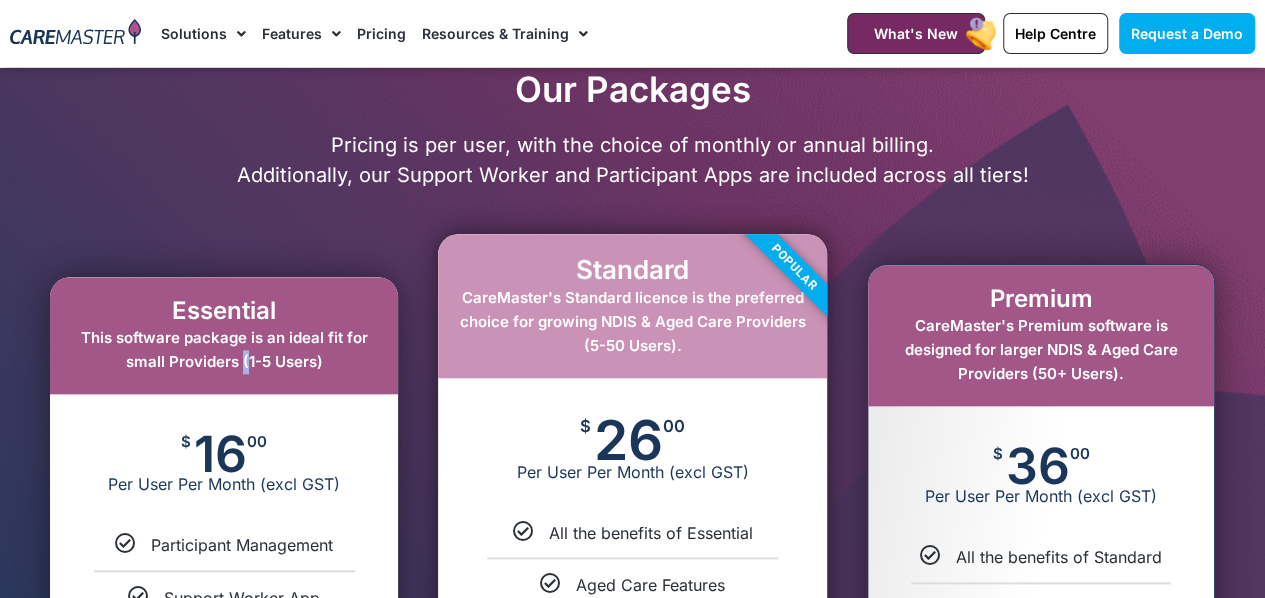 click on "This software package is an ideal fit for small Providers (1-5 Users)" at bounding box center (224, 349) 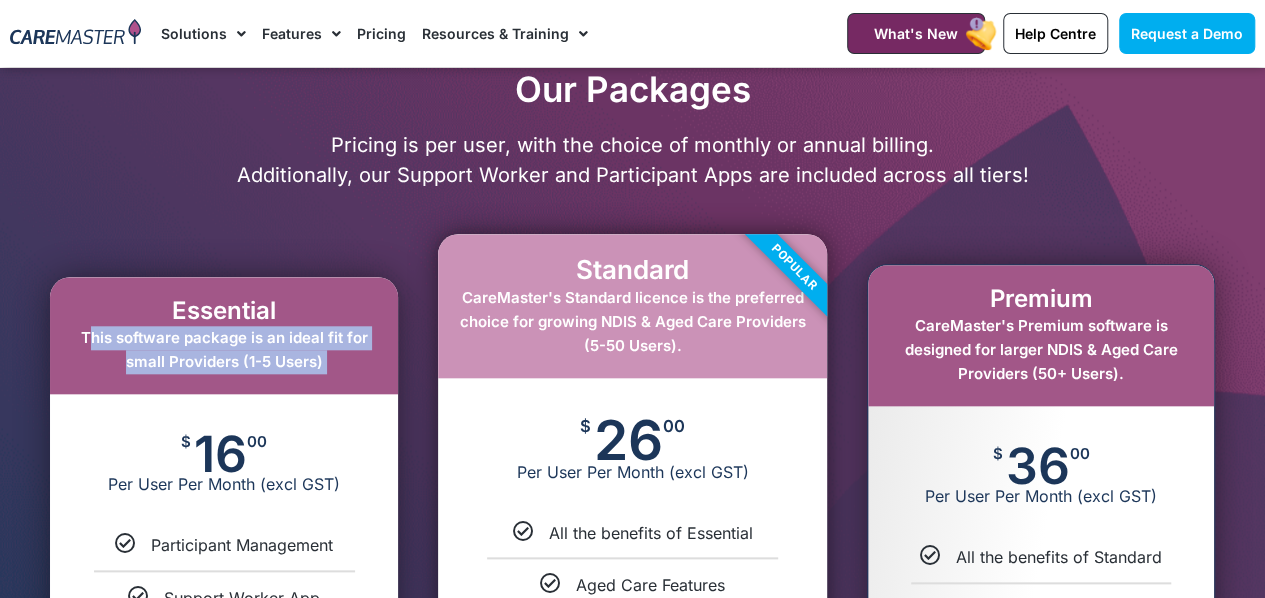 click on "This software package is an ideal fit for small Providers (1-5 Users)" at bounding box center (224, 349) 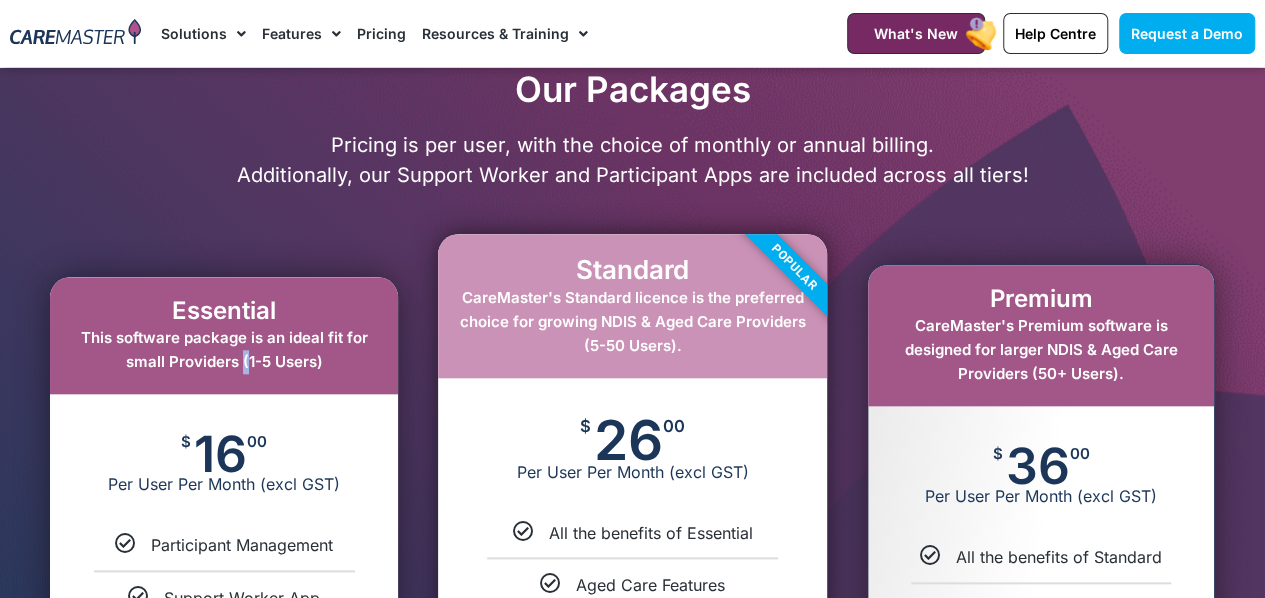 click on "This software package is an ideal fit for small Providers (1-5 Users)" at bounding box center [224, 349] 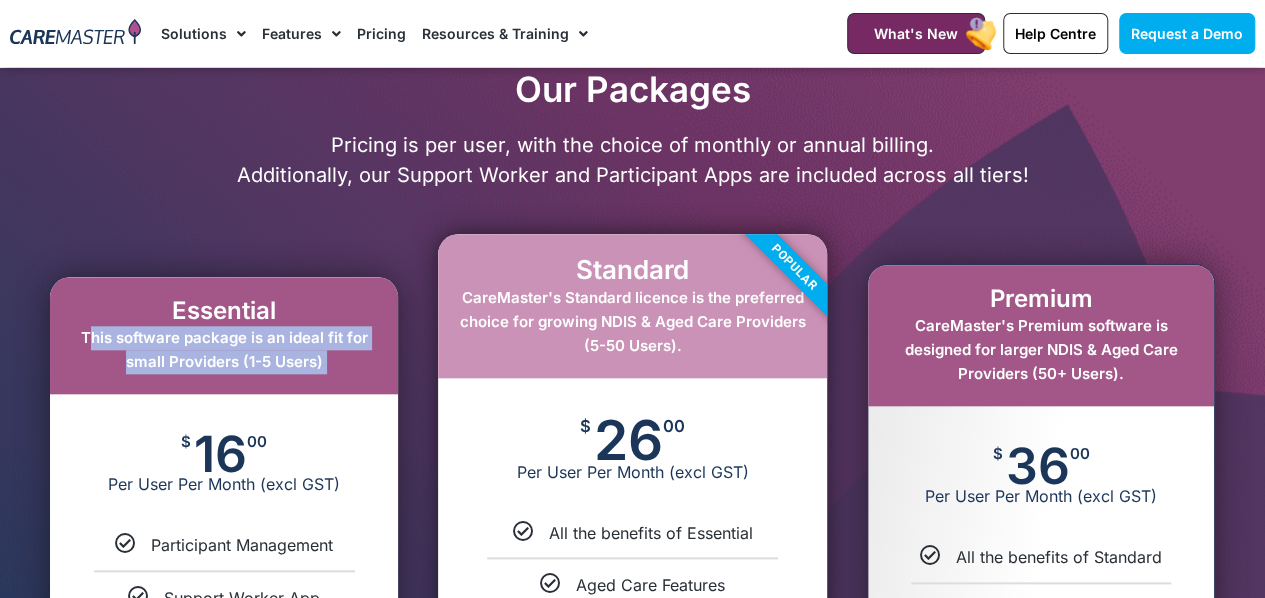 click on "This software package is an ideal fit for small Providers (1-5 Users)" at bounding box center [224, 349] 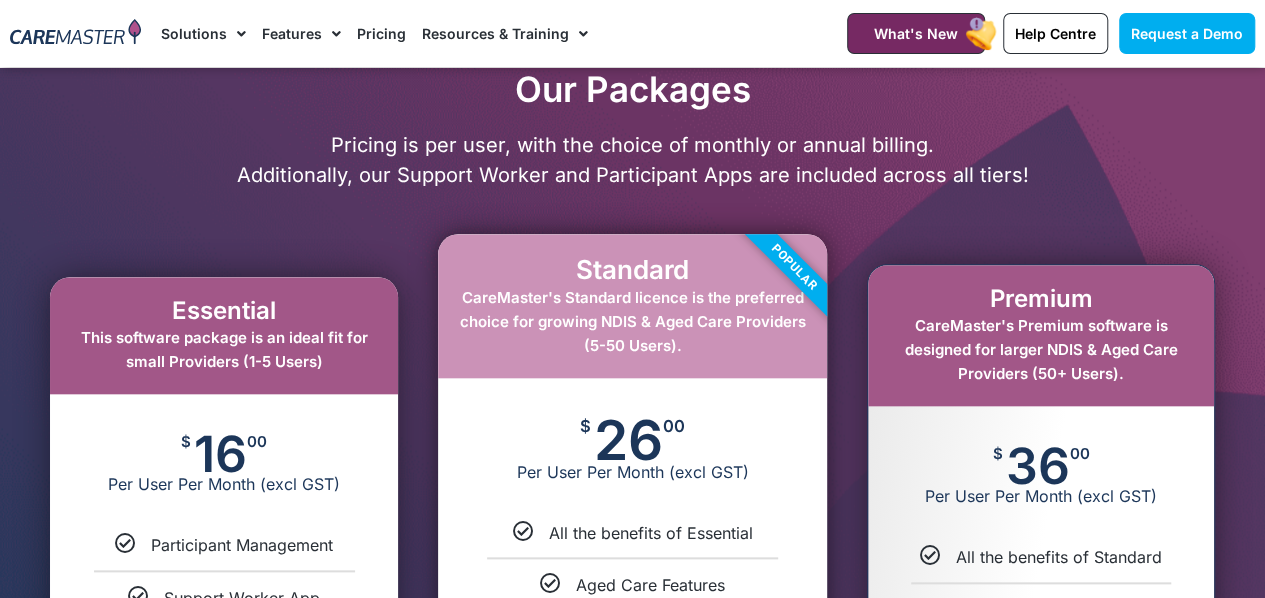 click on "Popular" at bounding box center [752, 309] 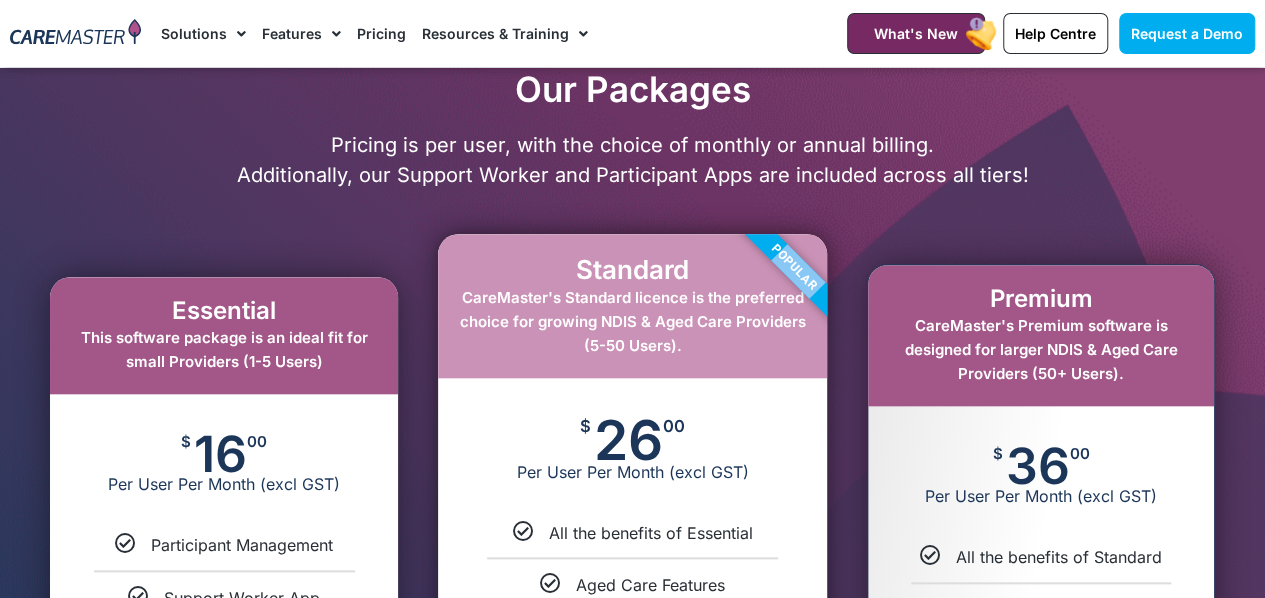 click on "Popular" at bounding box center (752, 309) 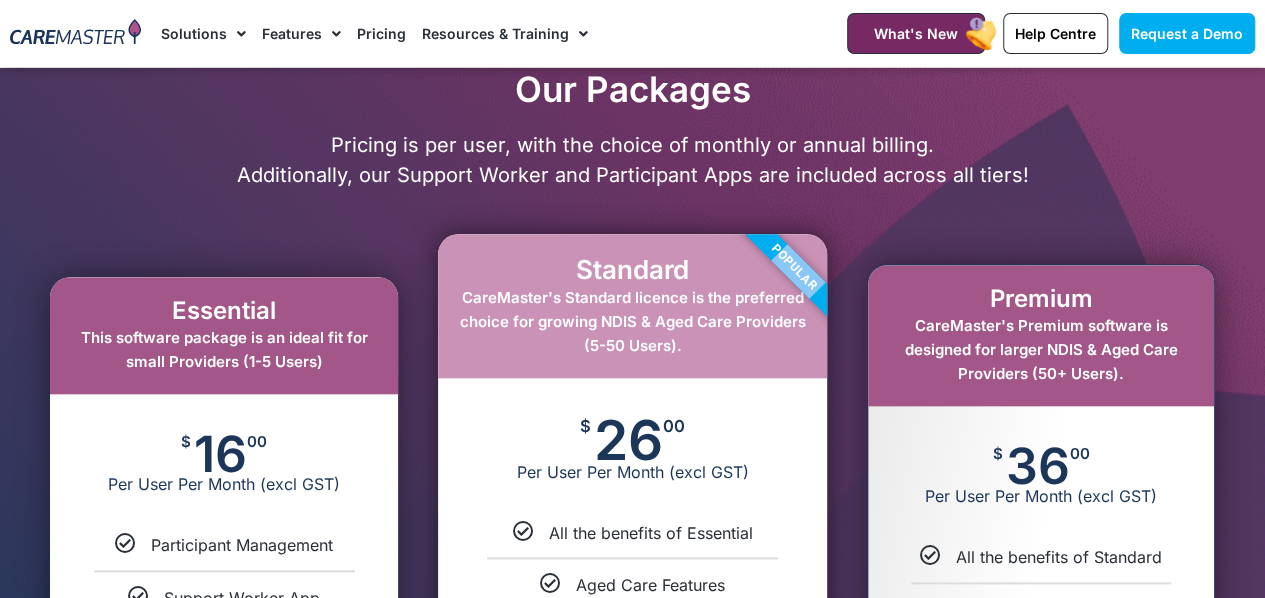 scroll, scrollTop: 859, scrollLeft: 0, axis: vertical 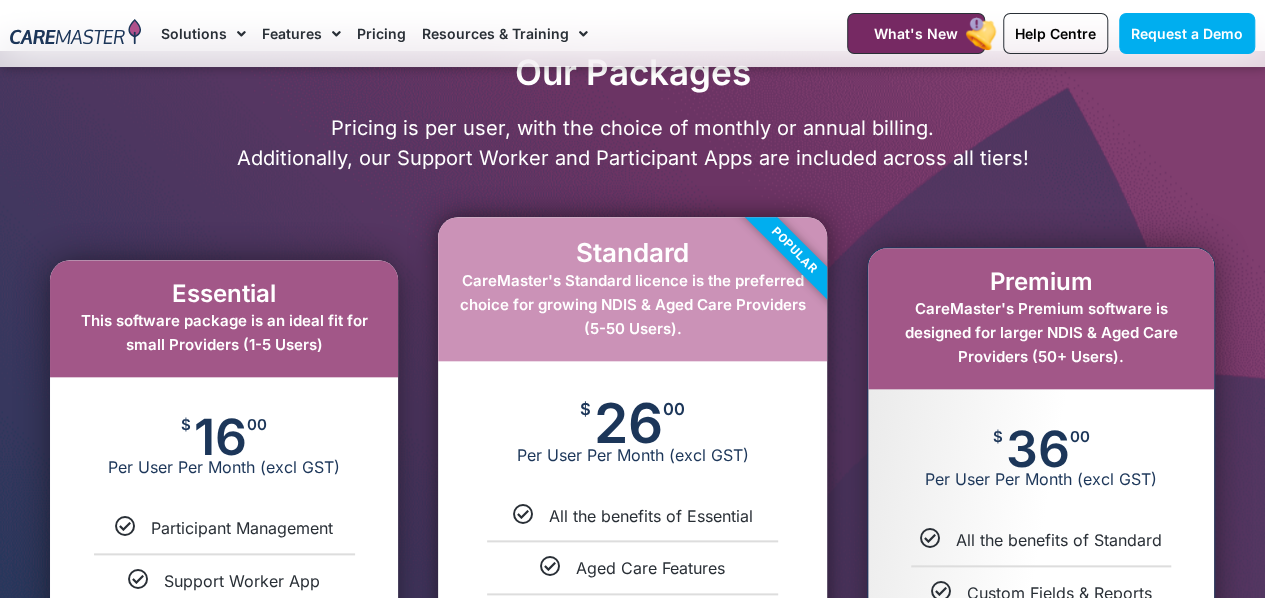 click on "CareMaster's Standard licence is the preferred choice for growing NDIS & Aged Care Providers (5-50 Users)." at bounding box center (632, 304) 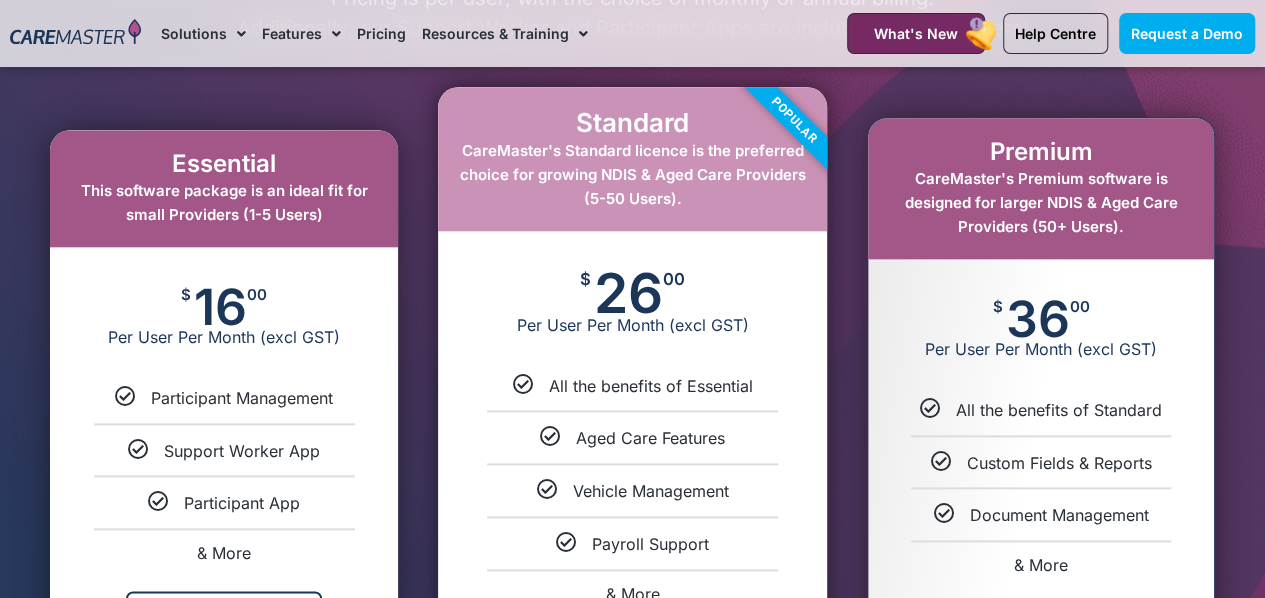scroll, scrollTop: 990, scrollLeft: 0, axis: vertical 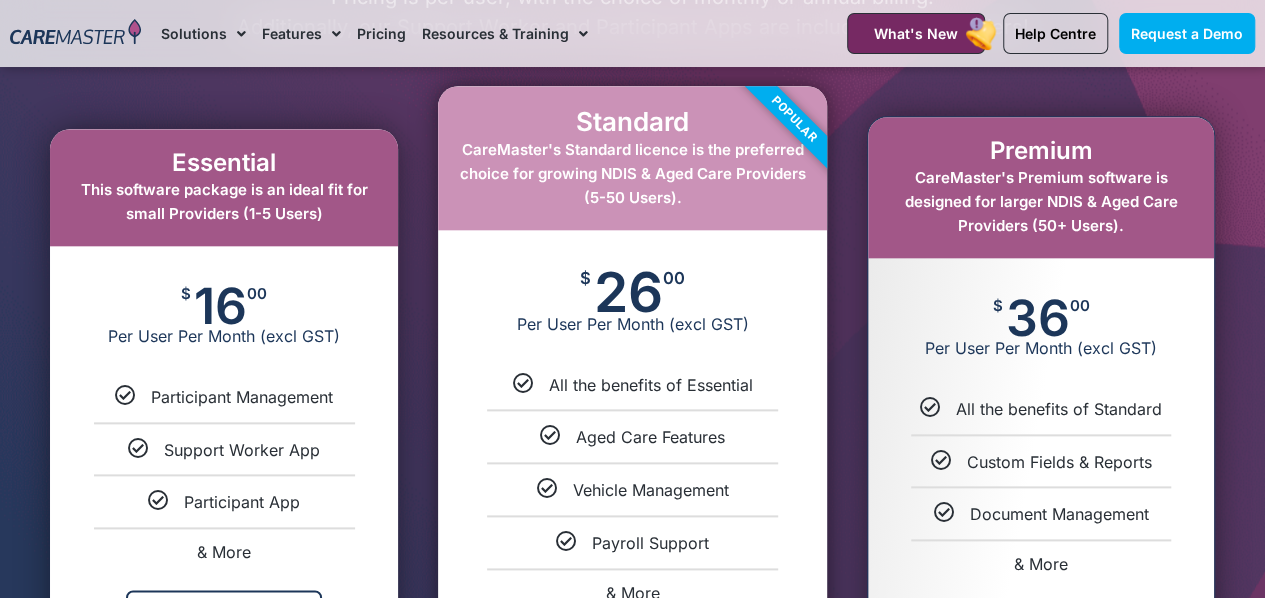 click on "Support Worker App" at bounding box center [242, 450] 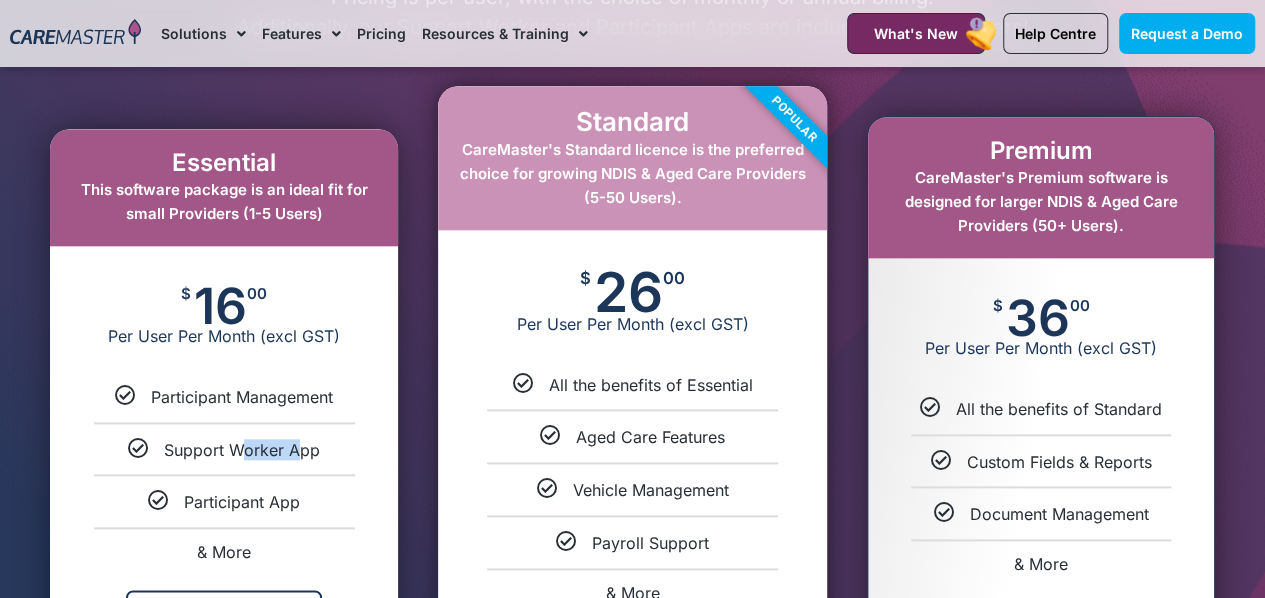 click on "Support Worker App" at bounding box center (242, 450) 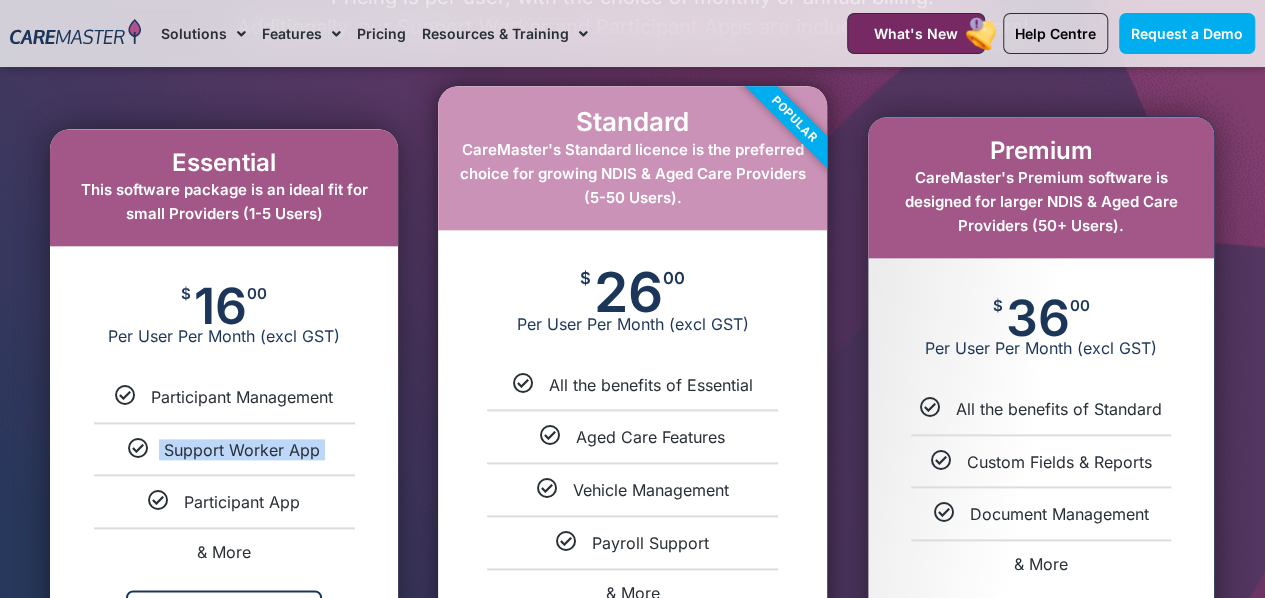 click on "Support Worker App" at bounding box center [242, 450] 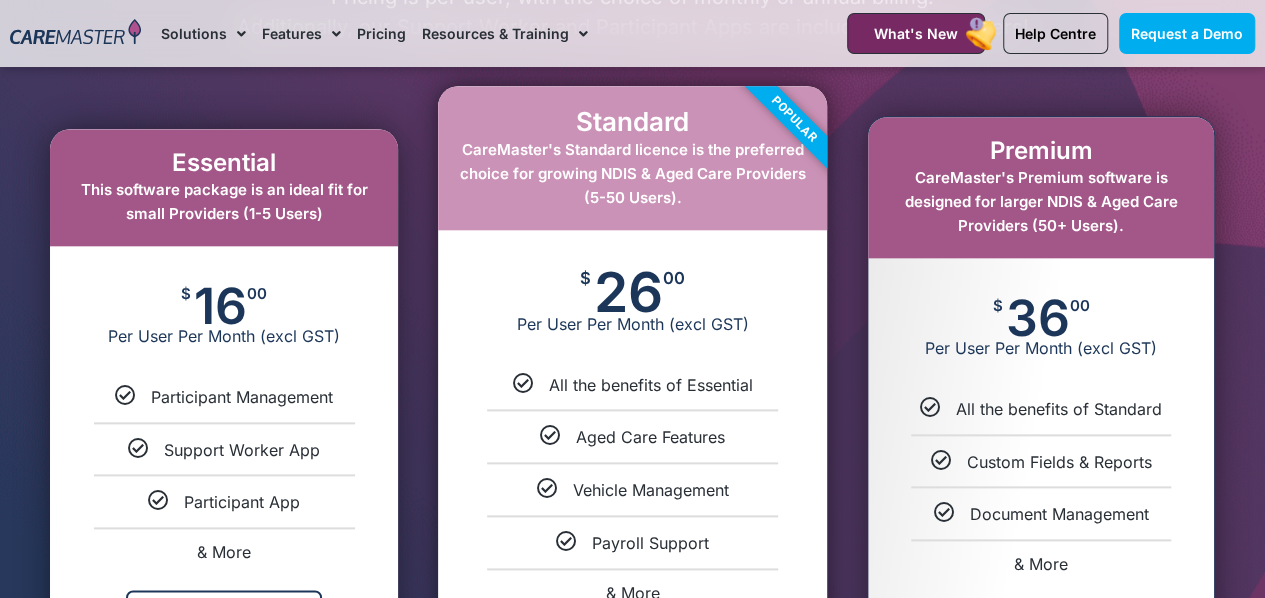 click on "Participant App" at bounding box center (242, 502) 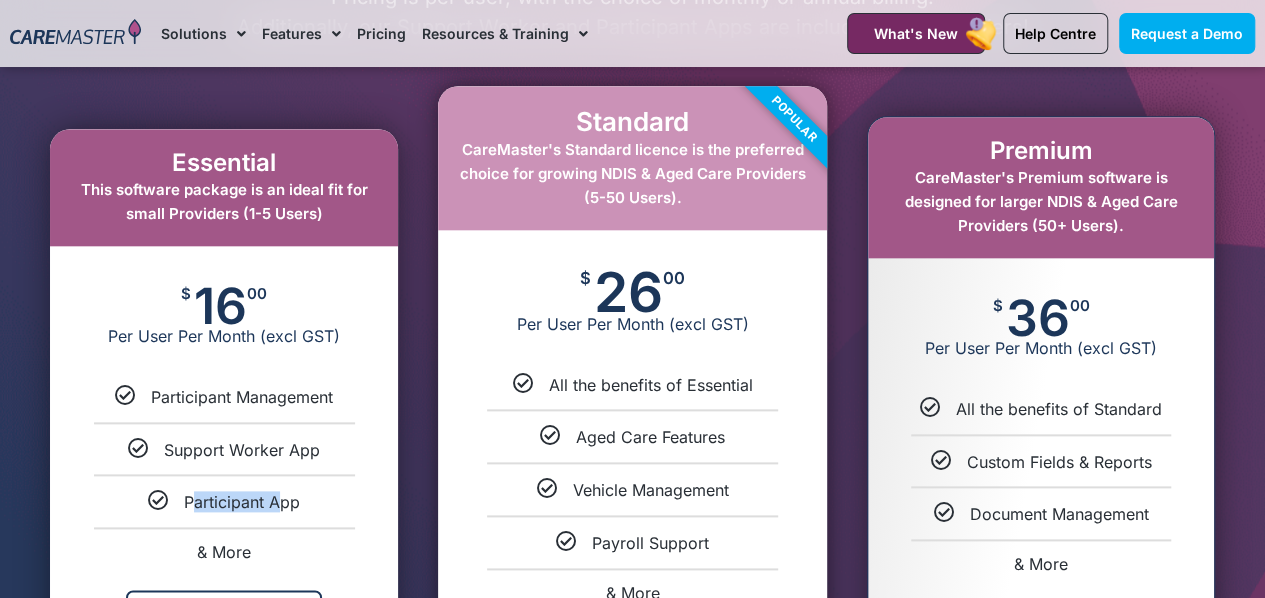 click on "Participant App" at bounding box center (242, 502) 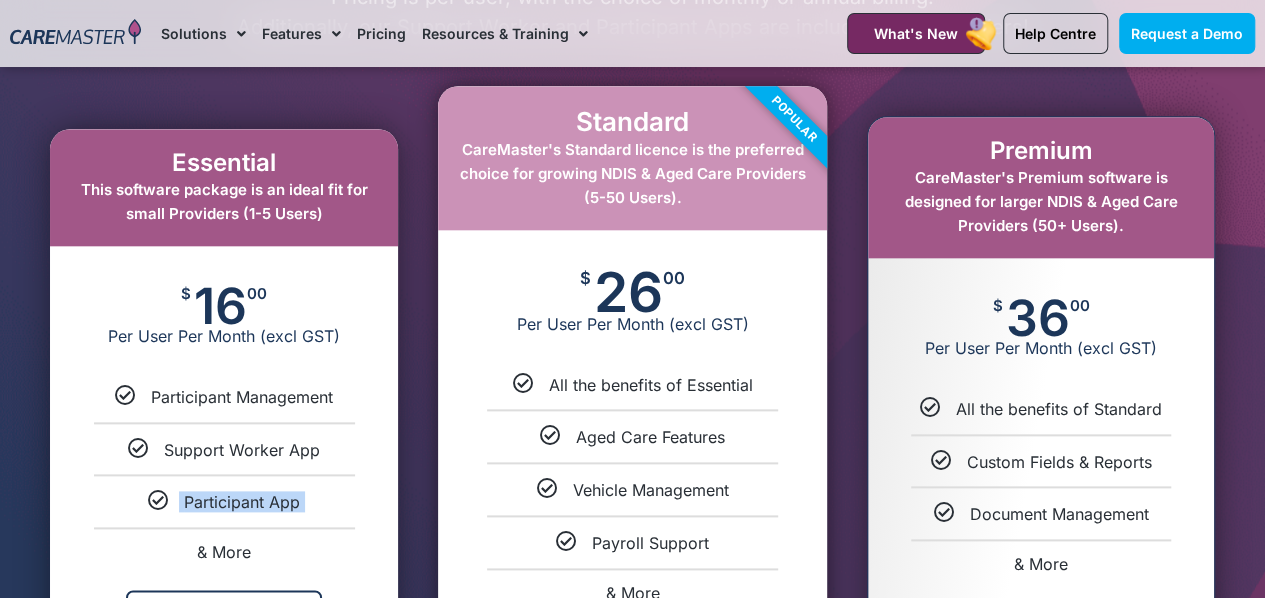 click on "Participant App" at bounding box center [242, 502] 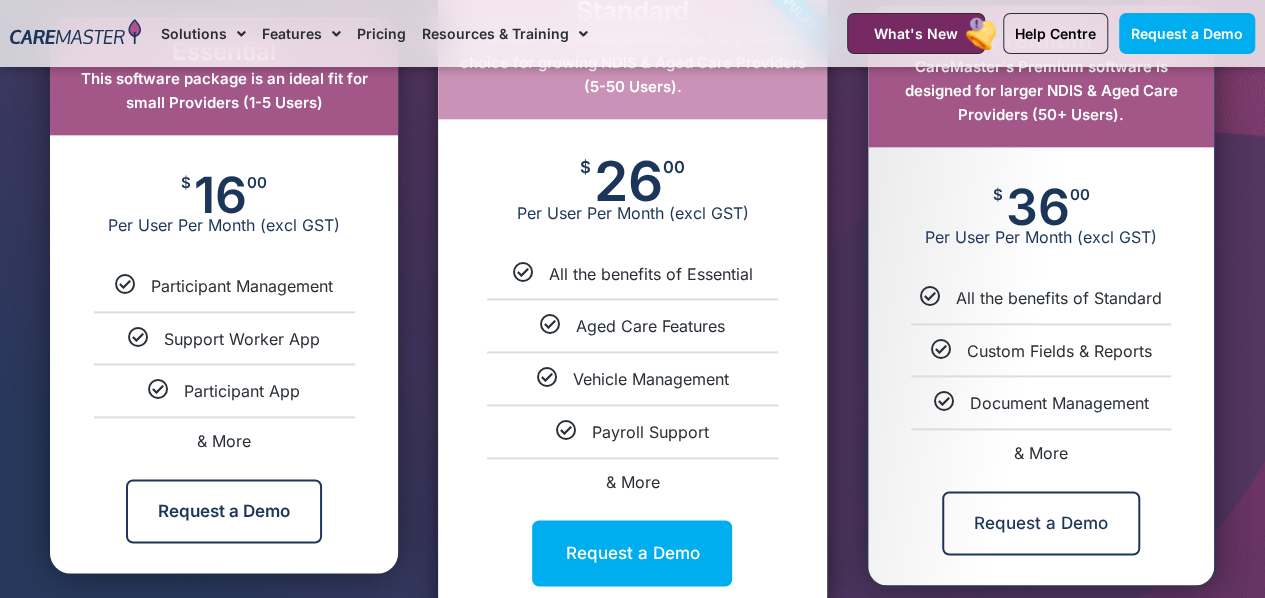 scroll, scrollTop: 1102, scrollLeft: 0, axis: vertical 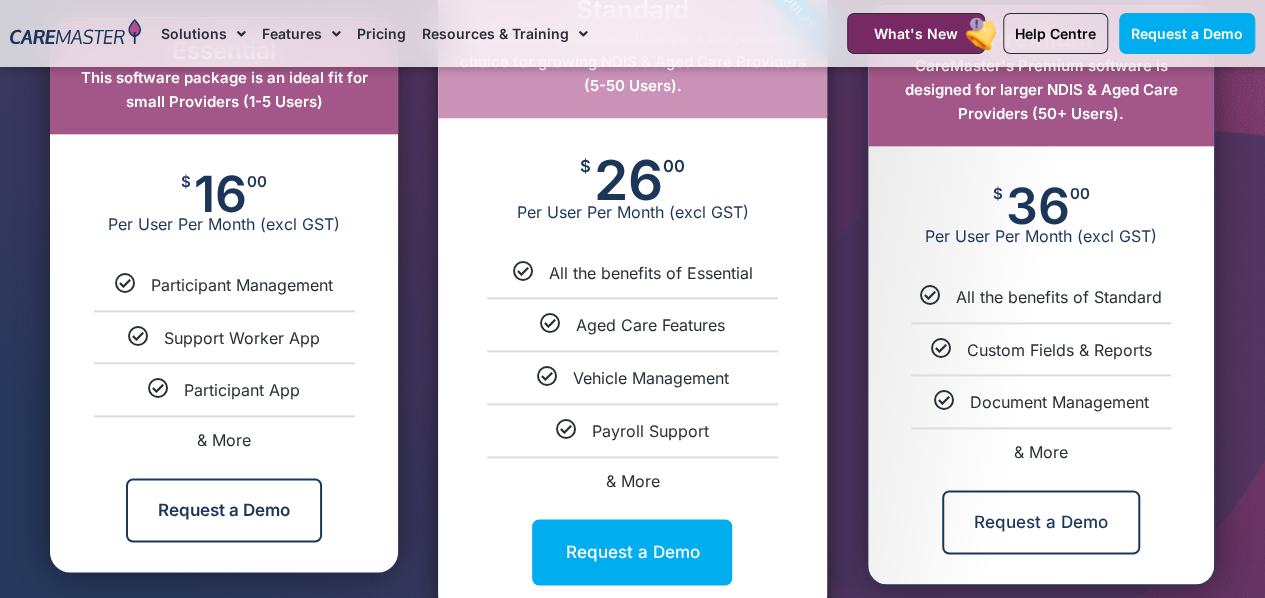 click on "All the benefits of Essential" at bounding box center [650, 273] 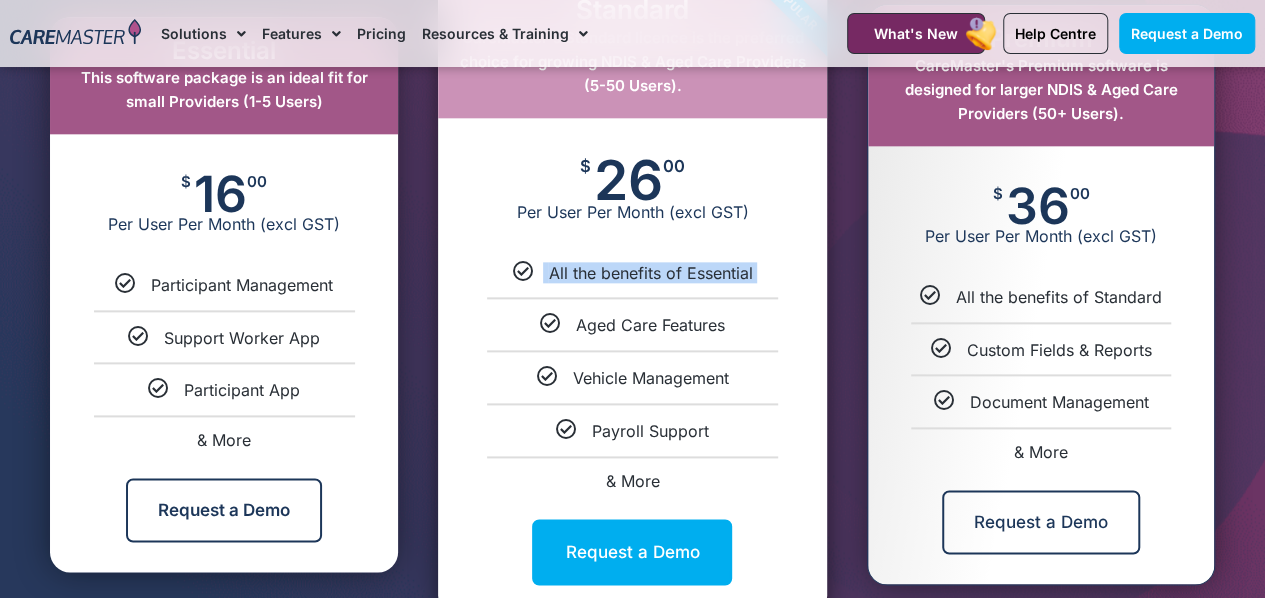 click on "All the benefits of Essential" at bounding box center [650, 273] 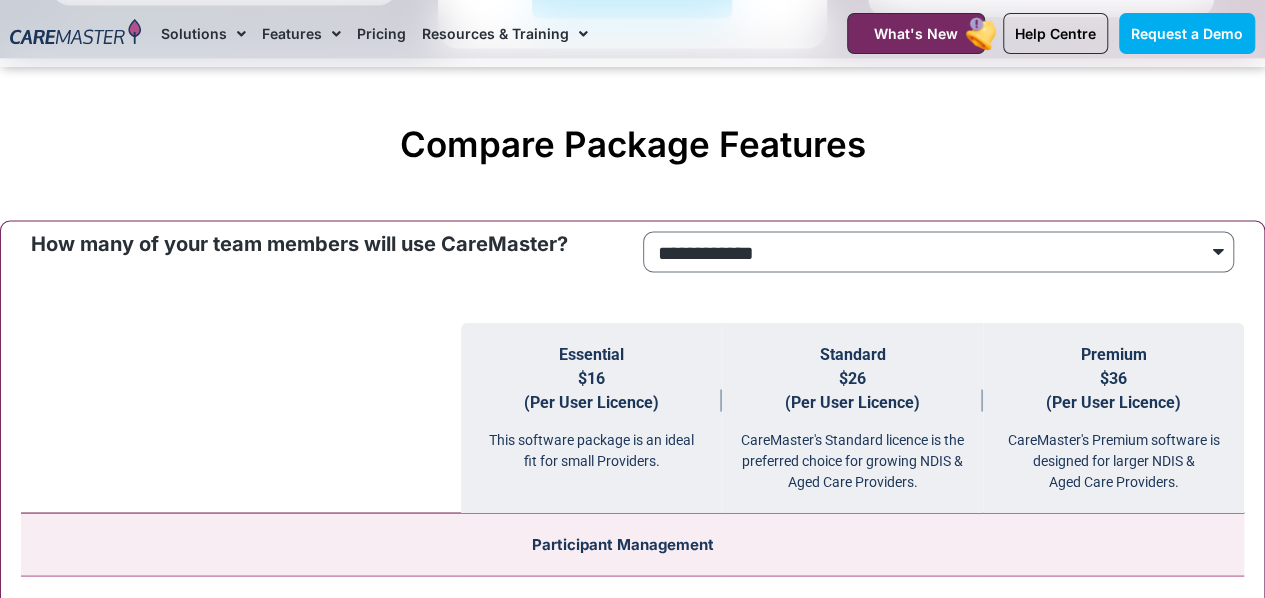 scroll, scrollTop: 1670, scrollLeft: 0, axis: vertical 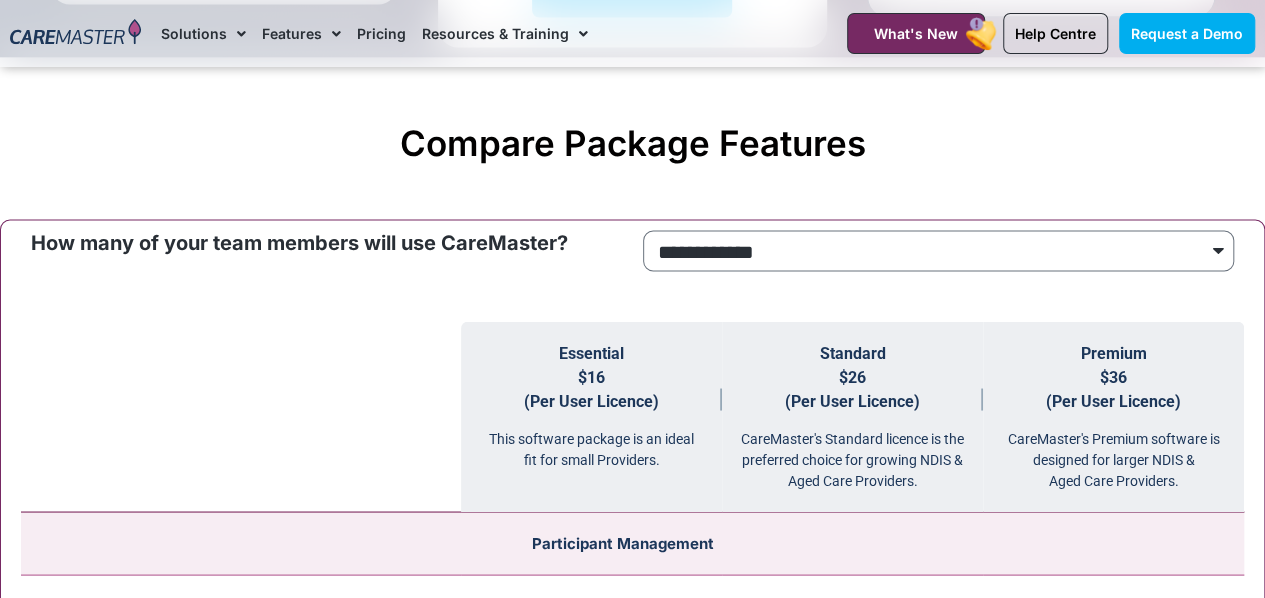 click on "$16  (Per User Licence)" at bounding box center [591, 388] 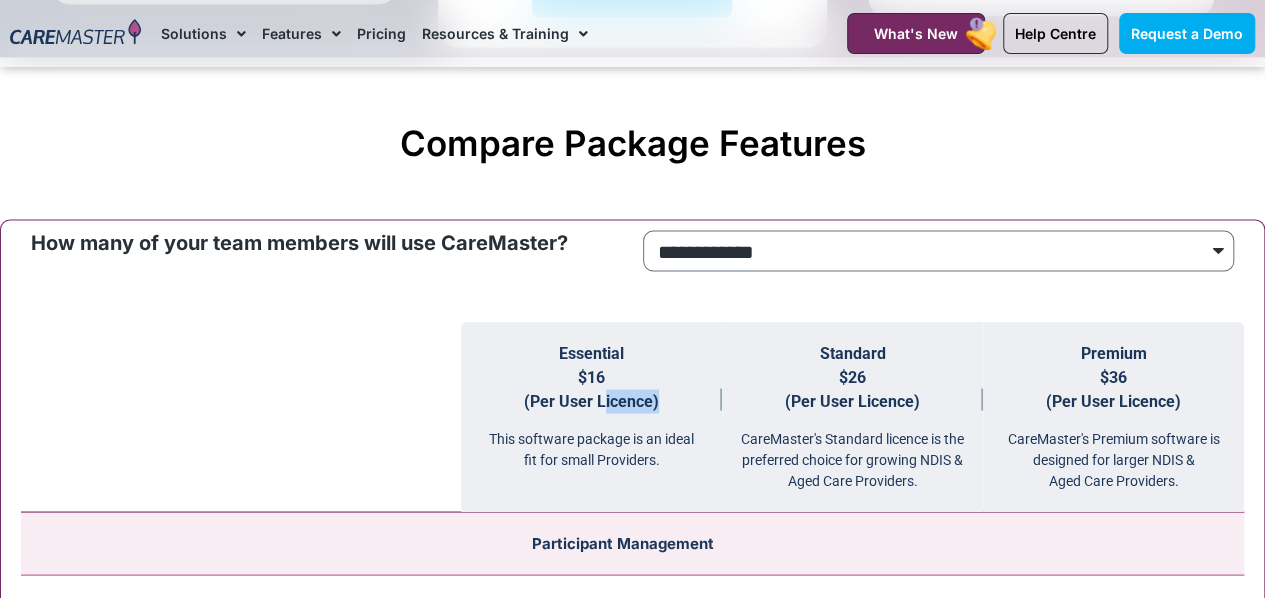 click on "$16  (Per User Licence)" at bounding box center [591, 388] 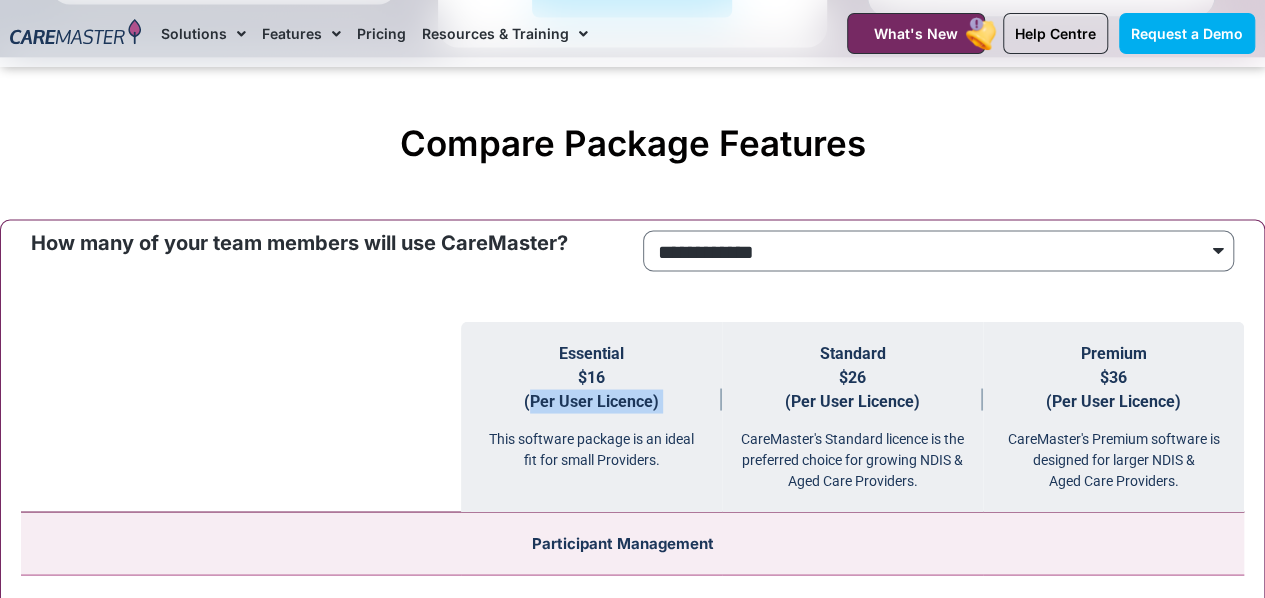click on "$16  (Per User Licence)" at bounding box center [591, 388] 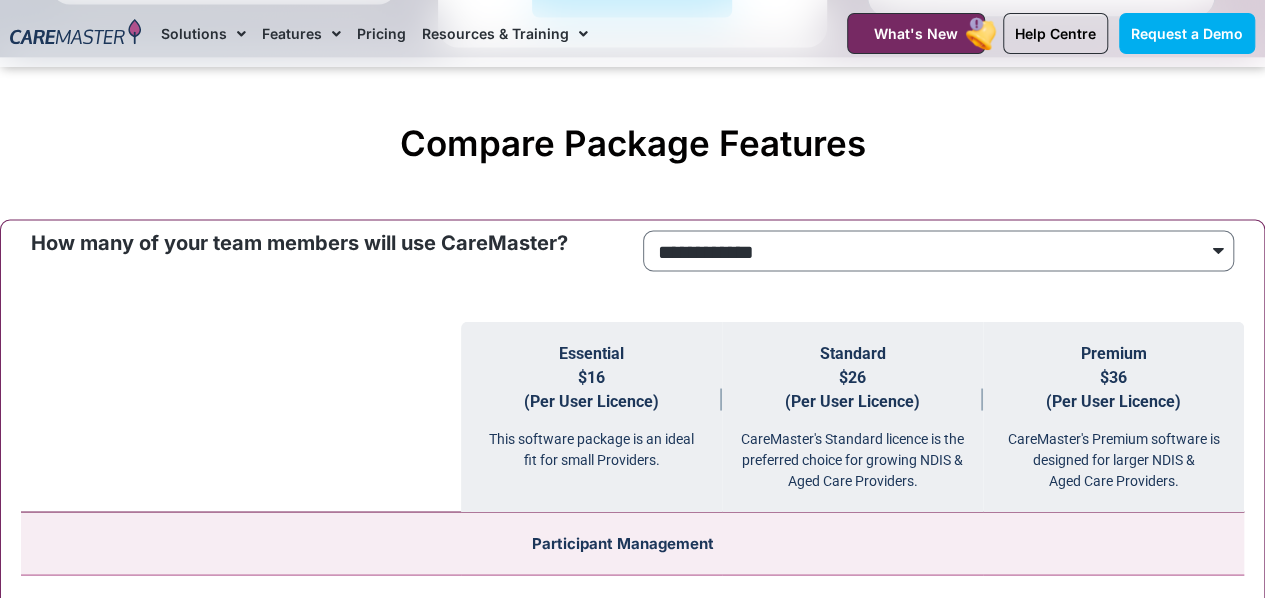 click on "Essential  $16  (Per User Licence)    This software package is an ideal  fit for small Providers." at bounding box center [591, 416] 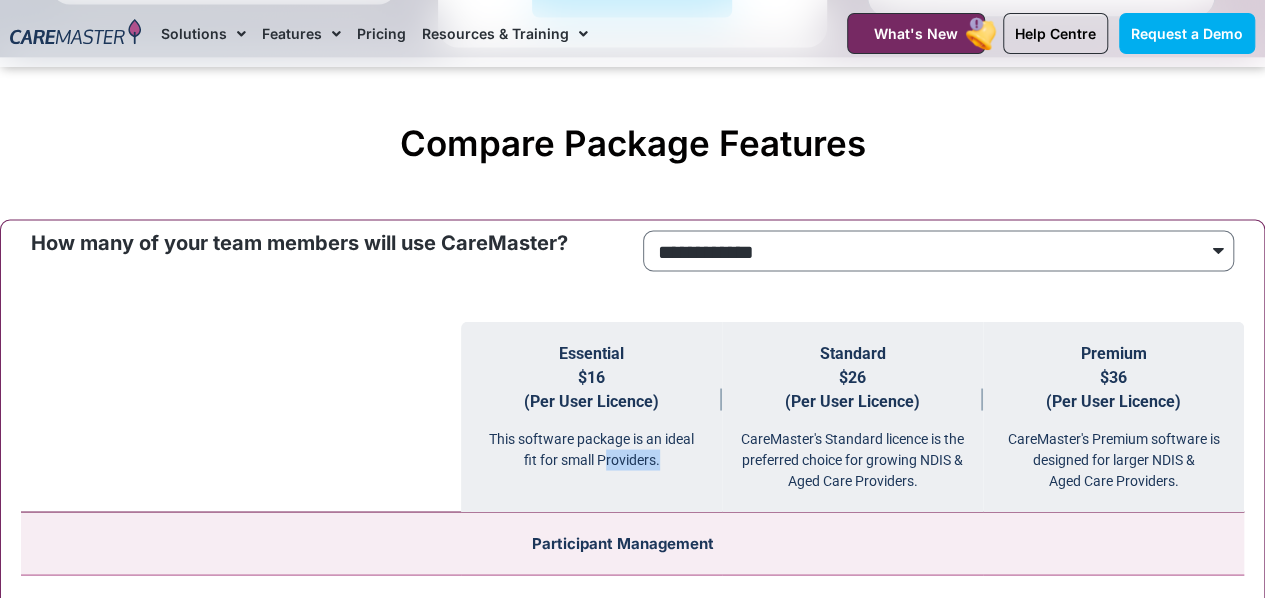 click on "Essential  $16  (Per User Licence)    This software package is an ideal  fit for small Providers." at bounding box center (591, 416) 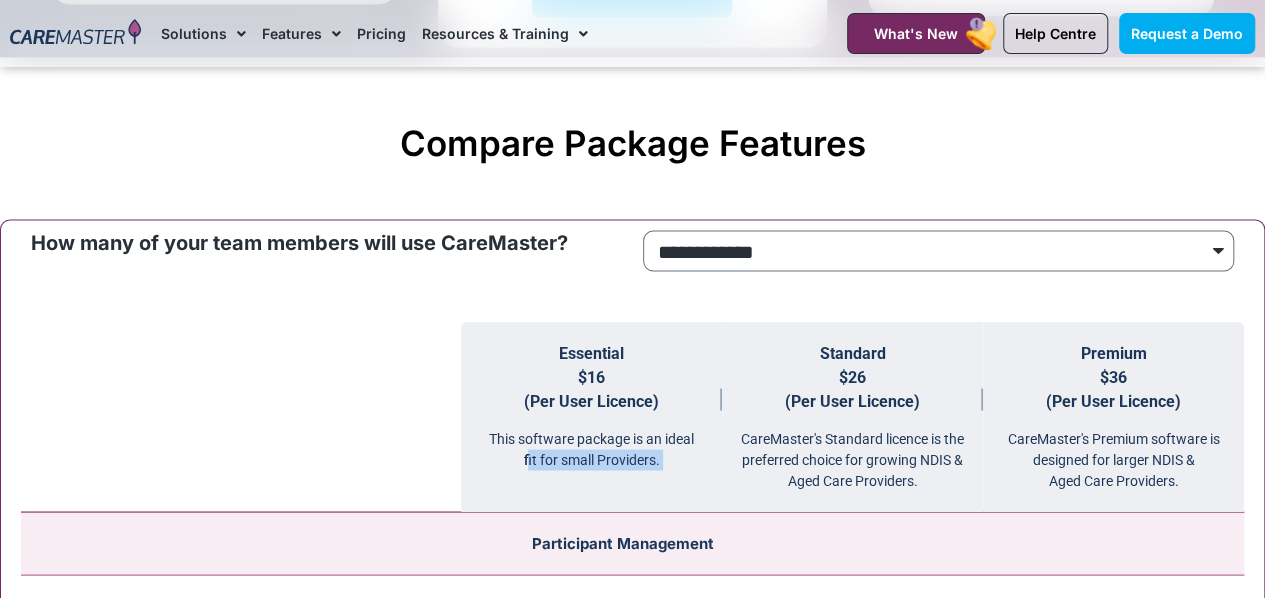 click on "Essential  $16  (Per User Licence)    This software package is an ideal  fit for small Providers." at bounding box center [591, 416] 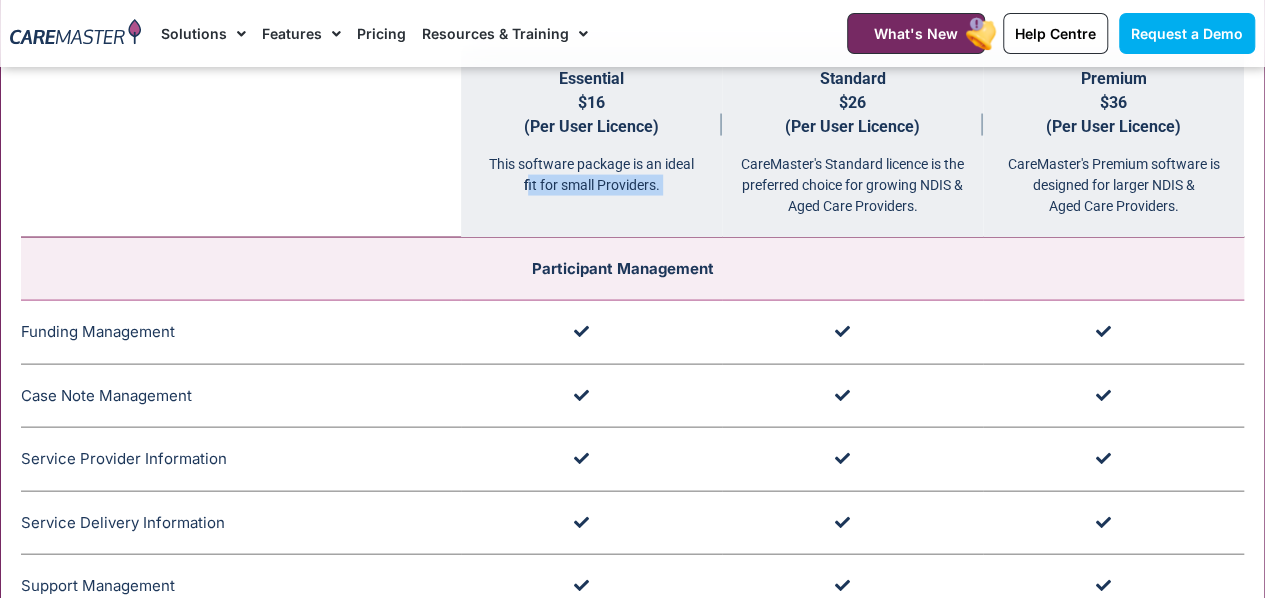 scroll, scrollTop: 1945, scrollLeft: 0, axis: vertical 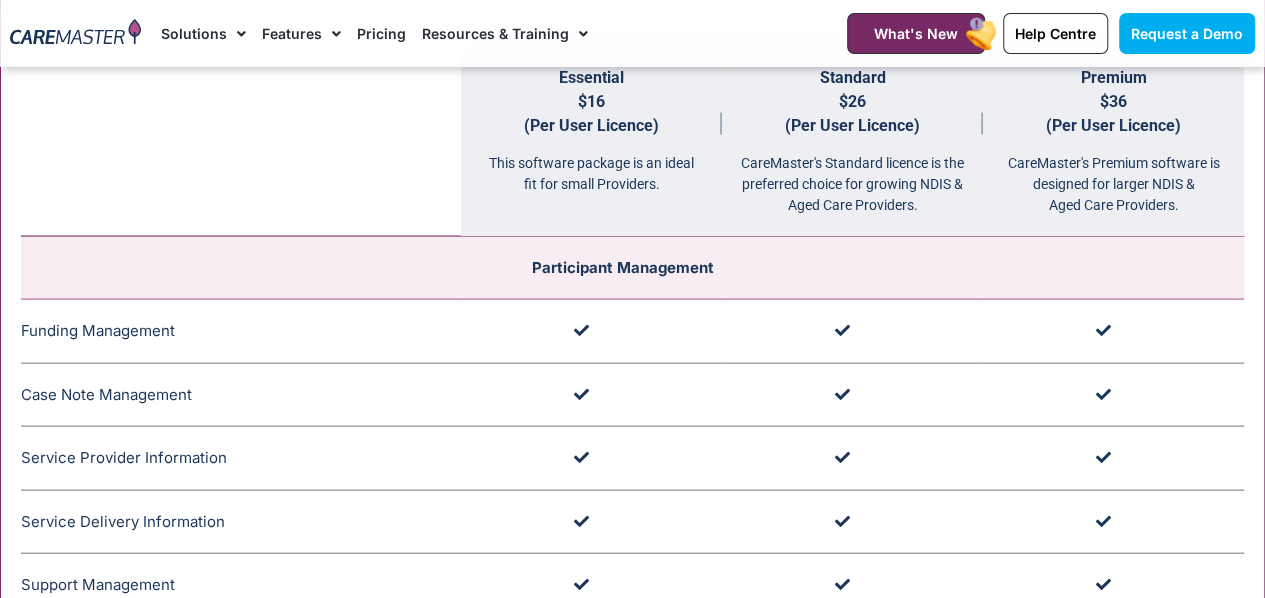 click on "Funding Management    CareMaster's Funding Management ensures that funding limits are not exceeded without warnings or alerts, and enables transparency for the Participant with our client app." at bounding box center (241, 332) 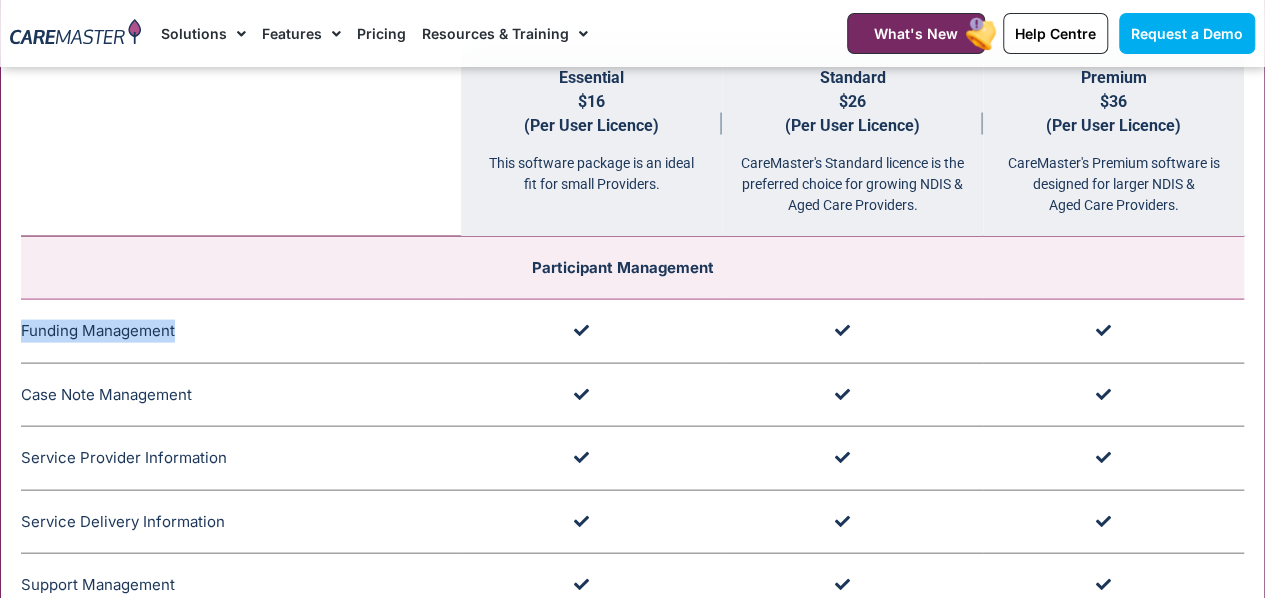 click on "Funding Management    CareMaster's Funding Management ensures that funding limits are not exceeded without warnings or alerts, and enables transparency for the Participant with our client app." at bounding box center (241, 332) 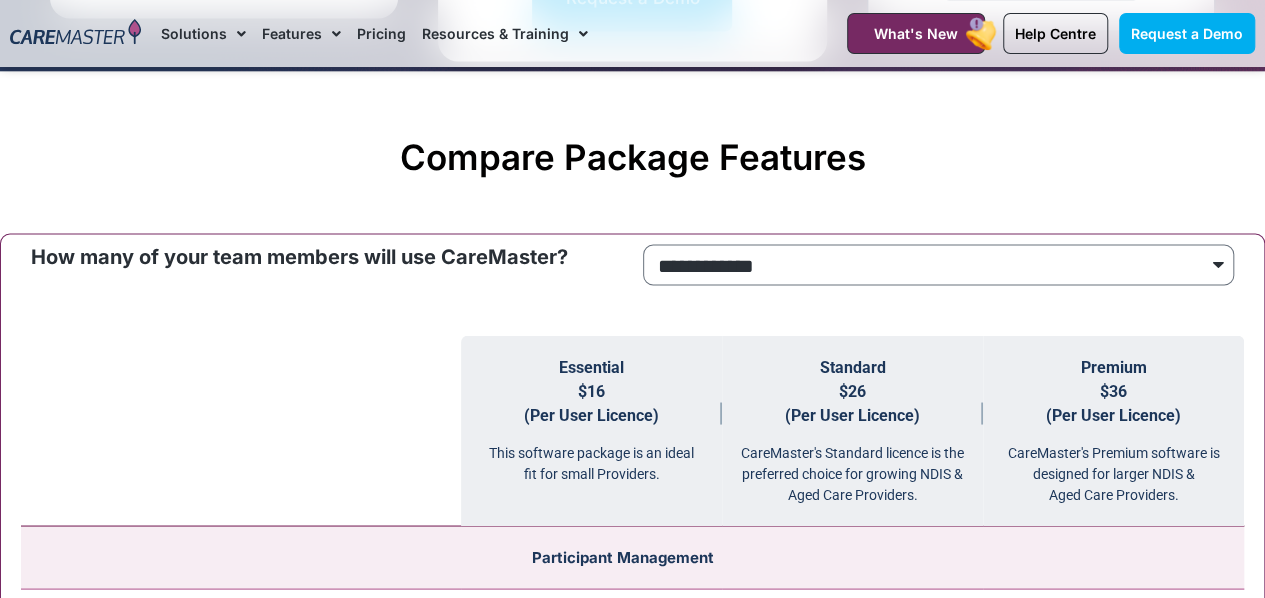 scroll, scrollTop: 1655, scrollLeft: 0, axis: vertical 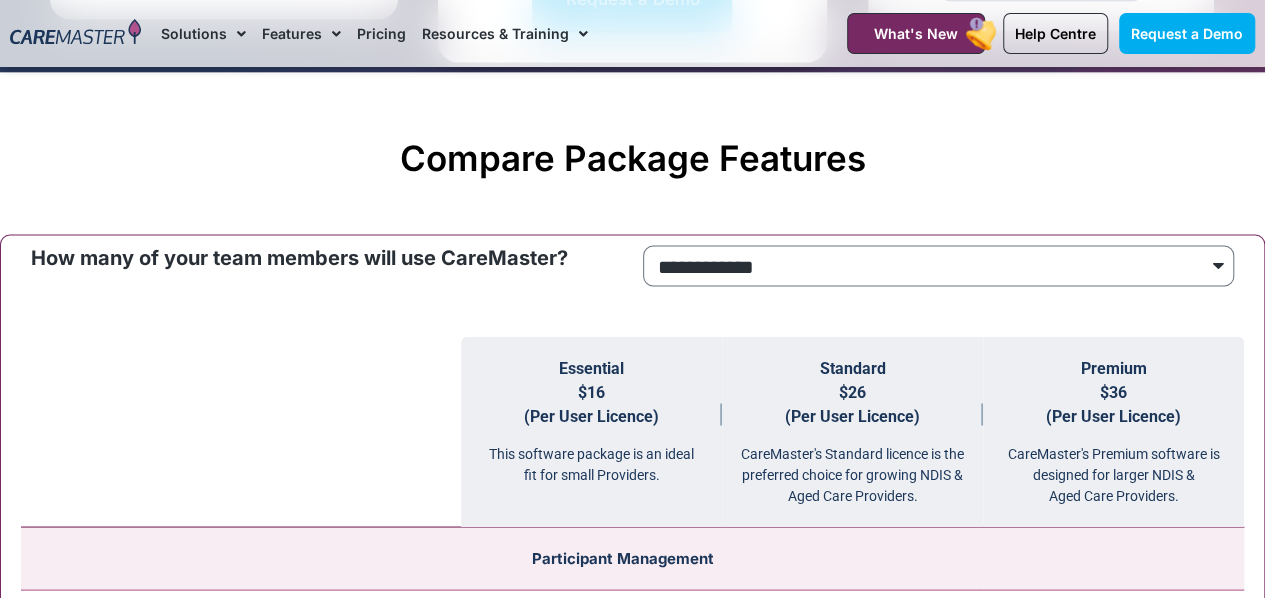 click on "Essential  $16  (Per User Licence)    This software package is an ideal  fit for small Providers." at bounding box center [591, 431] 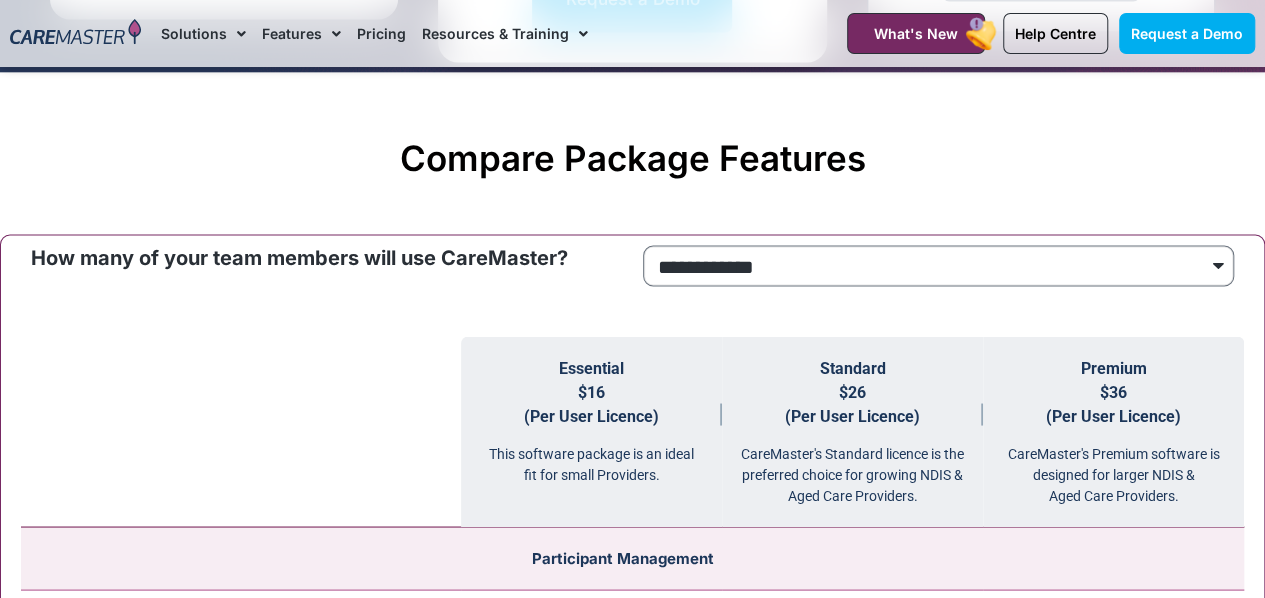 click on "**********" at bounding box center [939, 265] 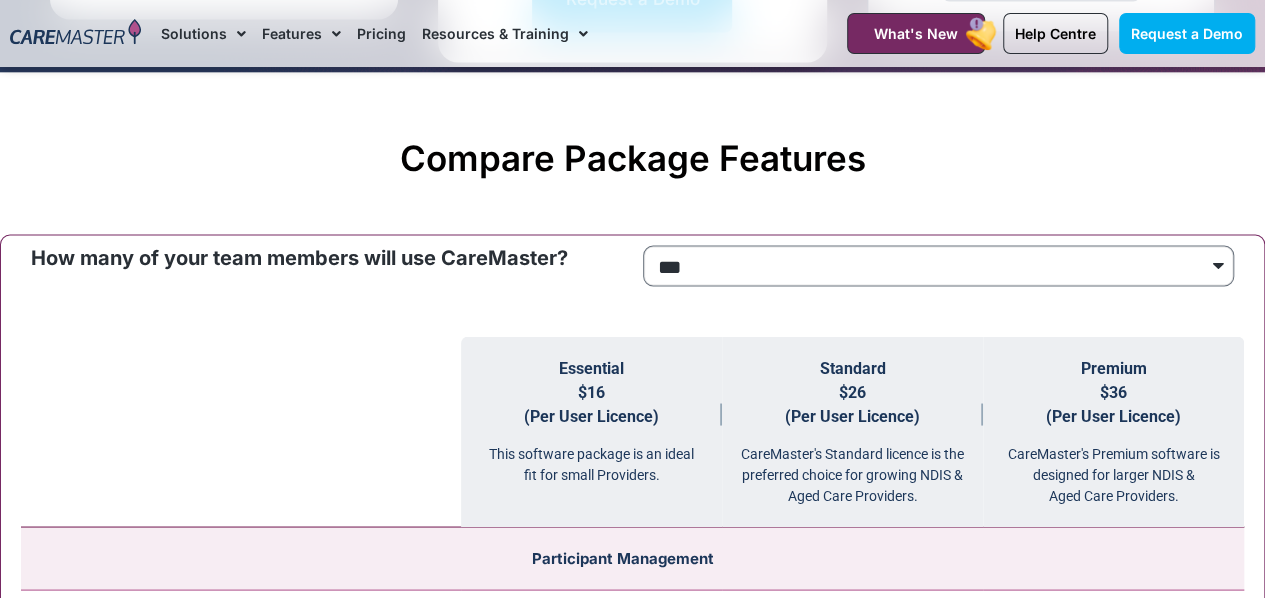 click on "**********" at bounding box center [939, 265] 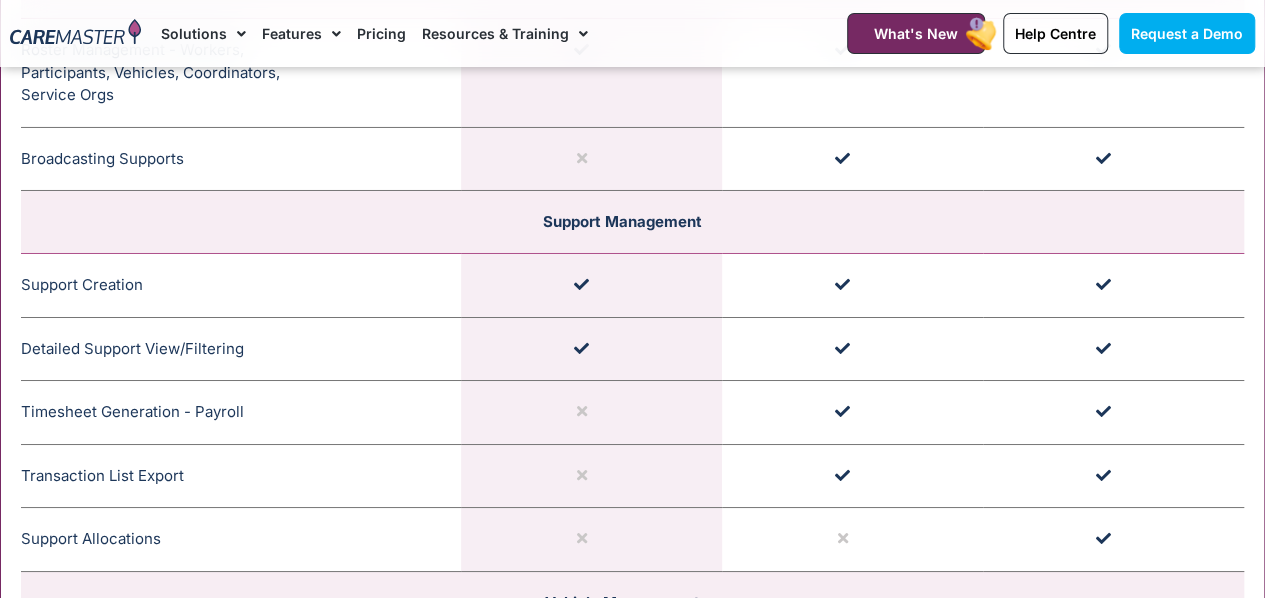 scroll, scrollTop: 3496, scrollLeft: 0, axis: vertical 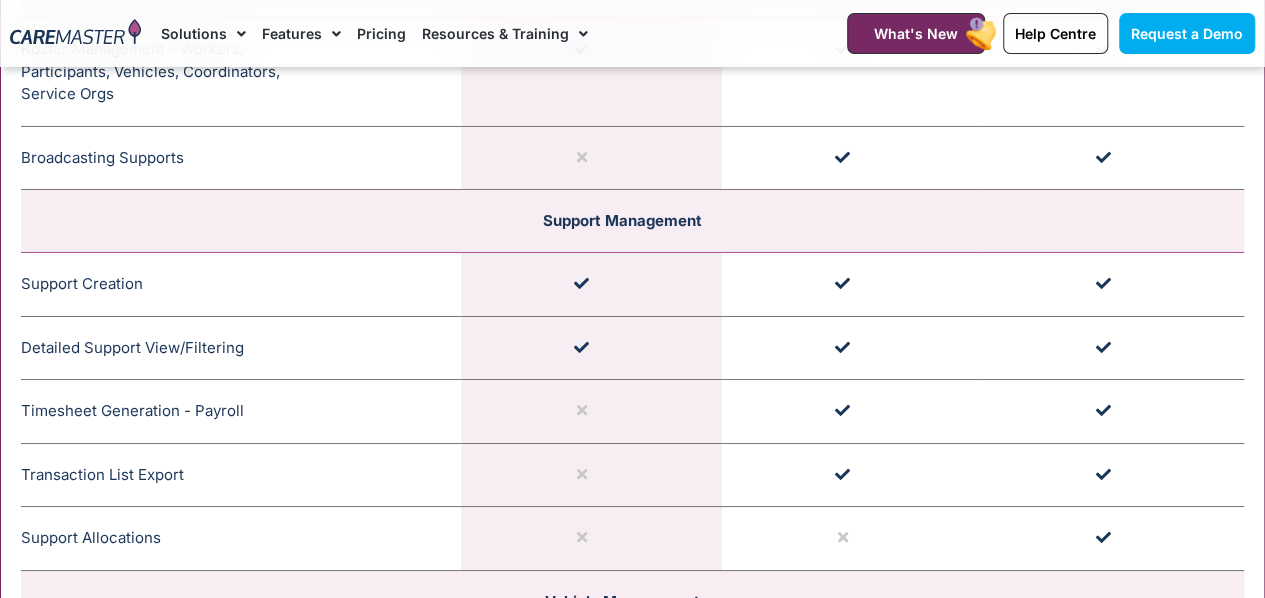 click on "Timesheet Generation - Payroll    Generates Timesheets for staff or workers to be included in payroll processing even if they have not used the worker app to clock in or out." at bounding box center (241, 412) 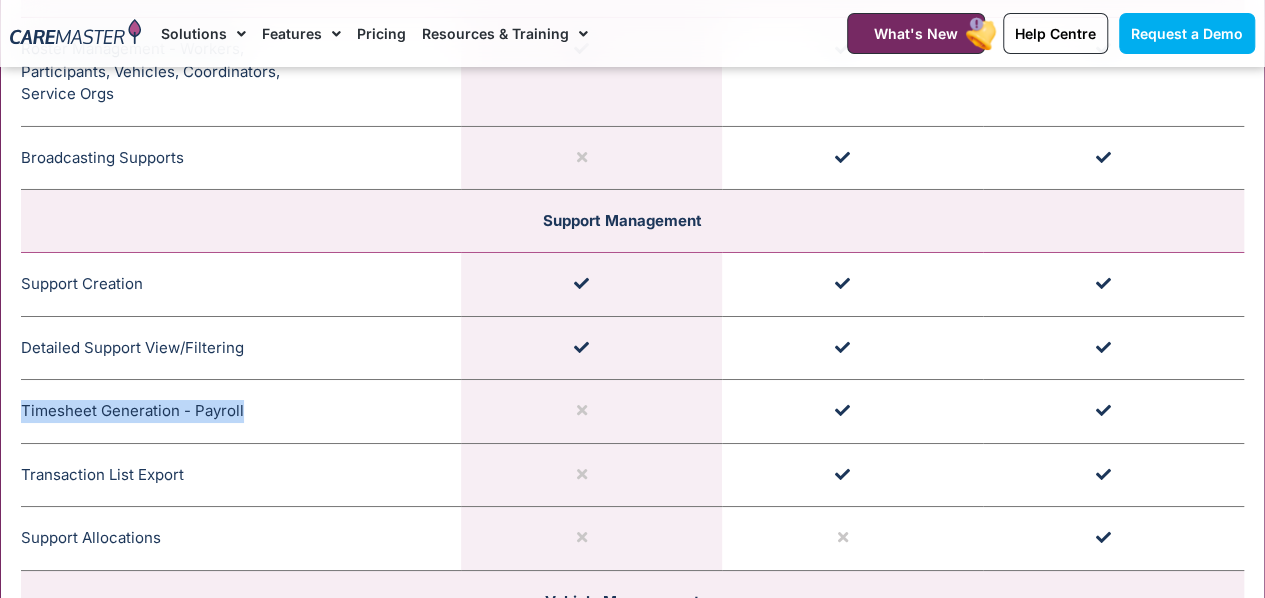 click on "Timesheet Generation - Payroll    Generates Timesheets for staff or workers to be included in payroll processing even if they have not used the worker app to clock in or out." at bounding box center (241, 412) 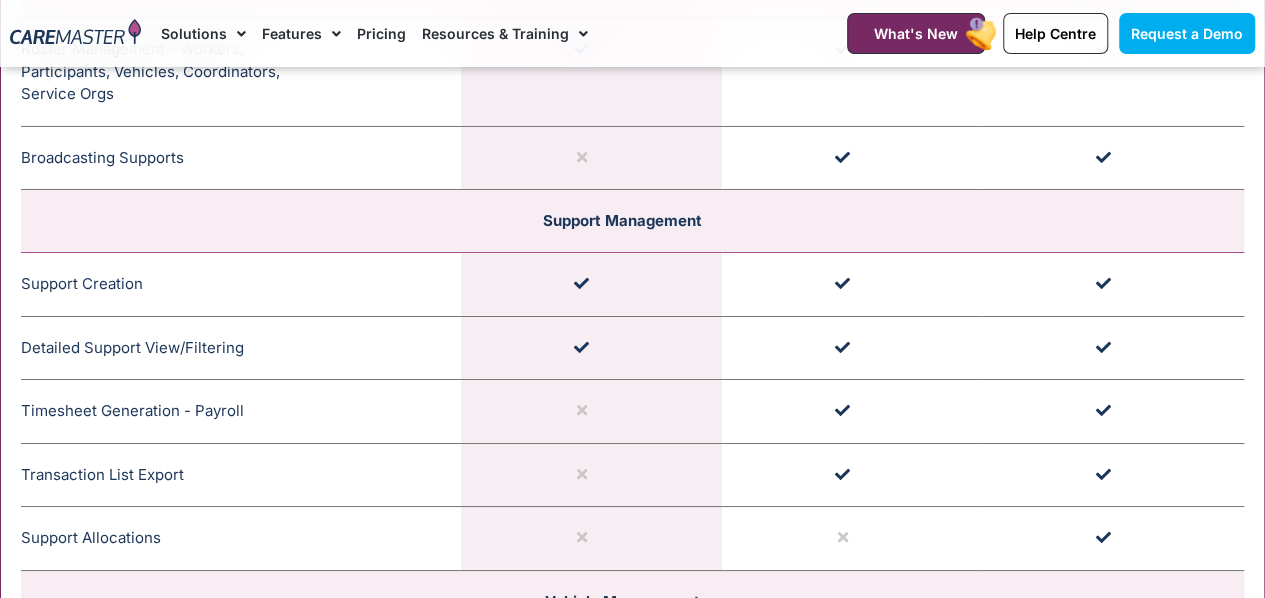 click on "Transaction List Export    Allows data to be exported from CareMaster in a customised format." at bounding box center (241, 475) 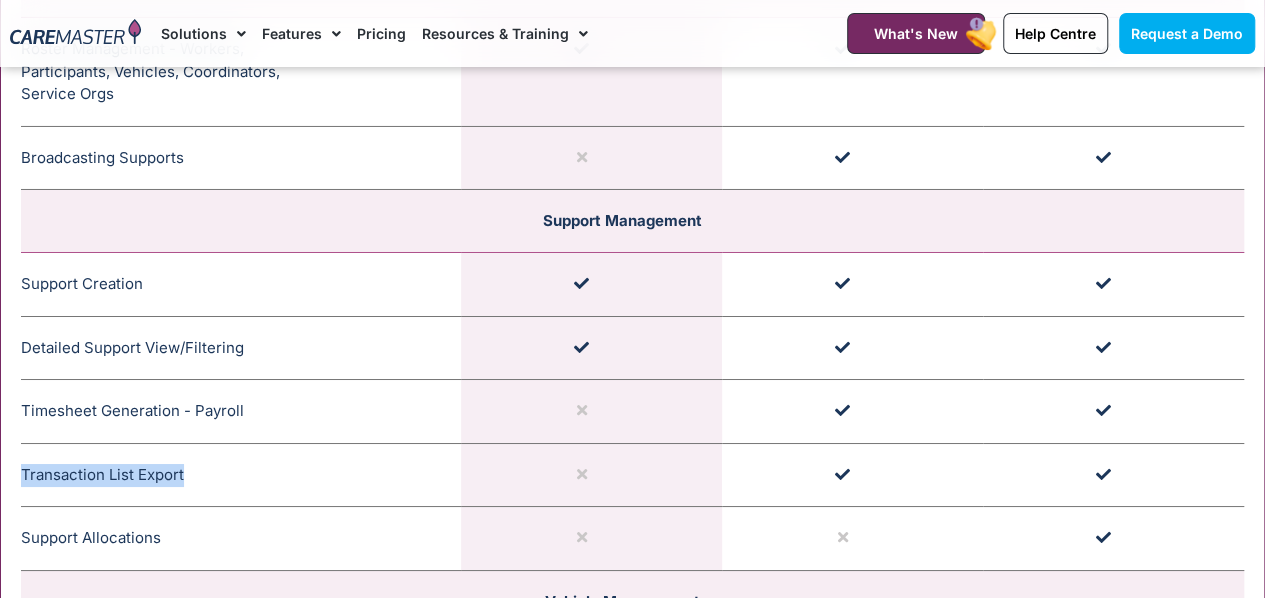 click on "Transaction List Export    Allows data to be exported from CareMaster in a customised format." at bounding box center [241, 475] 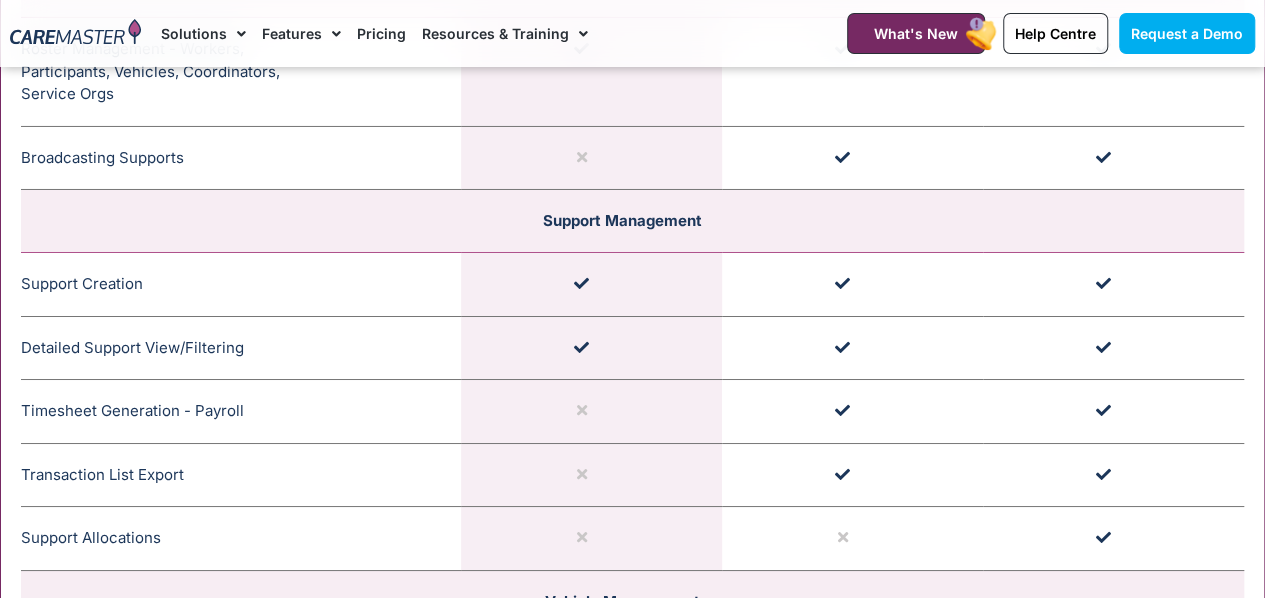 click on "Timesheet Generation - Payroll    Generates Timesheets for staff or workers to be included in payroll processing even if they have not used the worker app to clock in or out." at bounding box center [241, 412] 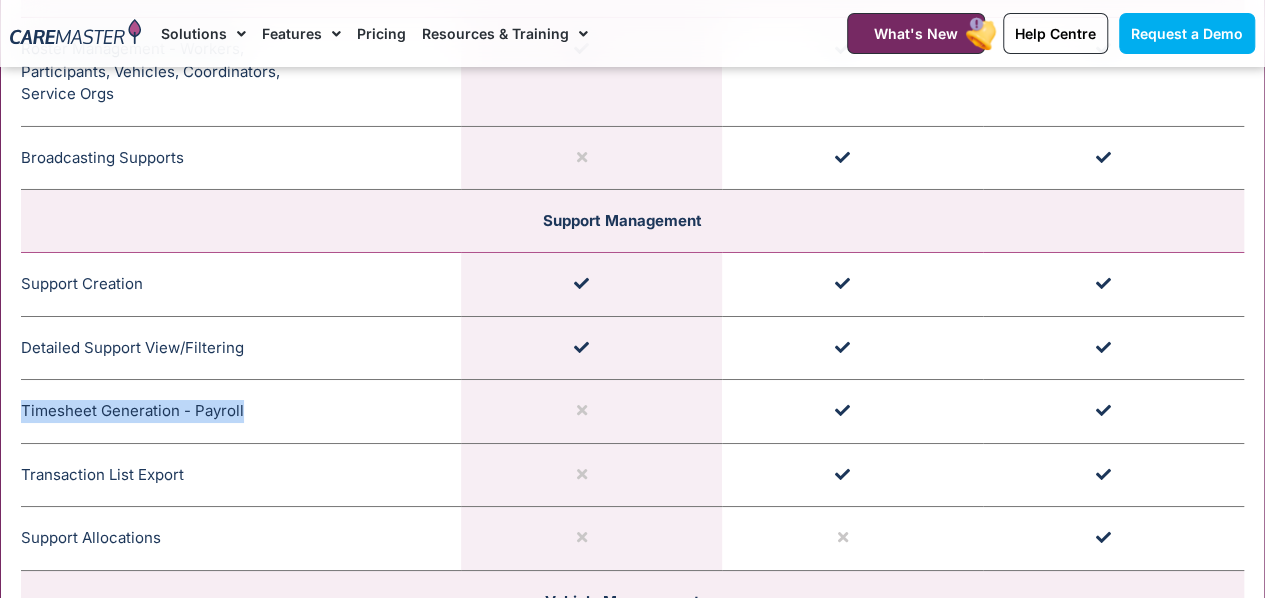 click on "Timesheet Generation - Payroll    Generates Timesheets for staff or workers to be included in payroll processing even if they have not used the worker app to clock in or out." at bounding box center [241, 412] 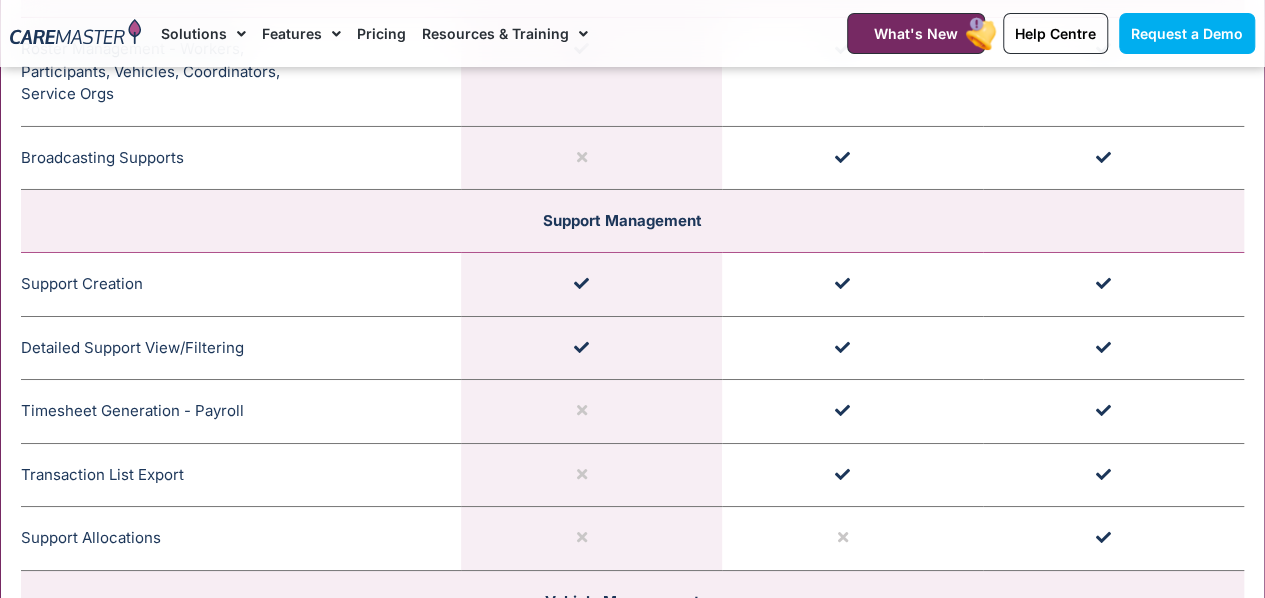 click on "Transaction List Export    Allows data to be exported from CareMaster in a customised format." at bounding box center [241, 475] 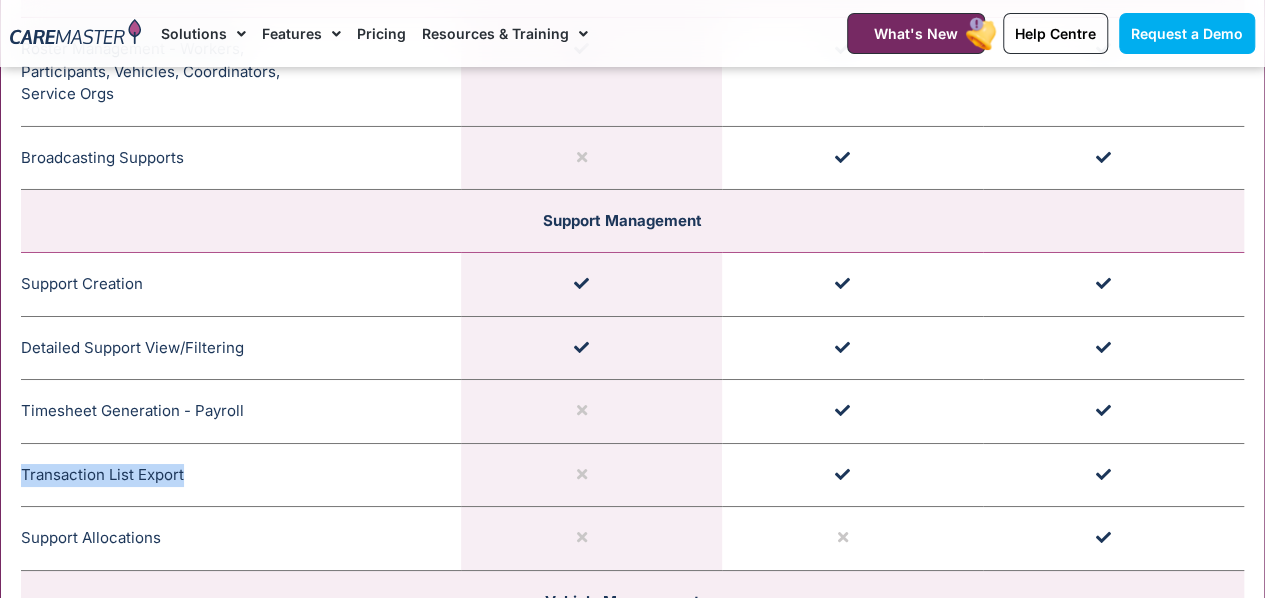 click on "Transaction List Export    Allows data to be exported from CareMaster in a customised format." at bounding box center (241, 475) 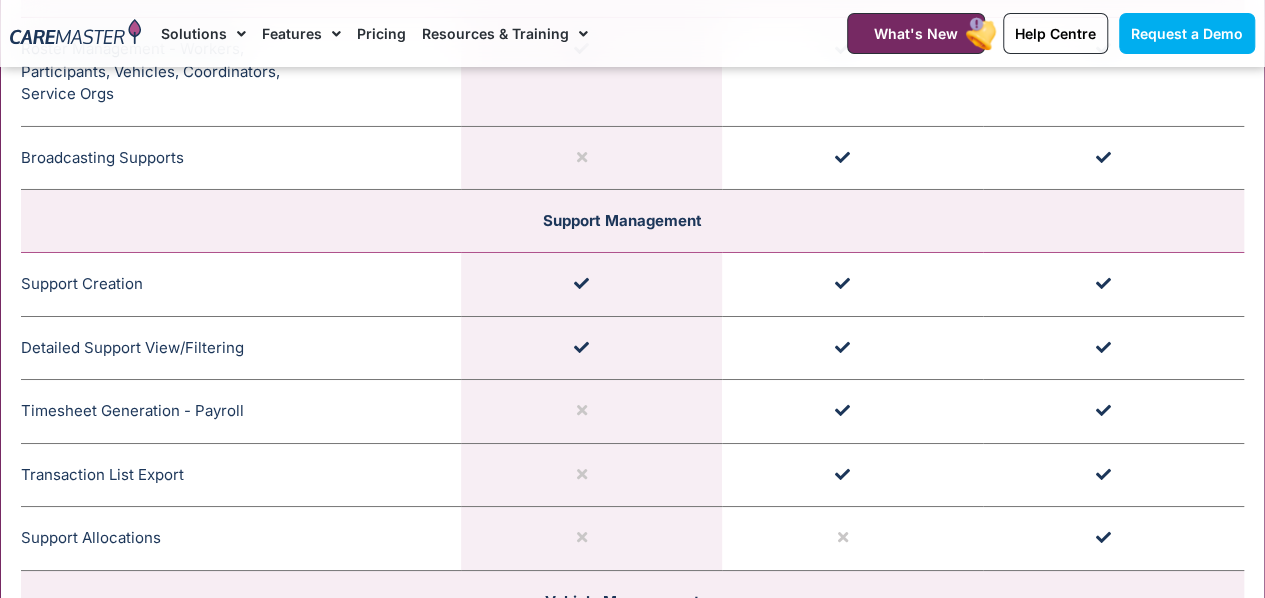 click on "Timesheet Generation - Payroll    Generates Timesheets for staff or workers to be included in payroll processing even if they have not used the worker app to clock in or out." at bounding box center [241, 412] 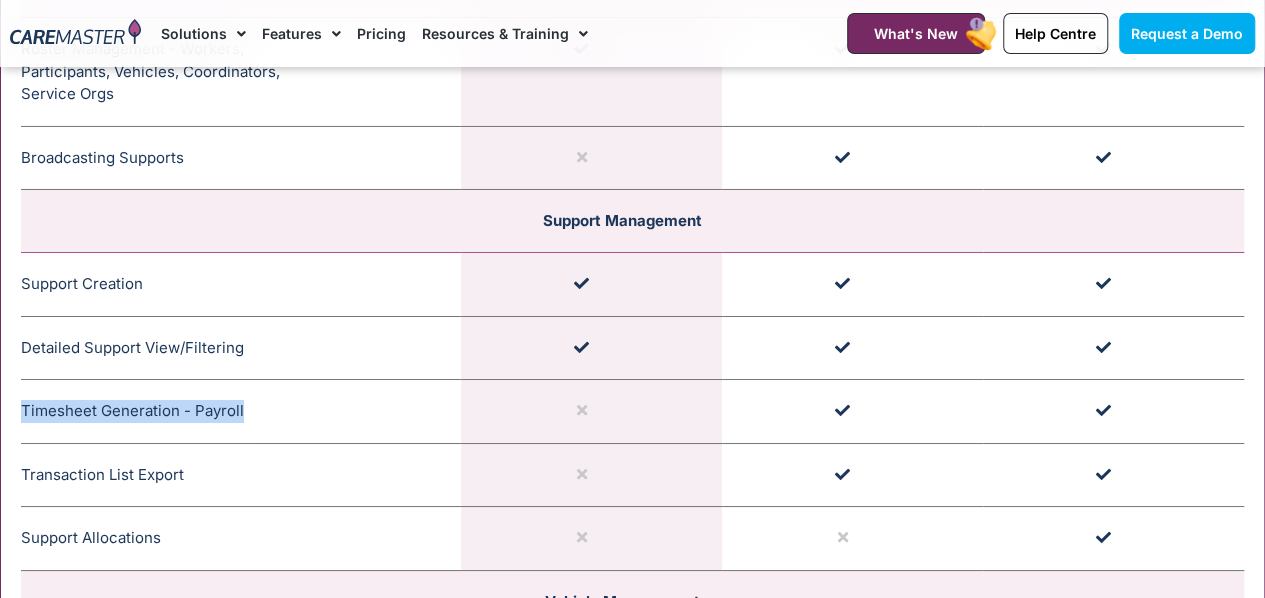 click on "Timesheet Generation - Payroll    Generates Timesheets for staff or workers to be included in payroll processing even if they have not used the worker app to clock in or out." at bounding box center [241, 412] 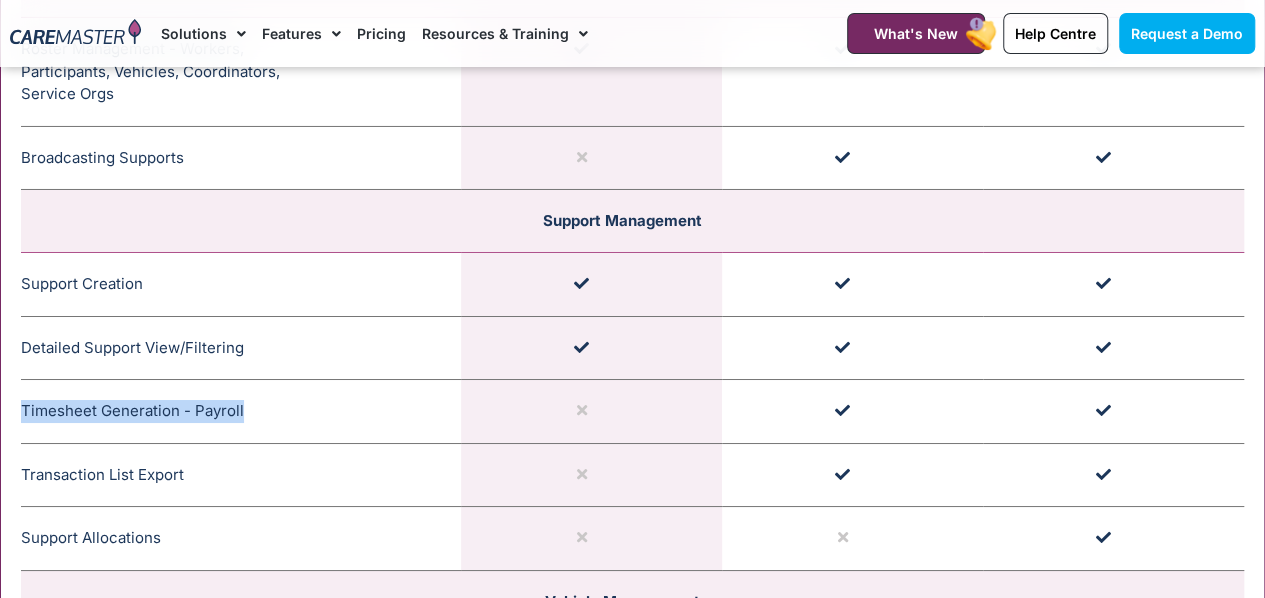 click on "Timesheet Generation - Payroll    Generates Timesheets for staff or workers to be included in payroll processing even if they have not used the worker app to clock in or out." at bounding box center (241, 412) 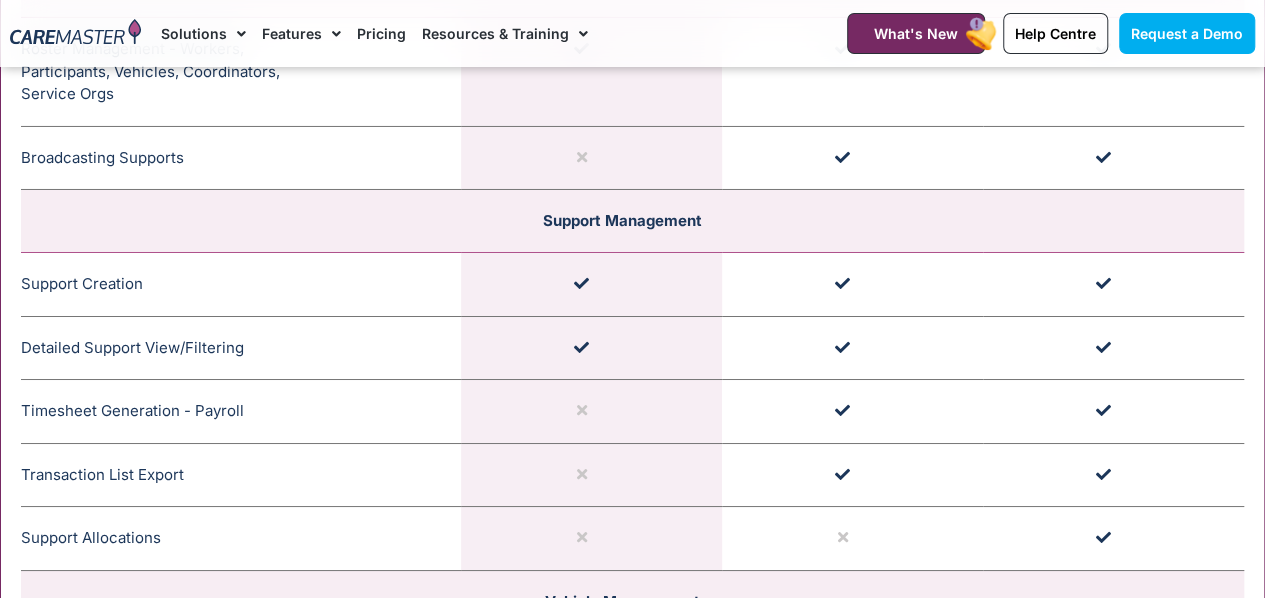 click on "Timesheet Generation - Payroll    Generates Timesheets for staff or workers to be included in payroll processing even if they have not used the worker app to clock in or out." at bounding box center [241, 412] 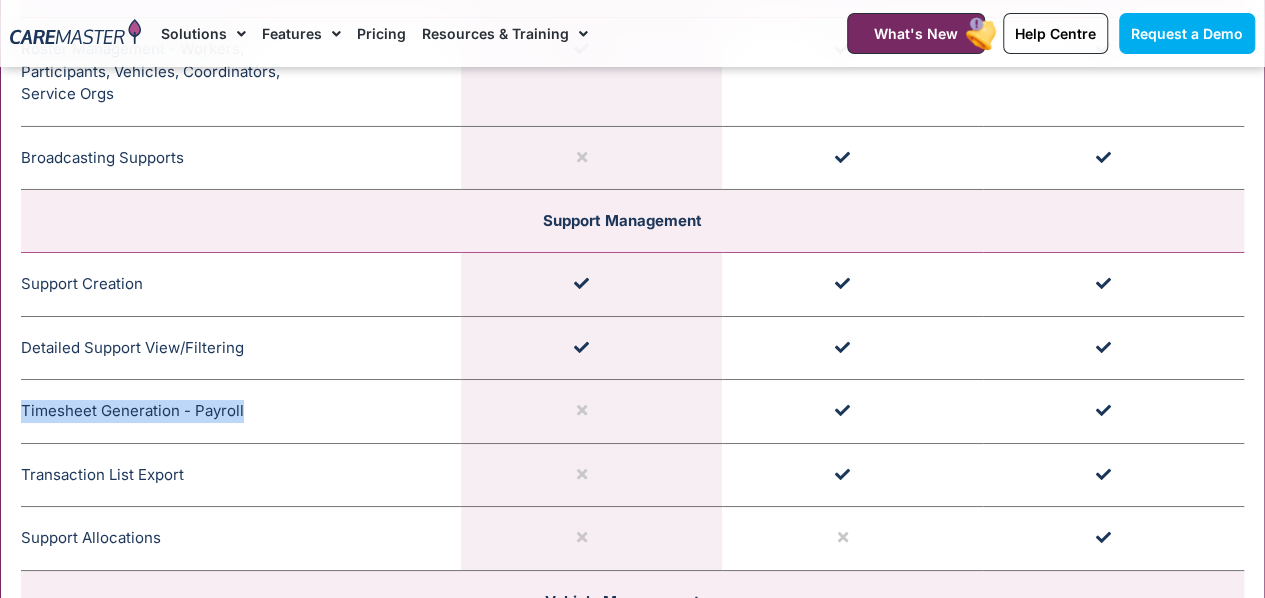 click on "Timesheet Generation - Payroll    Generates Timesheets for staff or workers to be included in payroll processing even if they have not used the worker app to clock in or out." at bounding box center (241, 412) 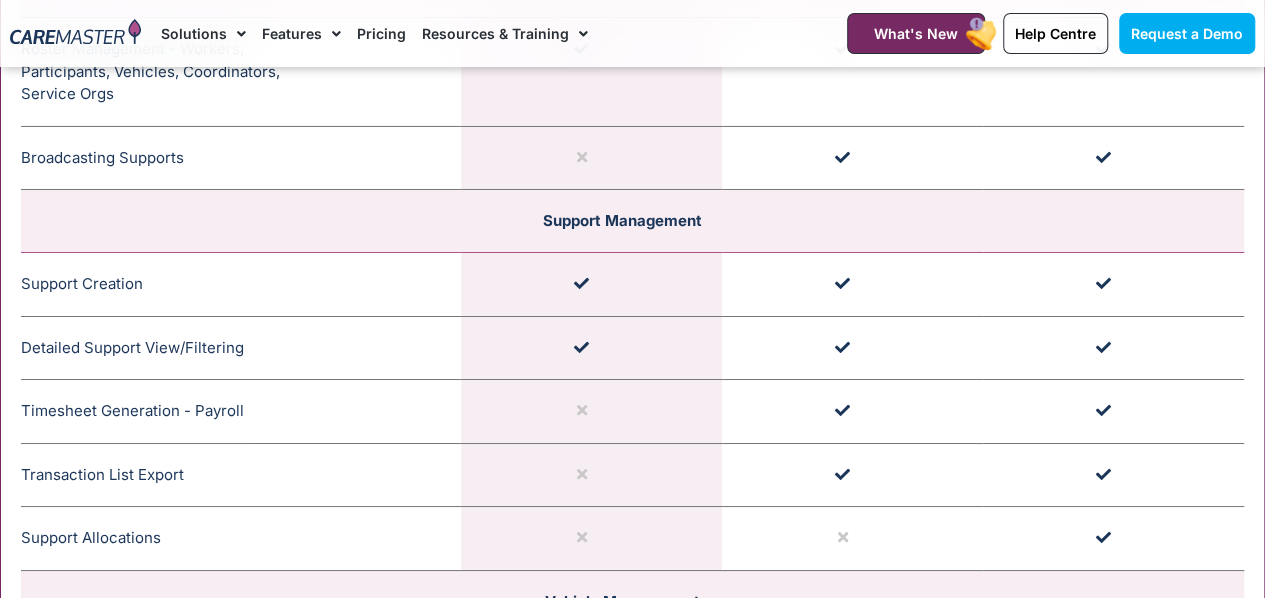 click on "Transaction List Export    Allows data to be exported from CareMaster in a customised format." at bounding box center [241, 475] 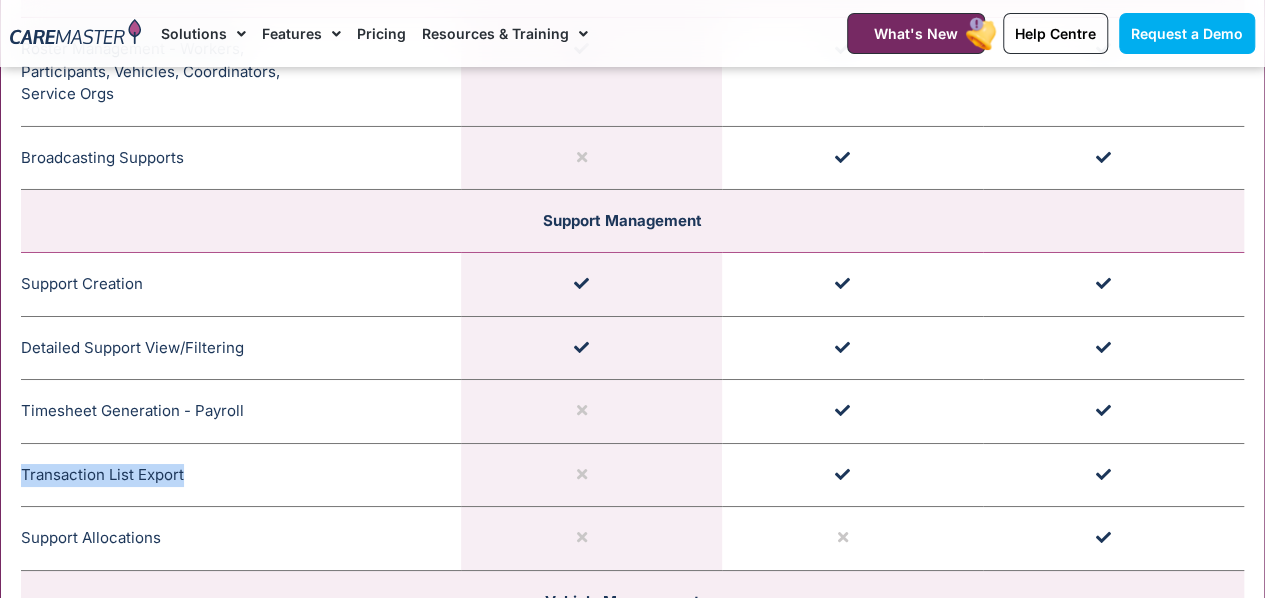 click on "Transaction List Export    Allows data to be exported from CareMaster in a customised format." at bounding box center [241, 475] 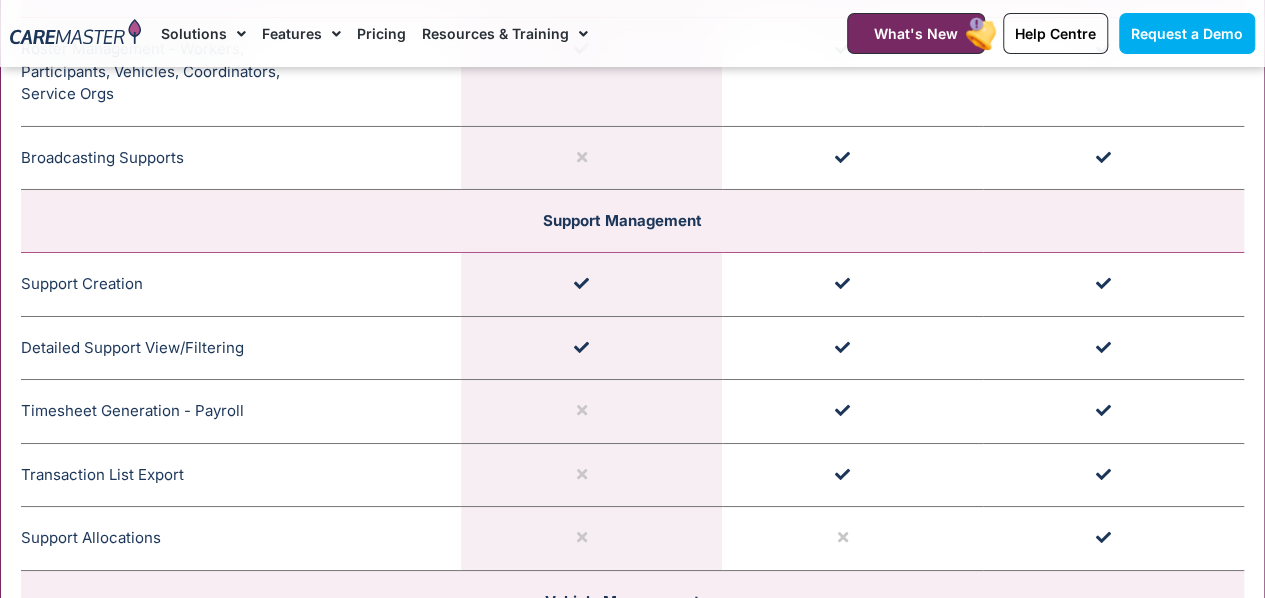 click on "Timesheet Generation - Payroll    Generates Timesheets for staff or workers to be included in payroll processing even if they have not used the worker app to clock in or out." at bounding box center (241, 412) 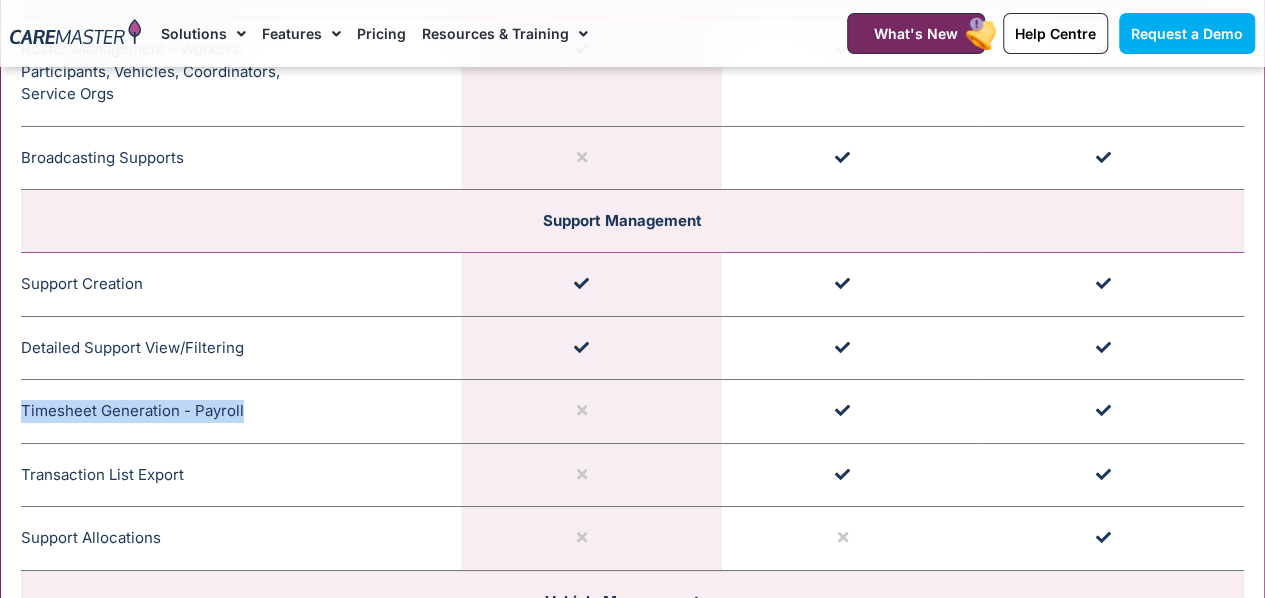 click on "Timesheet Generation - Payroll    Generates Timesheets for staff or workers to be included in payroll processing even if they have not used the worker app to clock in or out." at bounding box center [241, 412] 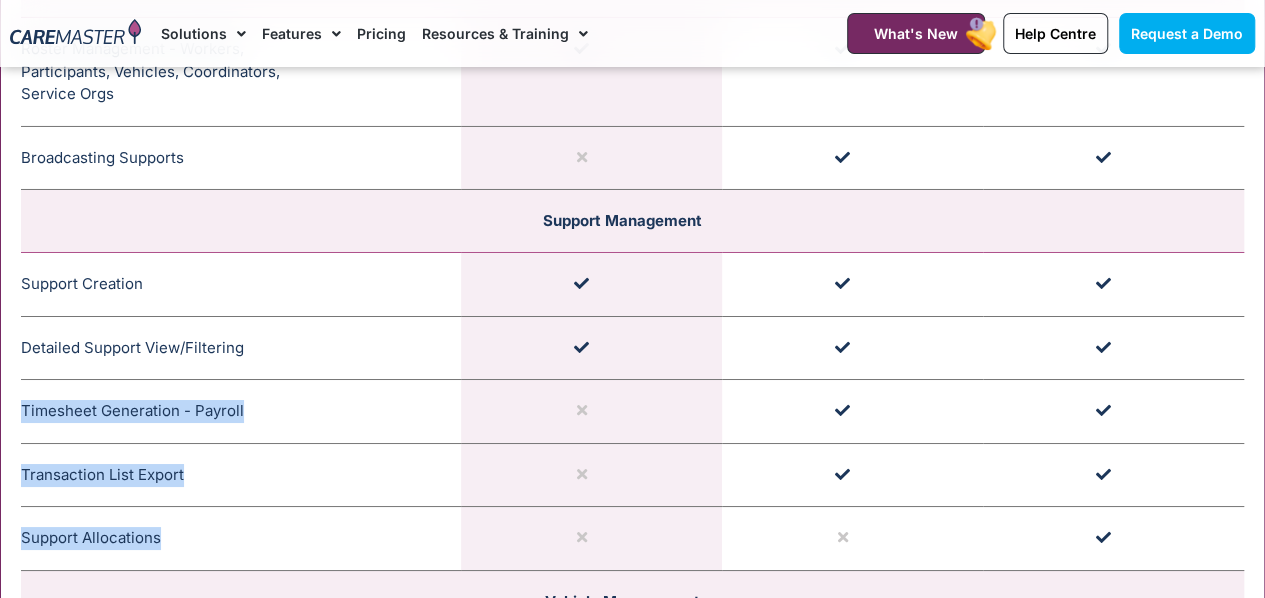 drag, startPoint x: 226, startPoint y: 399, endPoint x: 197, endPoint y: 536, distance: 140.0357 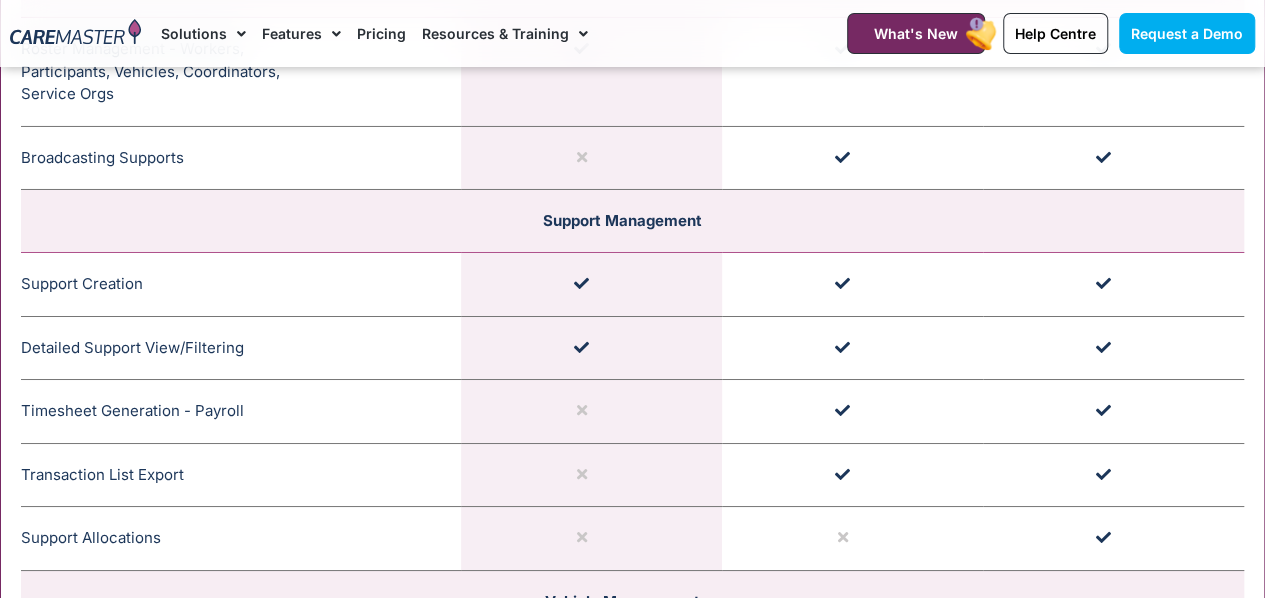 click on "Support Allocations    Easily assign names to support with multiple roster perspective views. Check how many rosters a worker has weekly or monthly with highly filterable categories. Enjoy customisable categorisation for tailored roster management." at bounding box center (241, 539) 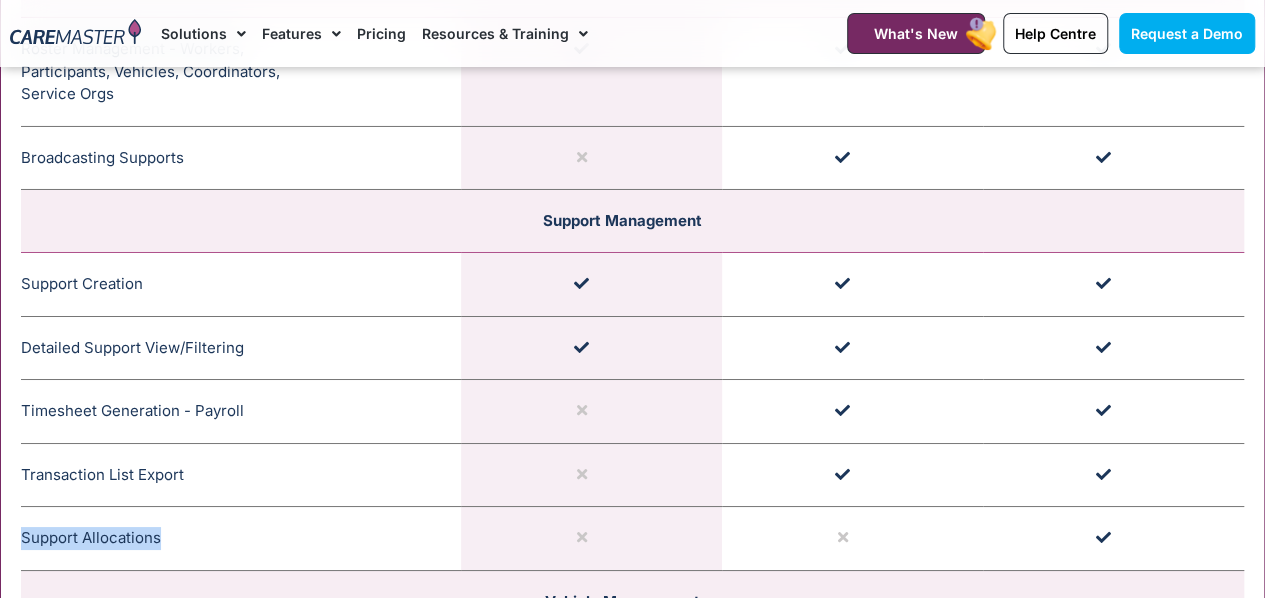 click on "Support Allocations    Easily assign names to support with multiple roster perspective views. Check how many rosters a worker has weekly or monthly with highly filterable categories. Enjoy customisable categorisation for tailored roster management." at bounding box center [241, 539] 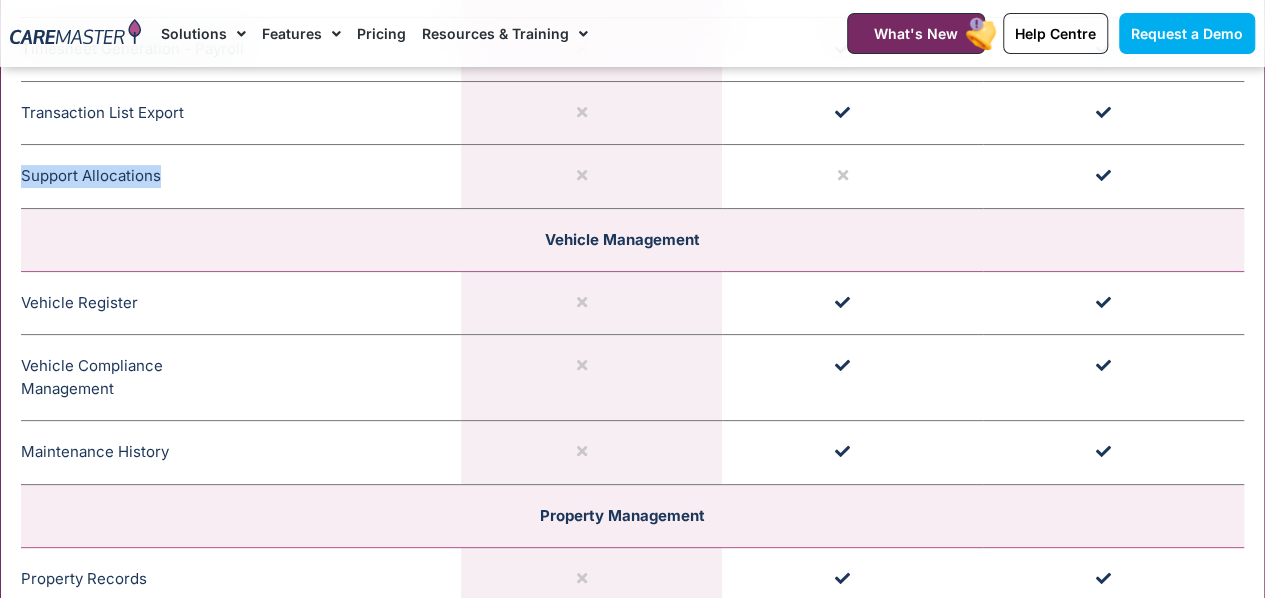 scroll, scrollTop: 3861, scrollLeft: 0, axis: vertical 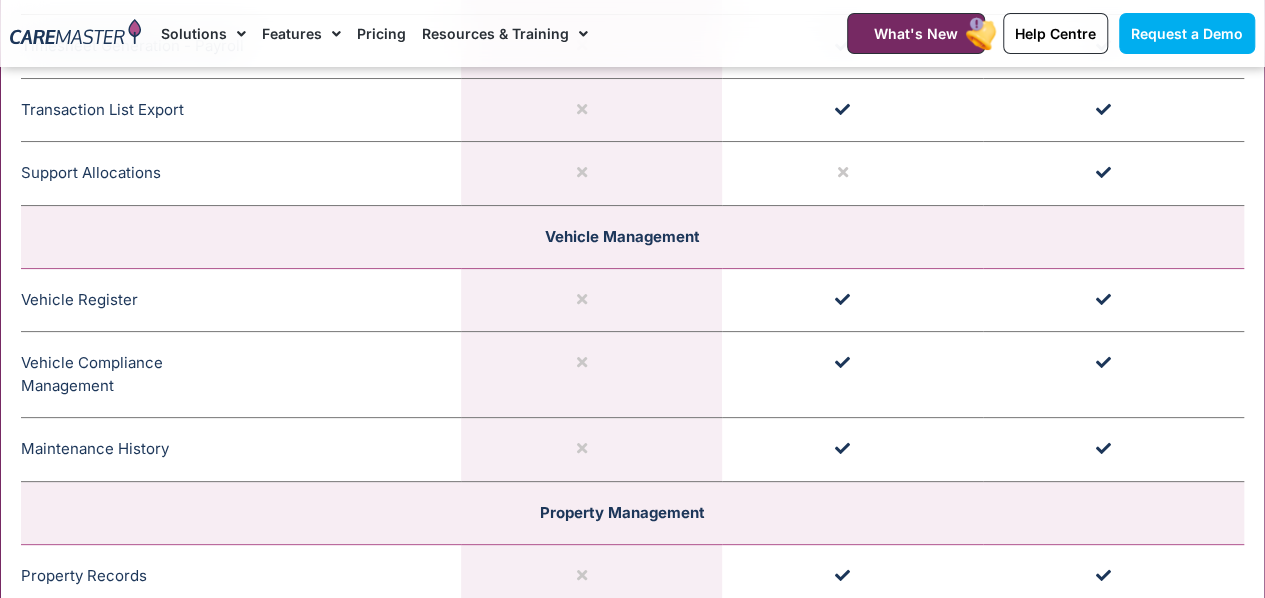 click on "Vehicle Register    The vehicle register profiles all company and private vehicles, recording essential details to support your services. Linked to Vehicle Compliance Management, it ensures safety and transparency with timely alerts for registration, maintenance, and more." at bounding box center (241, 300) 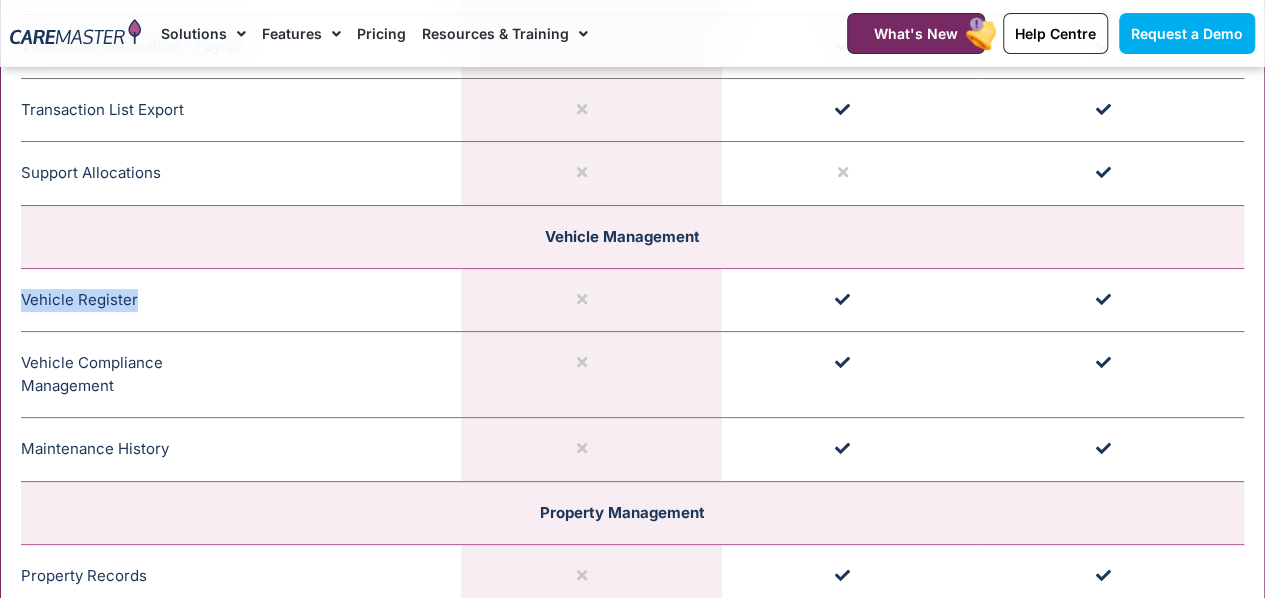 click on "Vehicle Register    The vehicle register profiles all company and private vehicles, recording essential details to support your services. Linked to Vehicle Compliance Management, it ensures safety and transparency with timely alerts for registration, maintenance, and more." at bounding box center [241, 300] 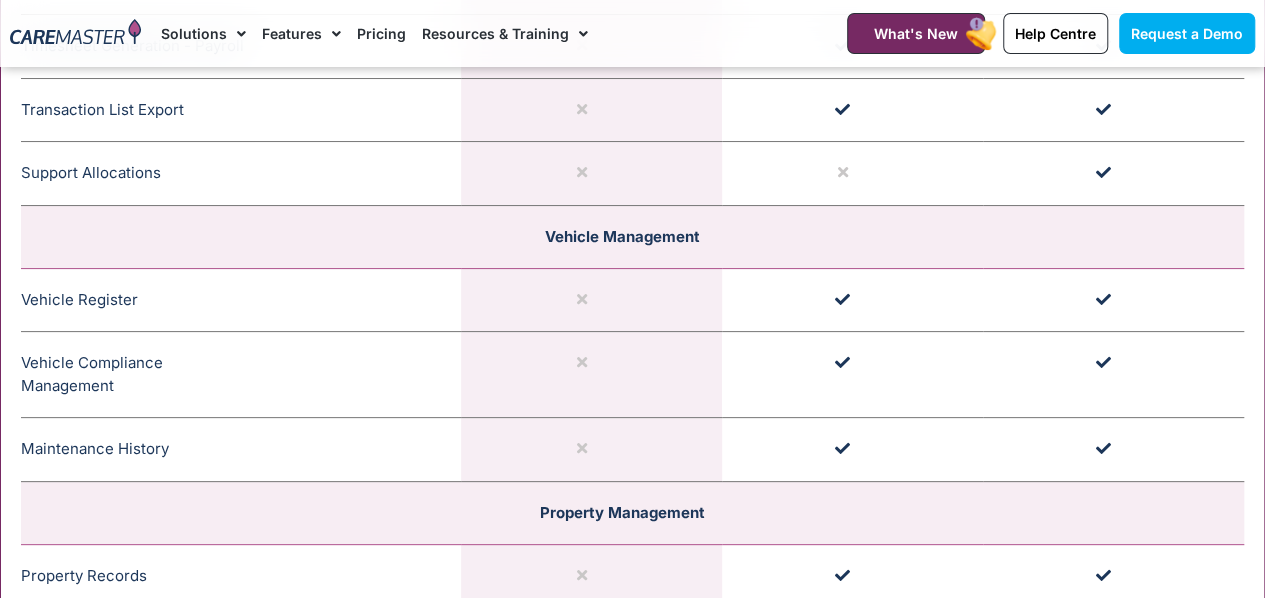 click on "Vehicle Compliance  Management    Vehicle Compliance Management ensures your vehicles remain compliant with registration, insurance, and maintenance requirements. It provides timely alerts to keep everything up-to-date and running smoothly." at bounding box center [241, 375] 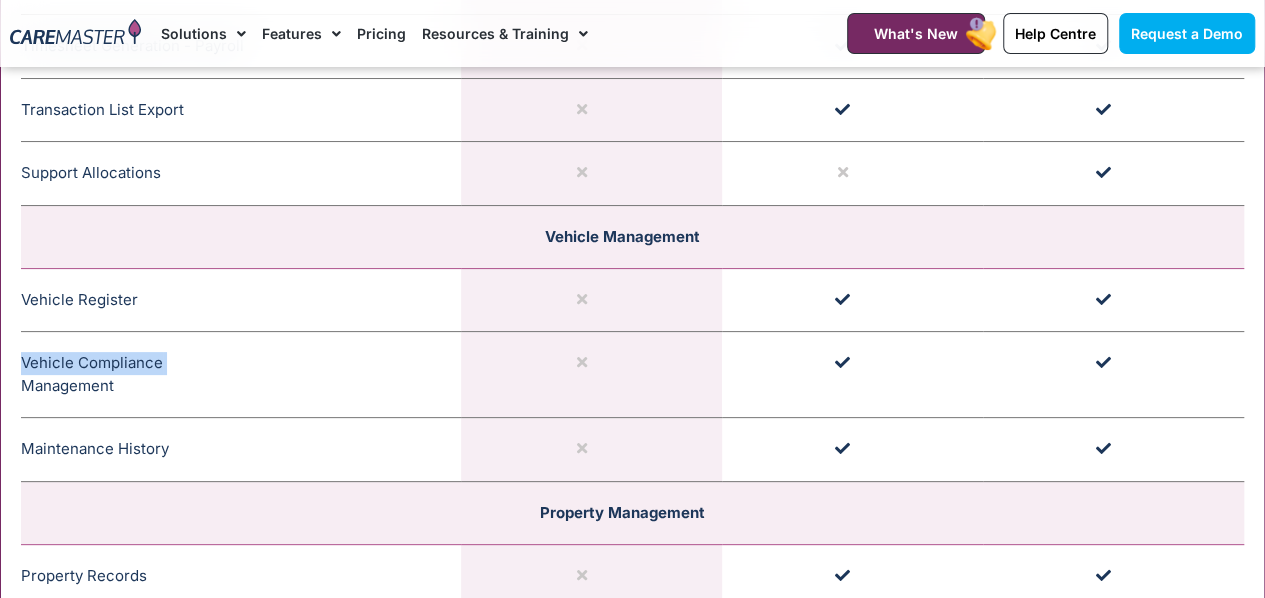 click on "Vehicle Compliance  Management    Vehicle Compliance Management ensures your vehicles remain compliant with registration, insurance, and maintenance requirements. It provides timely alerts to keep everything up-to-date and running smoothly." at bounding box center (241, 375) 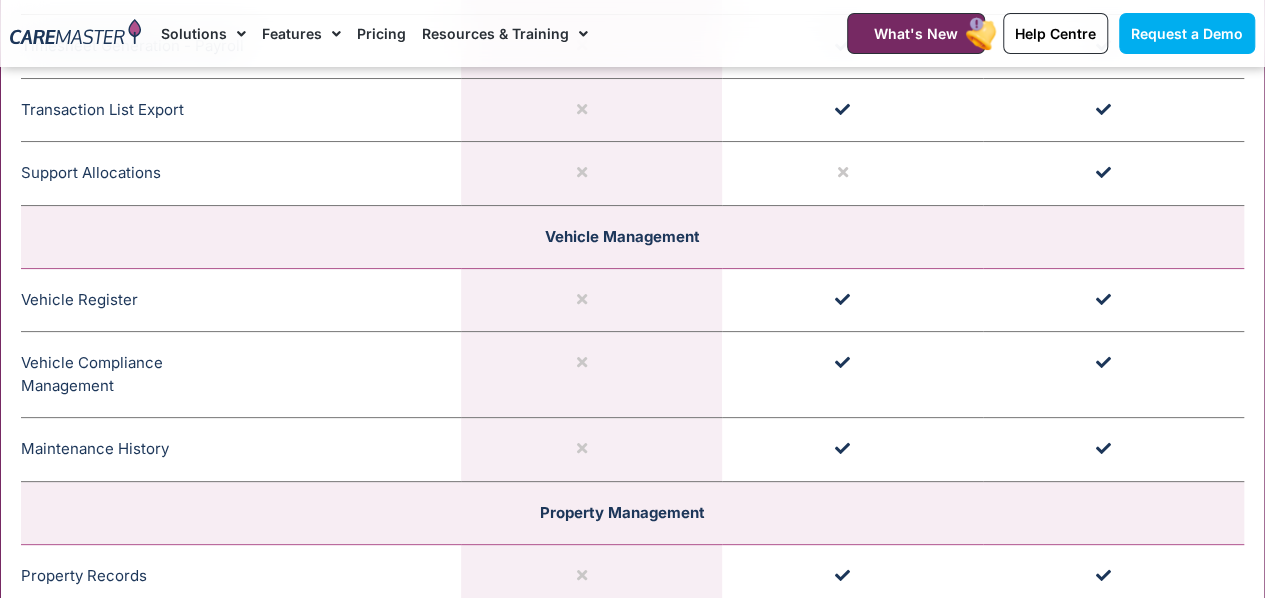 click on "Vehicle Compliance  Management    Vehicle Compliance Management ensures your vehicles remain compliant with registration, insurance, and maintenance requirements. It provides timely alerts to keep everything up-to-date and running smoothly." at bounding box center [241, 375] 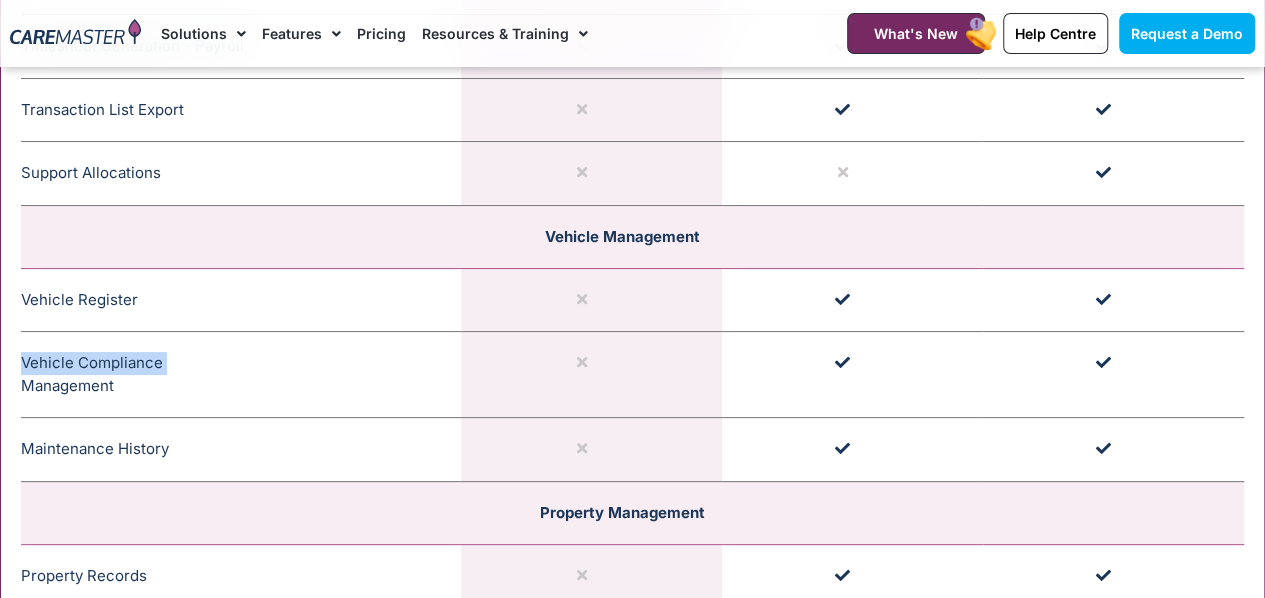 click on "Vehicle Compliance  Management    Vehicle Compliance Management ensures your vehicles remain compliant with registration, insurance, and maintenance requirements. It provides timely alerts to keep everything up-to-date and running smoothly." at bounding box center (241, 375) 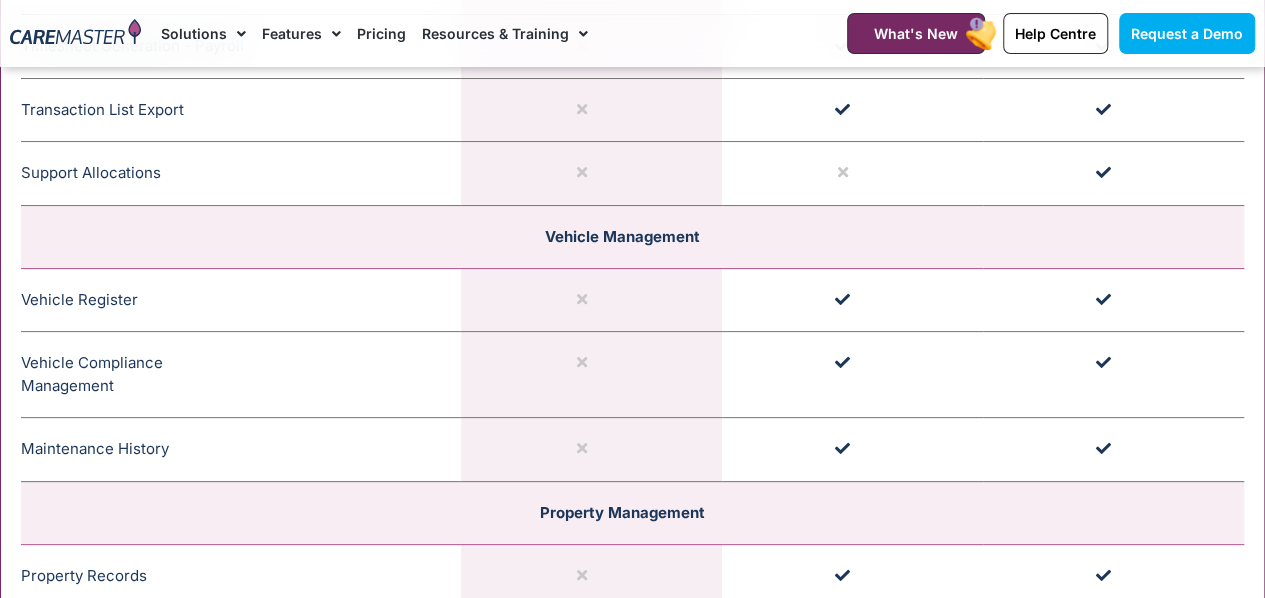 click on "Maintenance History    Record maintenance history for each vehicle and upload invoices, documents or receipts." at bounding box center (241, 450) 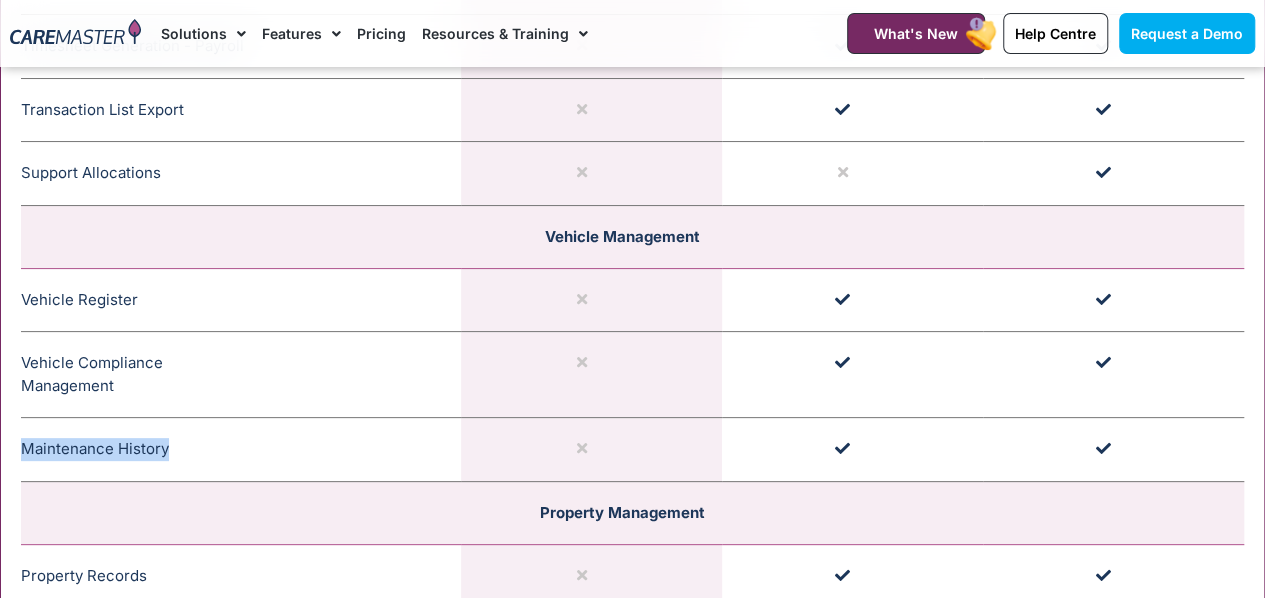 click on "Maintenance History    Record maintenance history for each vehicle and upload invoices, documents or receipts." at bounding box center [241, 450] 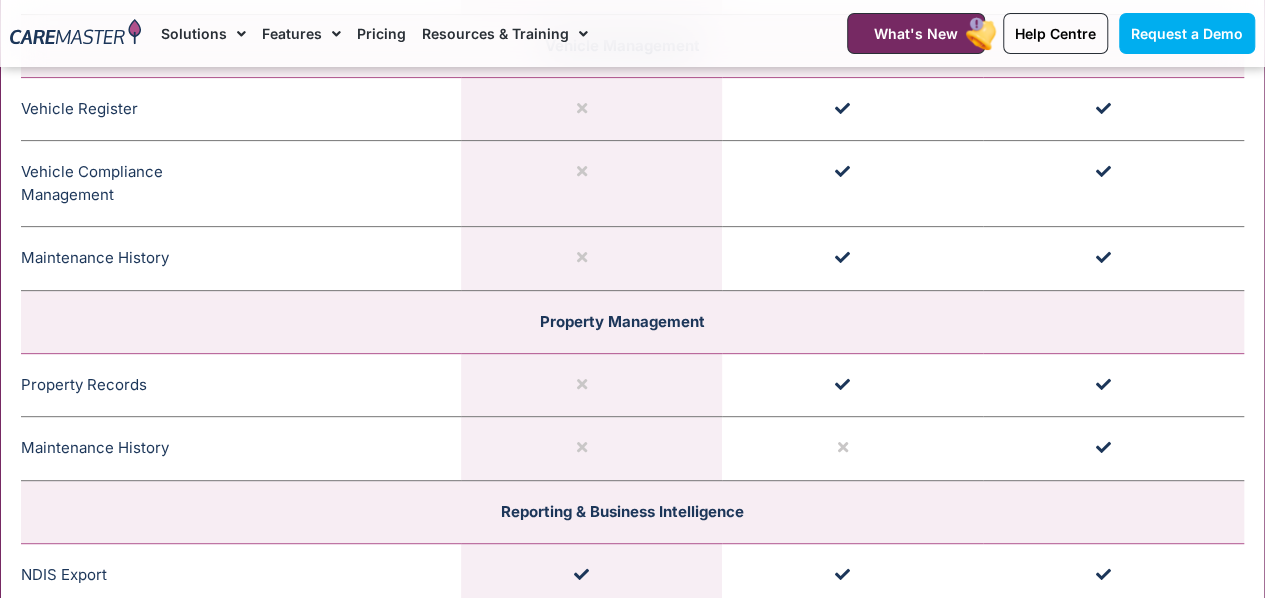 scroll, scrollTop: 4053, scrollLeft: 0, axis: vertical 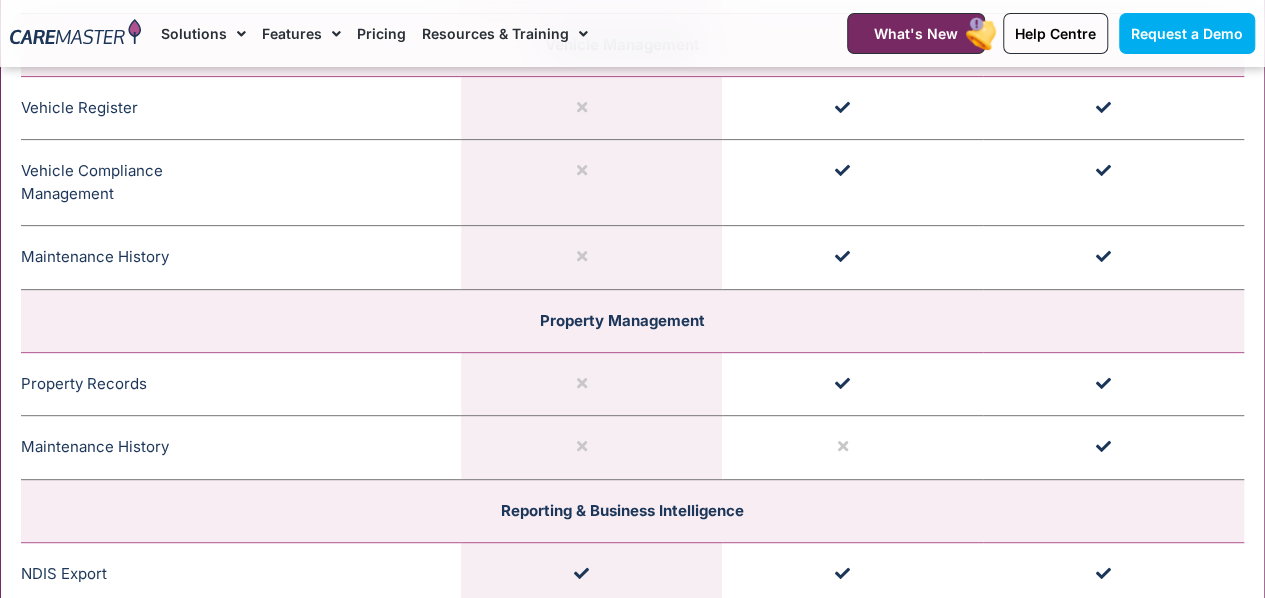 click on "Property records allows comprehensive property information to be stored." at bounding box center [155, 384] 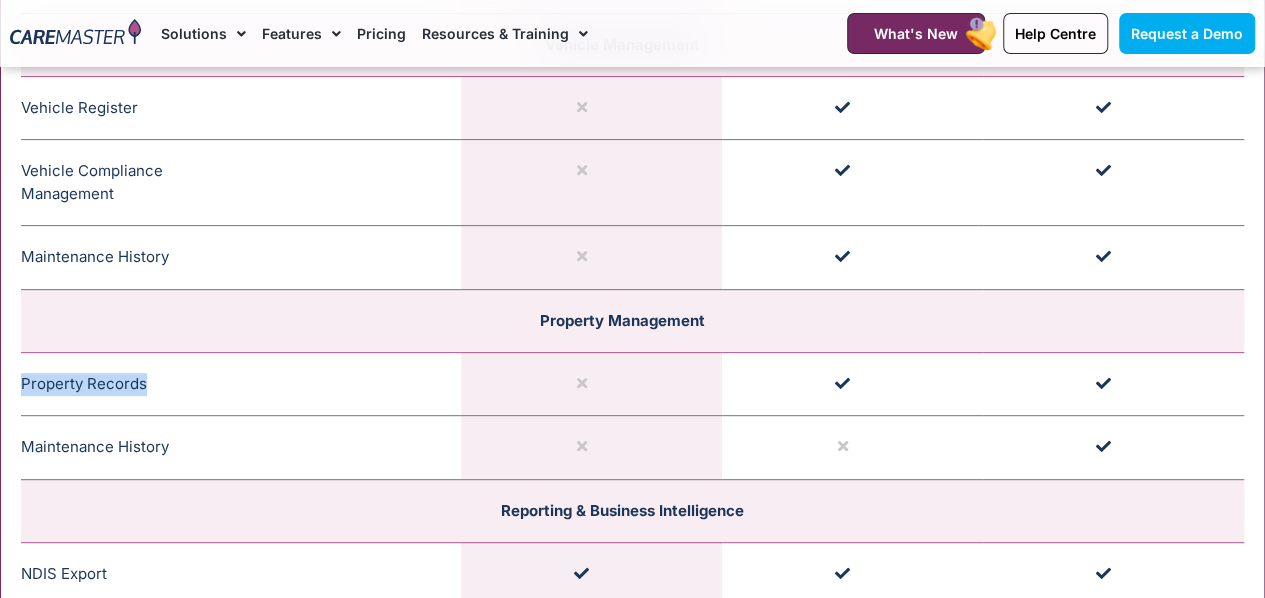 click on "Property records allows comprehensive property information to be stored." at bounding box center [155, 384] 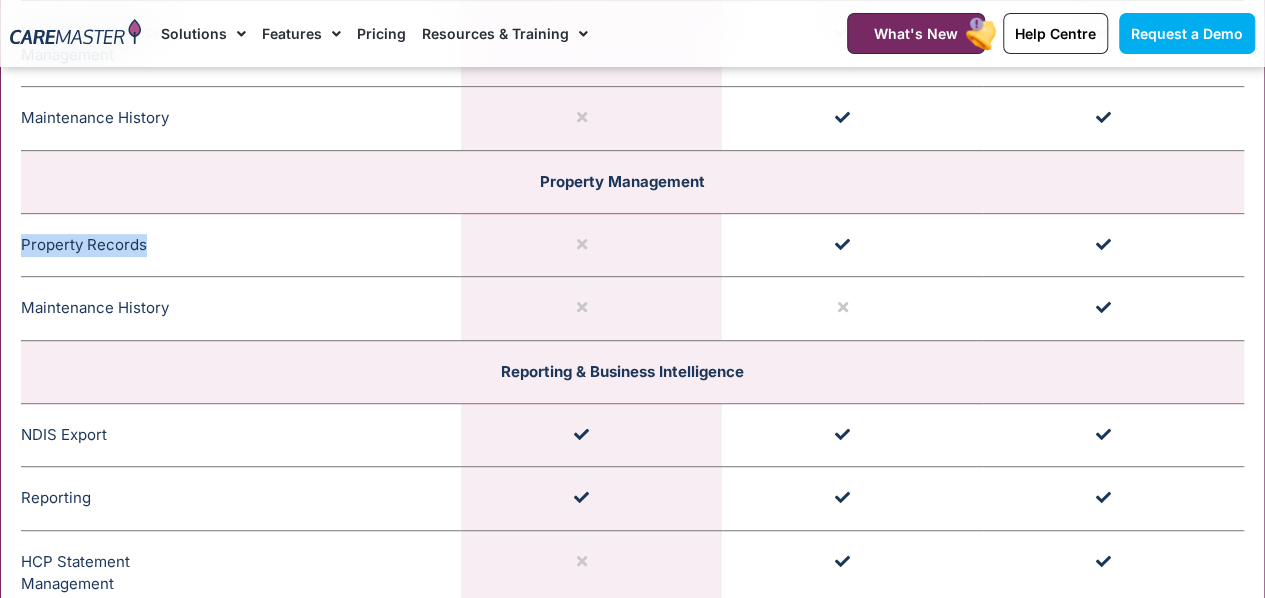 scroll, scrollTop: 4203, scrollLeft: 0, axis: vertical 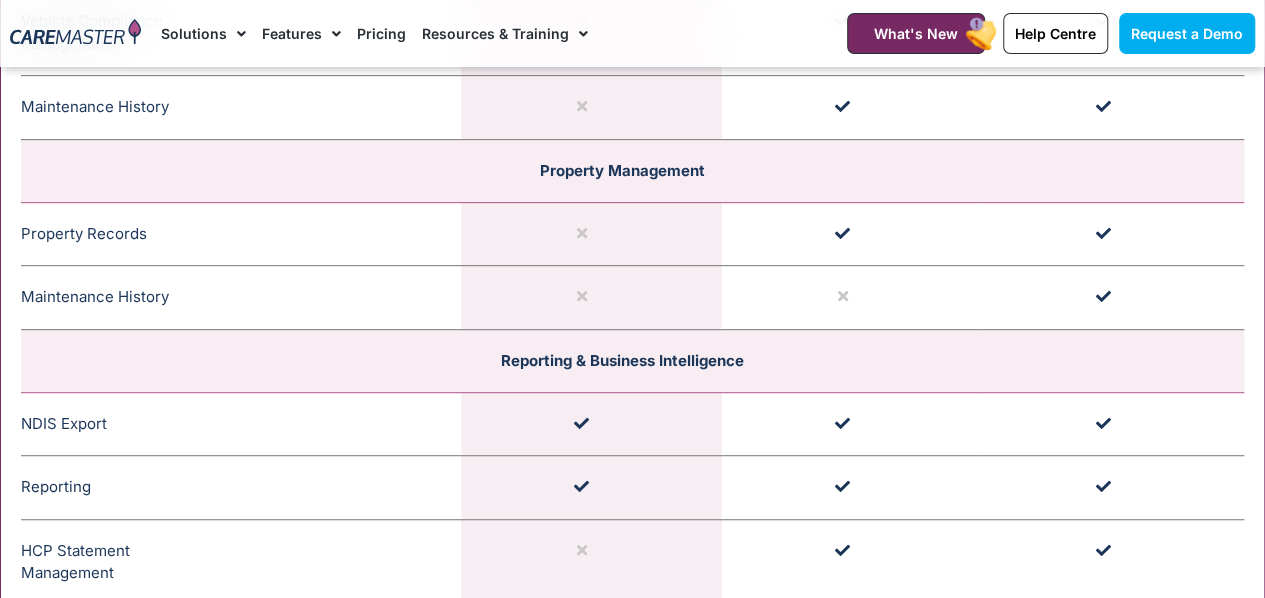 click on "Reporting    CareMaster offers versatile reporting, featuring a performance dashboard for quick insights and customisable data extraction for in-depth analysis. Users can track supports, revenue, worker hours, participant engagement, and service organisation performance. With extensive filtering options, CareMaster ensures tailored data extraction, empowering informed decision-making and operational optimisation. Additionally, CareMaster facilitates integration with accounting software, payroll, and reporting platforms, enhancing efficiency and accuracy in reporting and financial management." at bounding box center (241, 488) 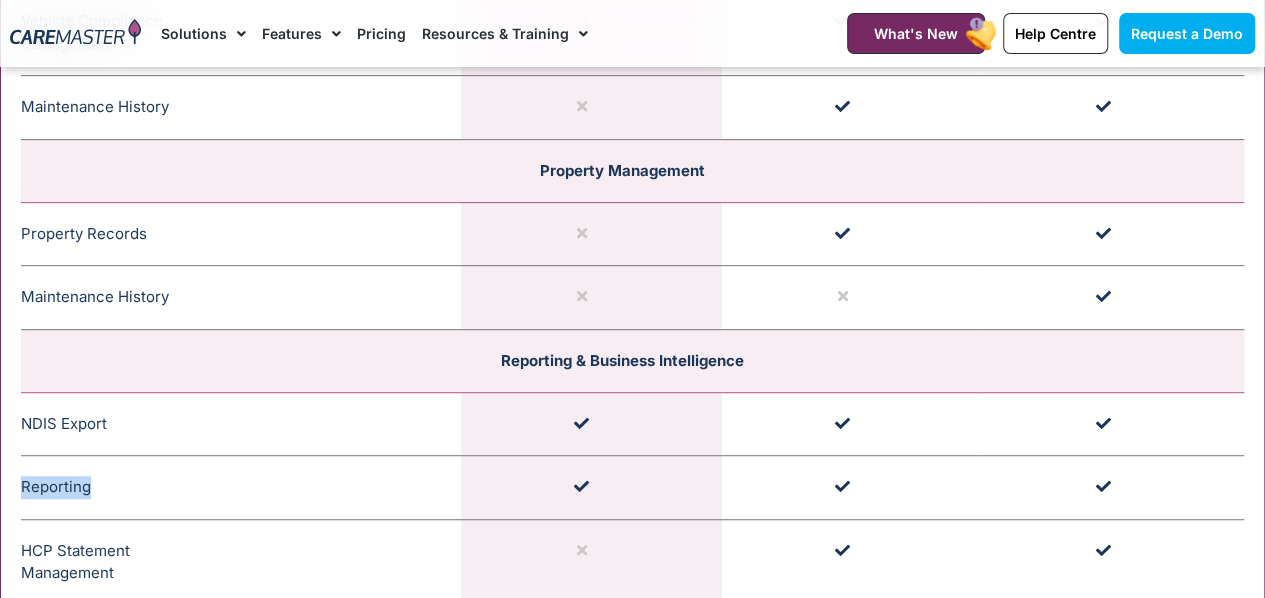 click on "Reporting    CareMaster offers versatile reporting, featuring a performance dashboard for quick insights and customisable data extraction for in-depth analysis. Users can track supports, revenue, worker hours, participant engagement, and service organisation performance. With extensive filtering options, CareMaster ensures tailored data extraction, empowering informed decision-making and operational optimisation. Additionally, CareMaster facilitates integration with accounting software, payroll, and reporting platforms, enhancing efficiency and accuracy in reporting and financial management." at bounding box center [241, 488] 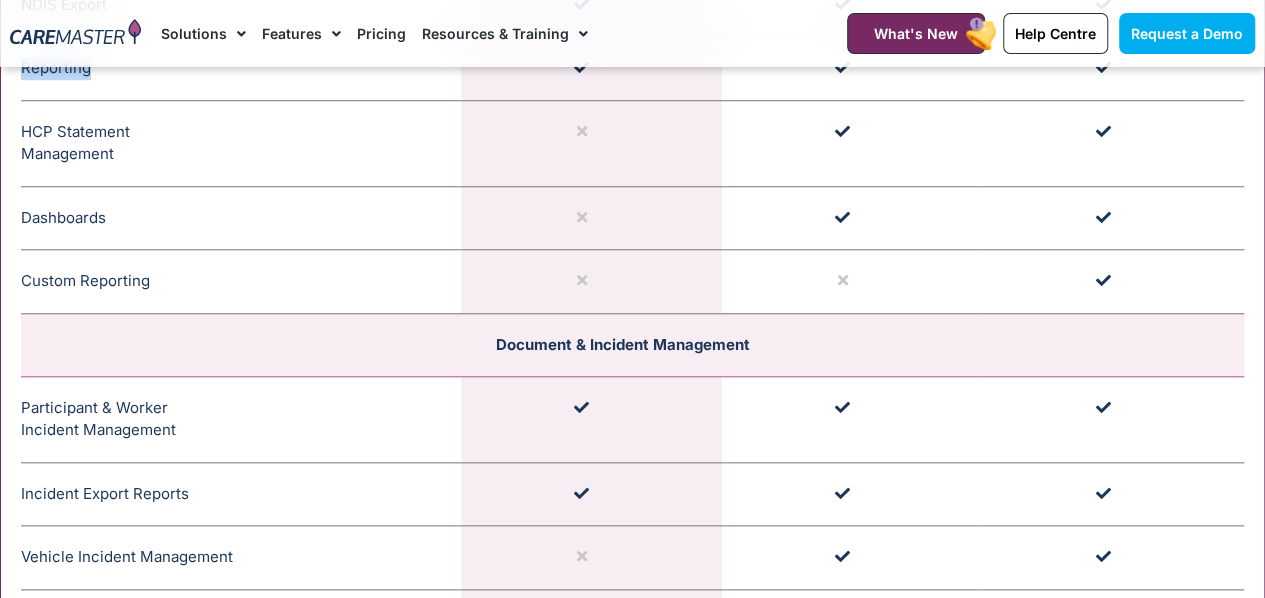 scroll, scrollTop: 4623, scrollLeft: 0, axis: vertical 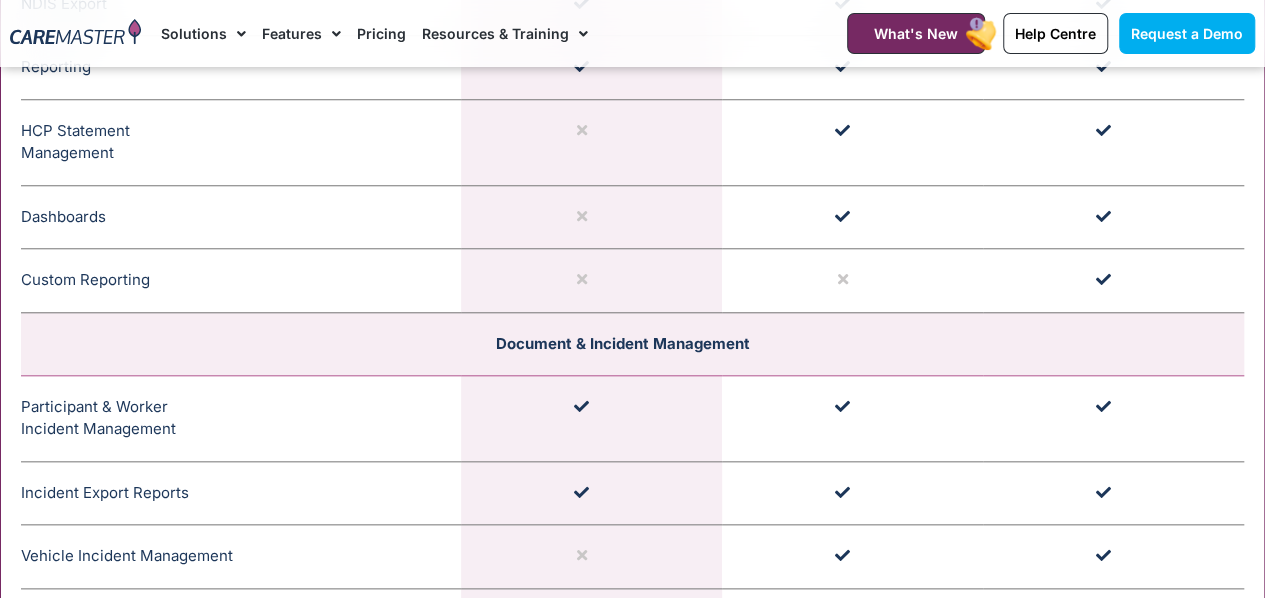 click on "Participant & Worker  Incident Management     CareMaster's robust incident management system empowers administrators with comprehensive tools for streamlined operations. Administrators can effortlessly log and review incidents. Incidents can be assigned to Participants, vehicles, and/or properties. The platform features alerts when an incident is created, autocomplete fields for staff and participant details, accurate date and time recording, and detailed incident descriptions. Moreover, CareMaster facilitates attachments of multimedia files for thorough documentation. With the added convenience of reporting incidents directly through the Support Worker app, CareMaster enables seamless on-site documentation and enhances overall operational efficiency." at bounding box center [241, 418] 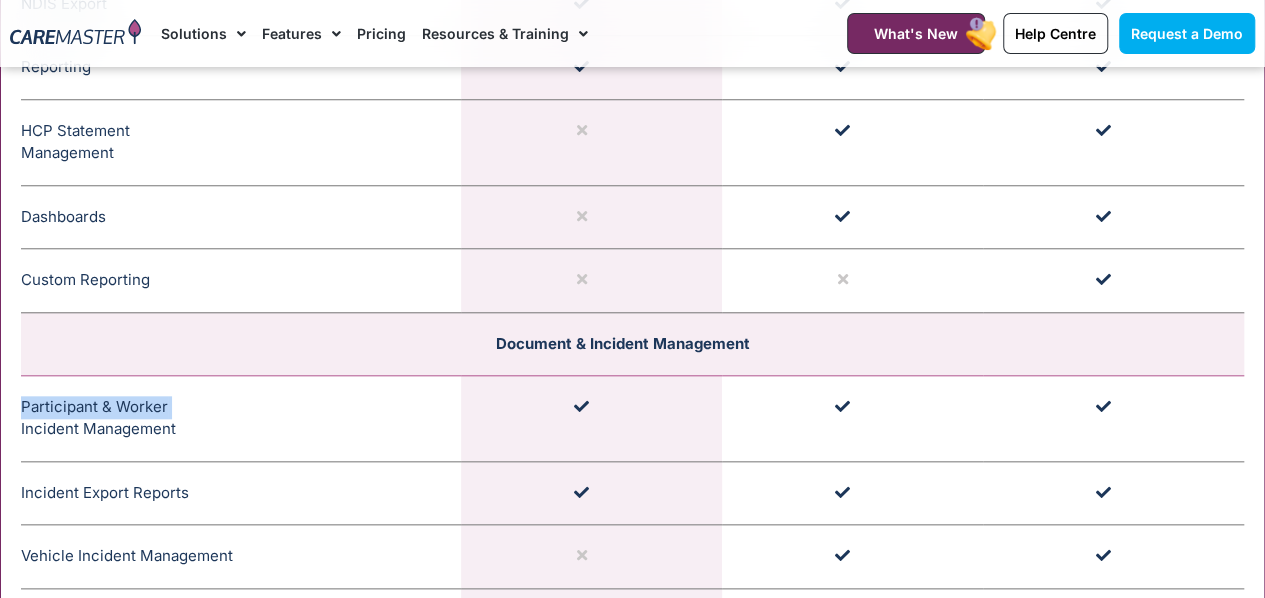 click on "Participant & Worker  Incident Management     CareMaster's robust incident management system empowers administrators with comprehensive tools for streamlined operations. Administrators can effortlessly log and review incidents. Incidents can be assigned to Participants, vehicles, and/or properties. The platform features alerts when an incident is created, autocomplete fields for staff and participant details, accurate date and time recording, and detailed incident descriptions. Moreover, CareMaster facilitates attachments of multimedia files for thorough documentation. With the added convenience of reporting incidents directly through the Support Worker app, CareMaster enables seamless on-site documentation and enhances overall operational efficiency." at bounding box center [241, 418] 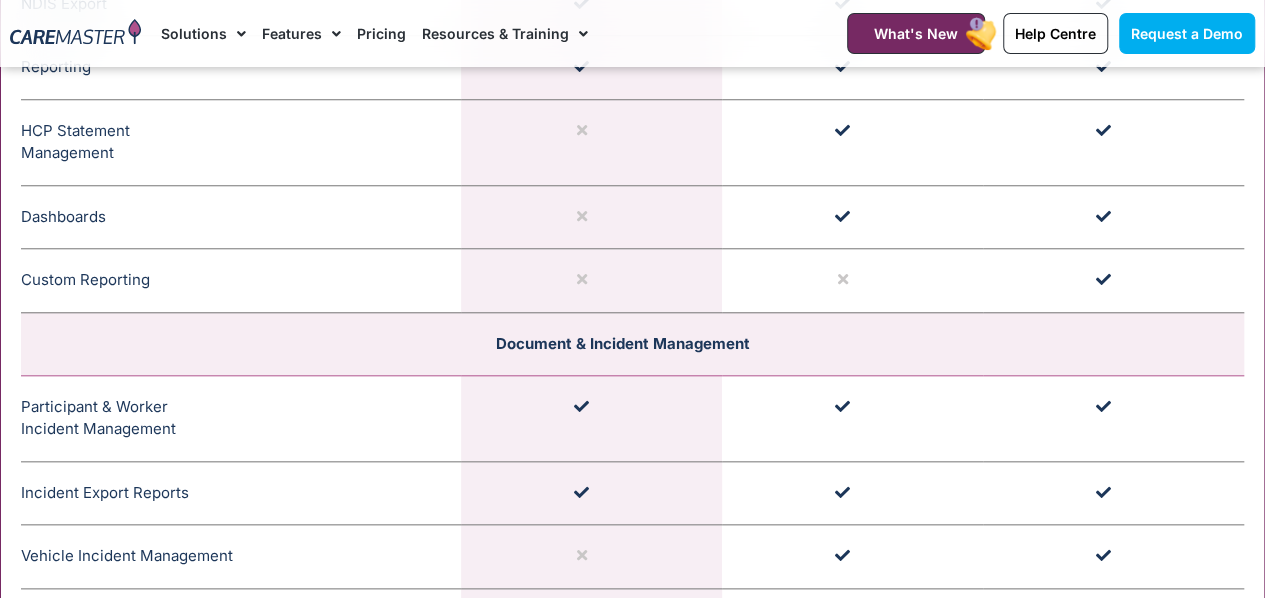 click on "Vehicle Incident Management    The NDIS Incident Vehicle Assignment in CareMaster allows administrators to designate a vehicle to an incident report. They select a vehicle from an auto-complete field containing pre-loaded options, ensuring accurate tracking. This feature streamlines vehicle involvement documentation, maintaining comprehensive incident records efficiently." at bounding box center (241, 557) 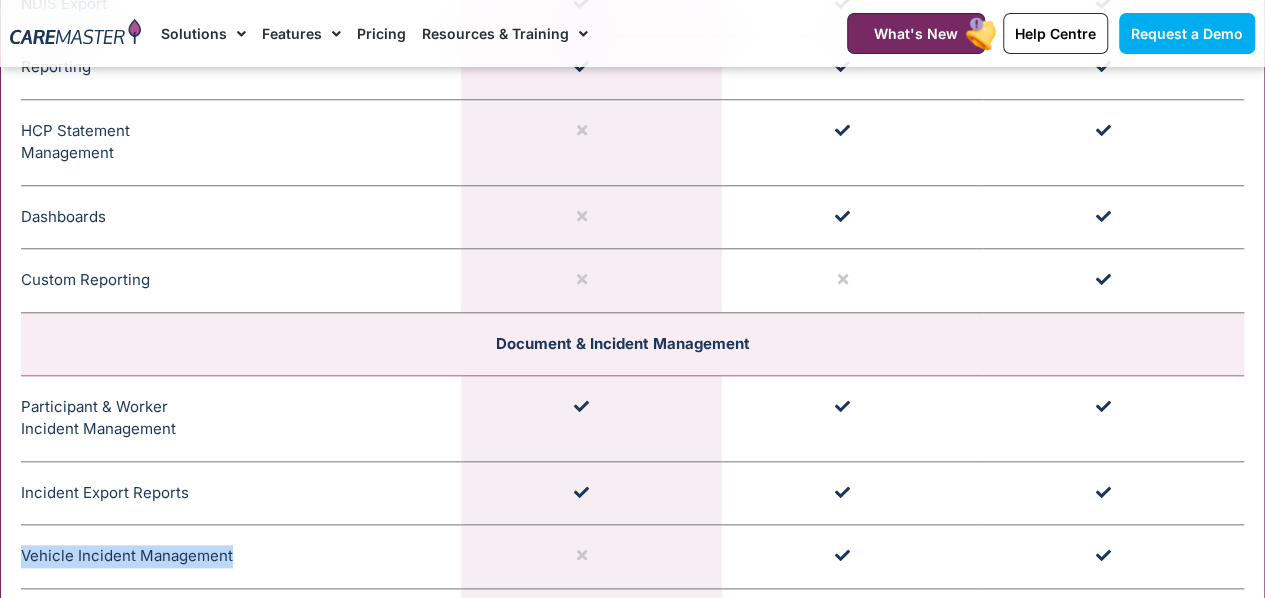 click on "Vehicle Incident Management    The NDIS Incident Vehicle Assignment in CareMaster allows administrators to designate a vehicle to an incident report. They select a vehicle from an auto-complete field containing pre-loaded options, ensuring accurate tracking. This feature streamlines vehicle involvement documentation, maintaining comprehensive incident records efficiently." at bounding box center [241, 557] 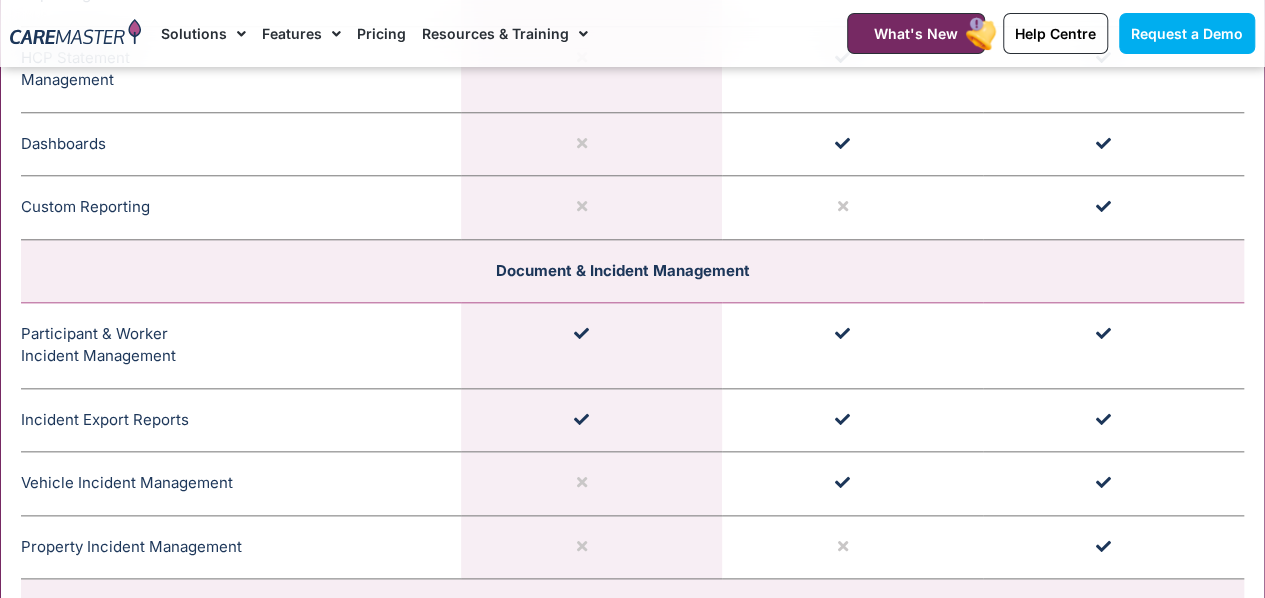 scroll, scrollTop: 4742, scrollLeft: 0, axis: vertical 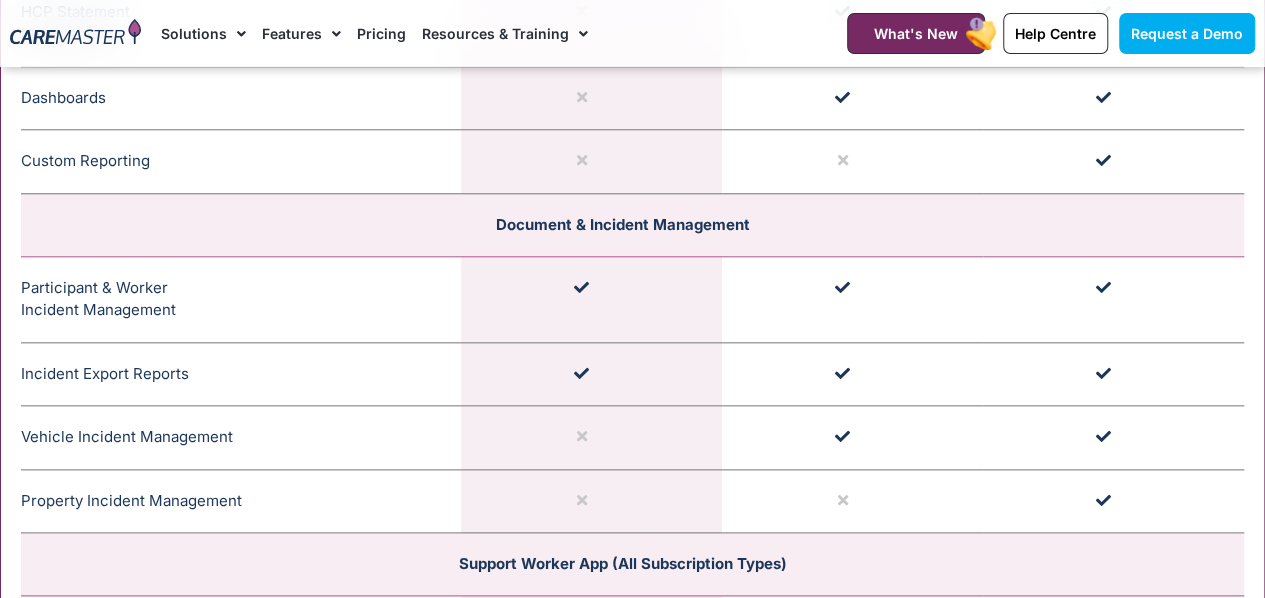 click on "Property Incident Management    In the process of generating an incident report in CareMaster, administrators have the capability to designate a property to the incident if necessary. This task is facilitated by selecting a property from an auto-complete field containing a pre-established list within CareMaster. This functionality enables precise and streamlined tracking of property involvement in the incident. By leveraging the auto-complete field, administrators can readily identify and allocate the pertinent property, thereby ensuring the maintenance of comprehensive records pertaining to property-related incidents within CareMaster." at bounding box center (241, 501) 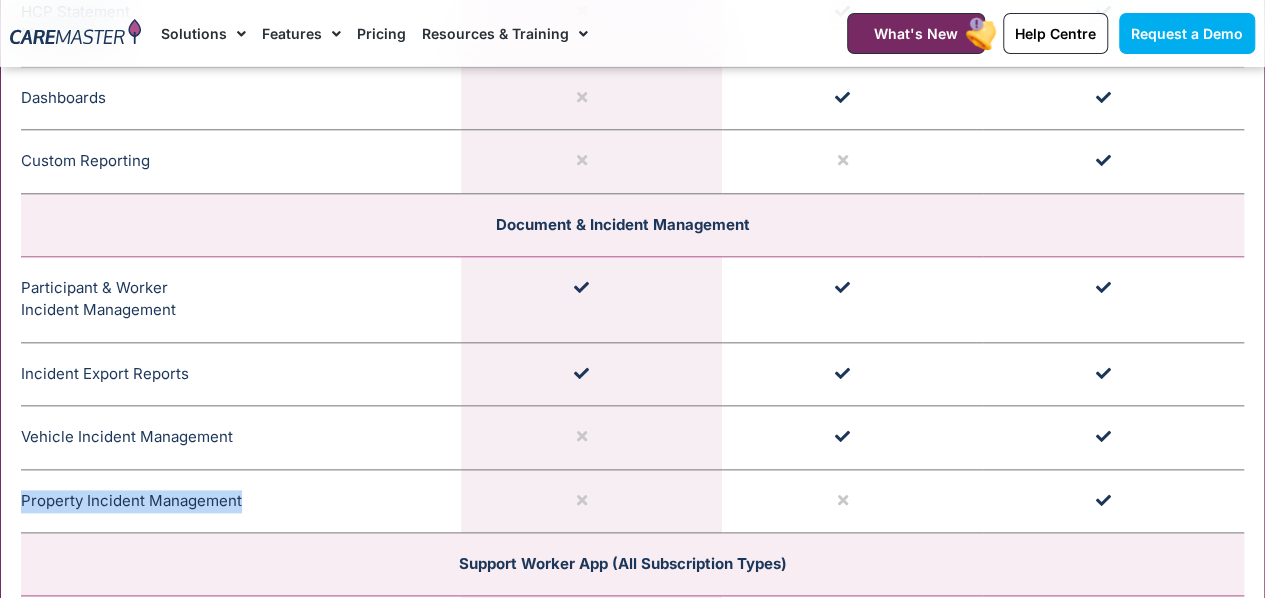 click on "Property Incident Management    In the process of generating an incident report in CareMaster, administrators have the capability to designate a property to the incident if necessary. This task is facilitated by selecting a property from an auto-complete field containing a pre-established list within CareMaster. This functionality enables precise and streamlined tracking of property involvement in the incident. By leveraging the auto-complete field, administrators can readily identify and allocate the pertinent property, thereby ensuring the maintenance of comprehensive records pertaining to property-related incidents within CareMaster." at bounding box center (241, 501) 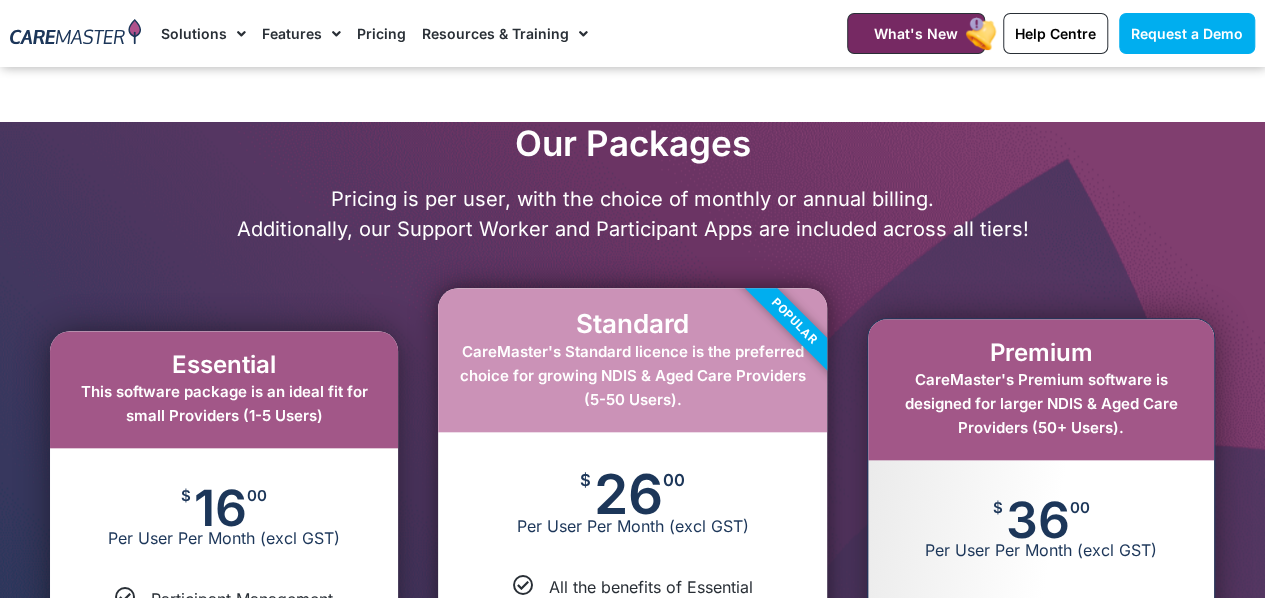 scroll, scrollTop: 779, scrollLeft: 0, axis: vertical 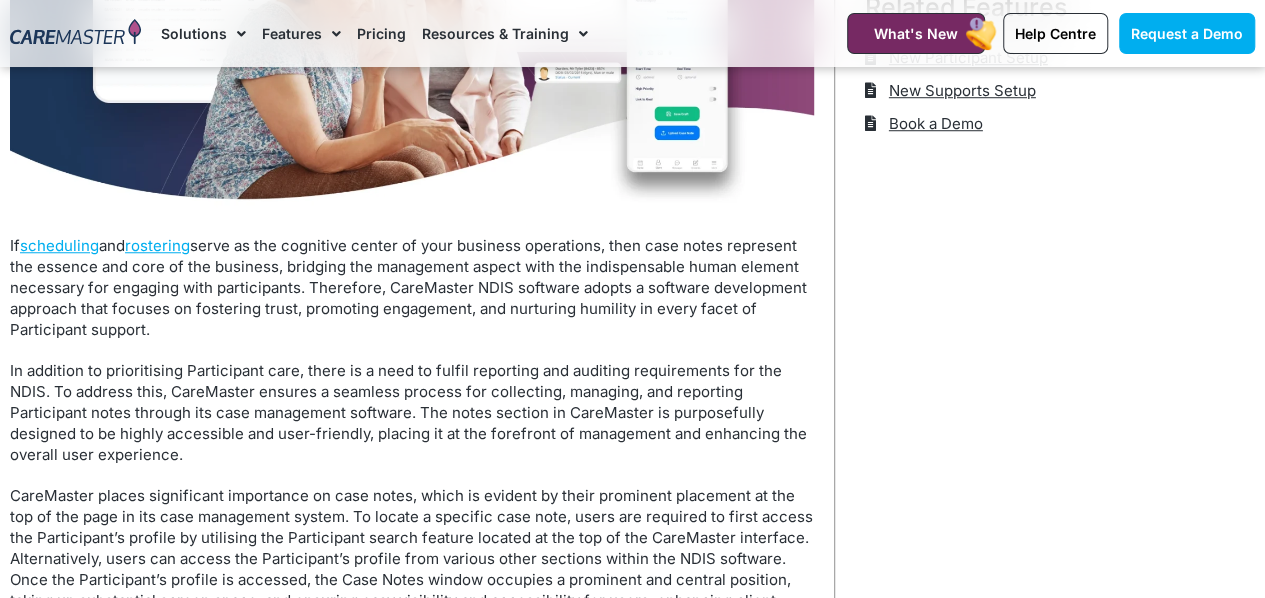 click on "In addition to prioritising Participant care, there is a need to fulfil reporting and auditing requirements for the NDIS. To address this, CareMaster ensures a seamless process for collecting, managing, and reporting Participant notes through its case management software. The notes section in CareMaster is purposefully designed to be highly accessible and user-friendly, placing it at the forefront of management and enhancing the overall user experience." at bounding box center [412, 412] 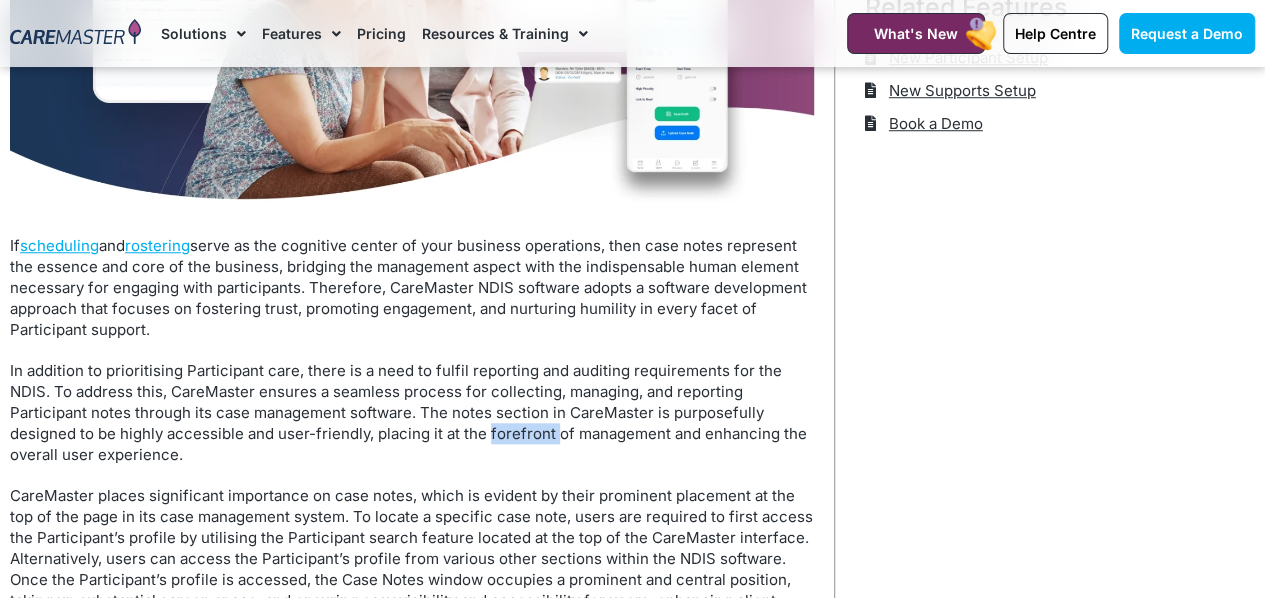 click on "In addition to prioritising Participant care, there is a need to fulfil reporting and auditing requirements for the NDIS. To address this, CareMaster ensures a seamless process for collecting, managing, and reporting Participant notes through its case management software. The notes section in CareMaster is purposefully designed to be highly accessible and user-friendly, placing it at the forefront of management and enhancing the overall user experience." at bounding box center [412, 412] 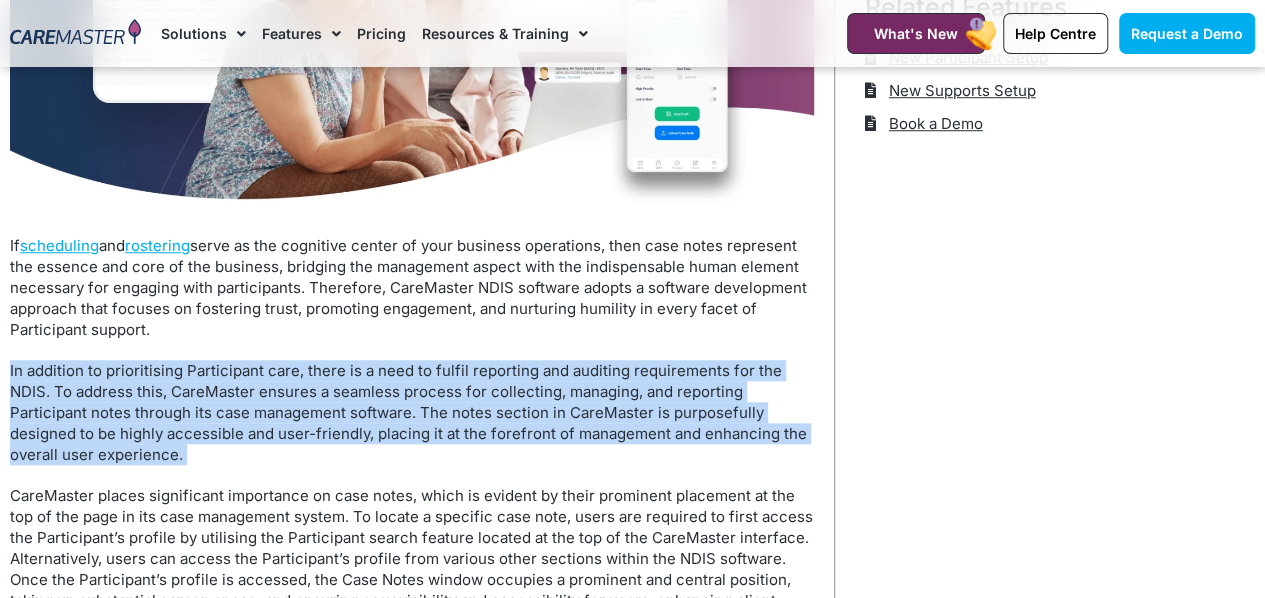 click on "In addition to prioritising Participant care, there is a need to fulfil reporting and auditing requirements for the NDIS. To address this, CareMaster ensures a seamless process for collecting, managing, and reporting Participant notes through its case management software. The notes section in CareMaster is purposefully designed to be highly accessible and user-friendly, placing it at the forefront of management and enhancing the overall user experience." at bounding box center (412, 412) 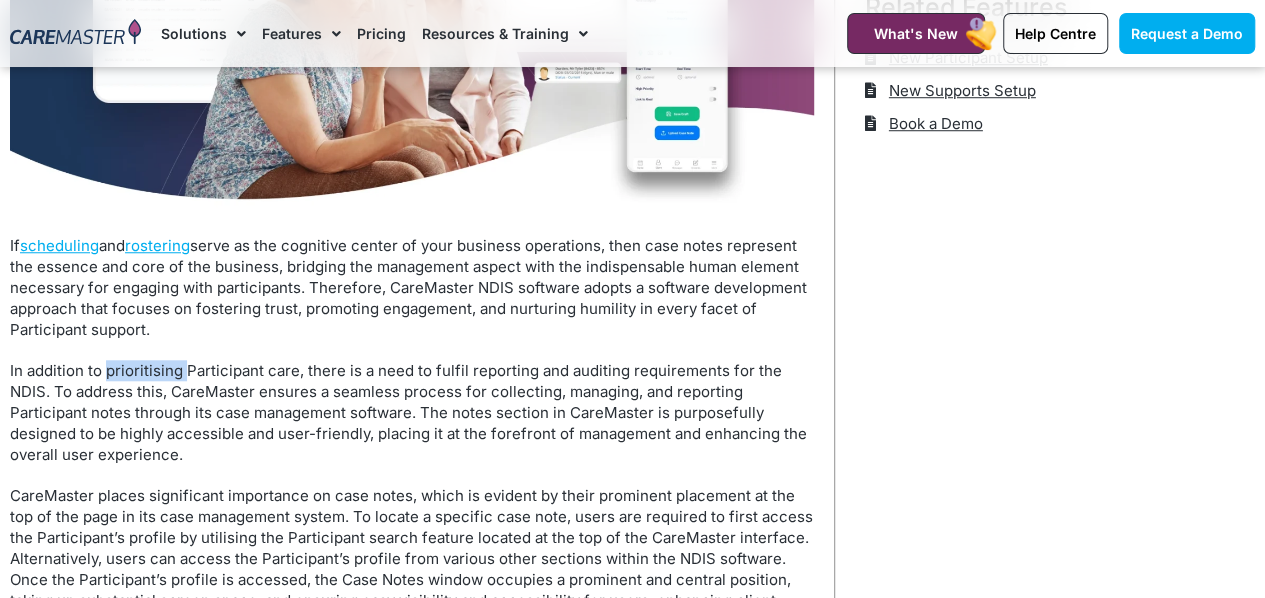 click on "In addition to prioritising Participant care, there is a need to fulfil reporting and auditing requirements for the NDIS. To address this, CareMaster ensures a seamless process for collecting, managing, and reporting Participant notes through its case management software. The notes section in CareMaster is purposefully designed to be highly accessible and user-friendly, placing it at the forefront of management and enhancing the overall user experience." at bounding box center (412, 412) 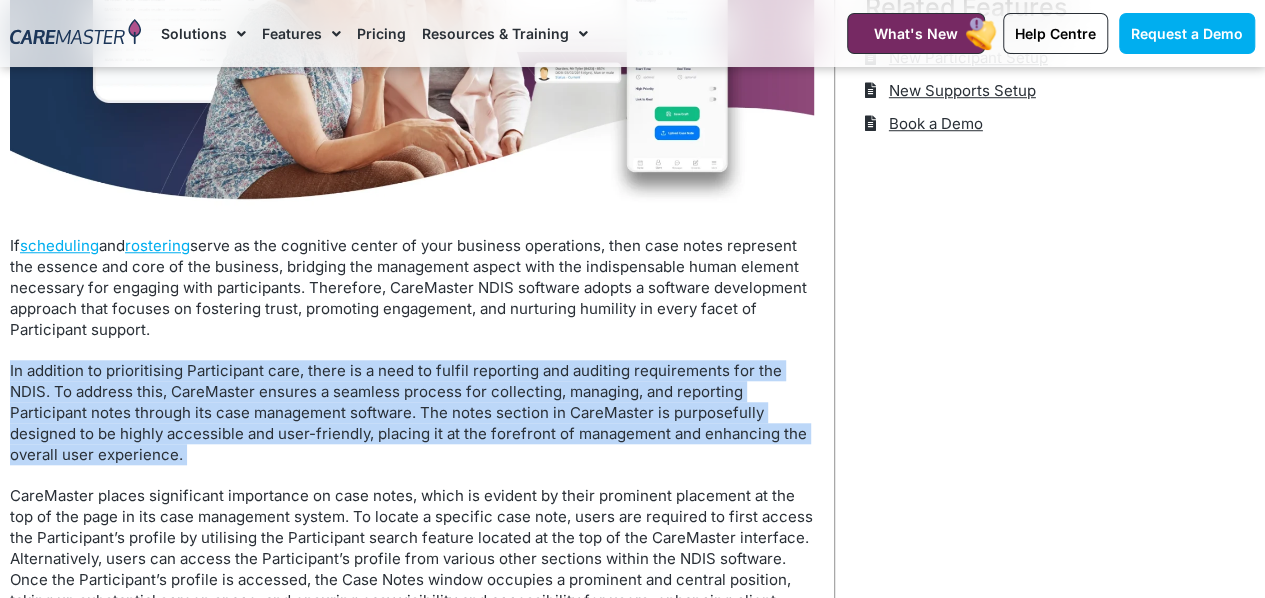 click on "In addition to prioritising Participant care, there is a need to fulfil reporting and auditing requirements for the NDIS. To address this, CareMaster ensures a seamless process for collecting, managing, and reporting Participant notes through its case management software. The notes section in CareMaster is purposefully designed to be highly accessible and user-friendly, placing it at the forefront of management and enhancing the overall user experience." at bounding box center (412, 412) 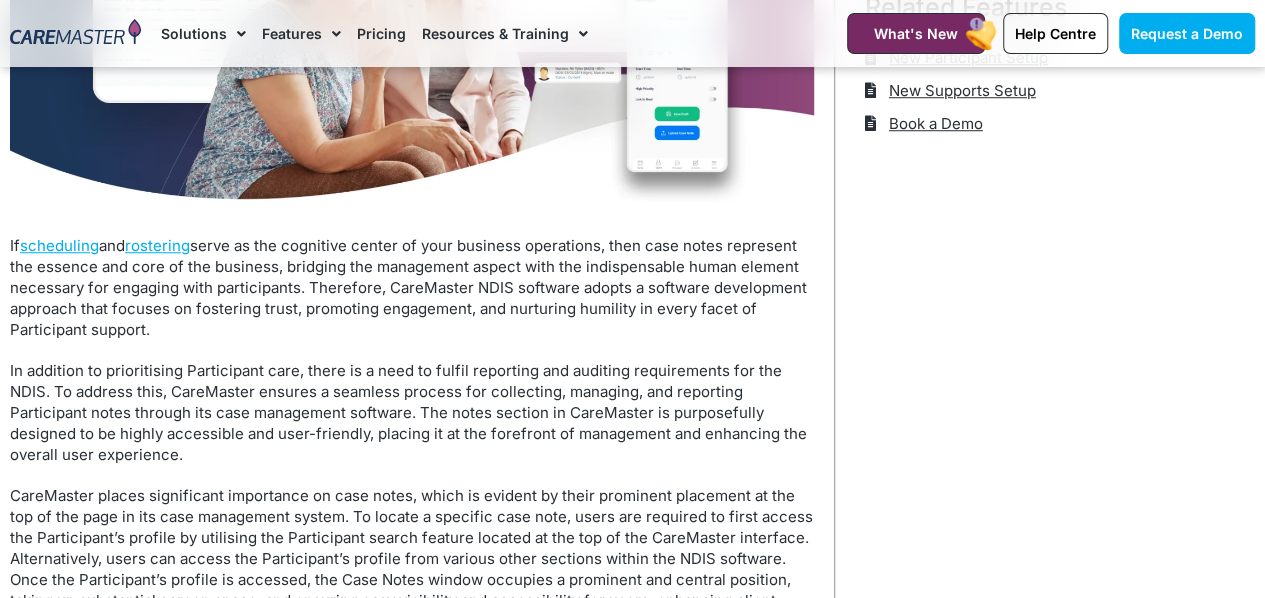 click on "In addition to prioritising Participant care, there is a need to fulfil reporting and auditing requirements for the NDIS. To address this, CareMaster ensures a seamless process for collecting, managing, and reporting Participant notes through its case management software. The notes section in CareMaster is purposefully designed to be highly accessible and user-friendly, placing it at the forefront of management and enhancing the overall user experience." at bounding box center (412, 412) 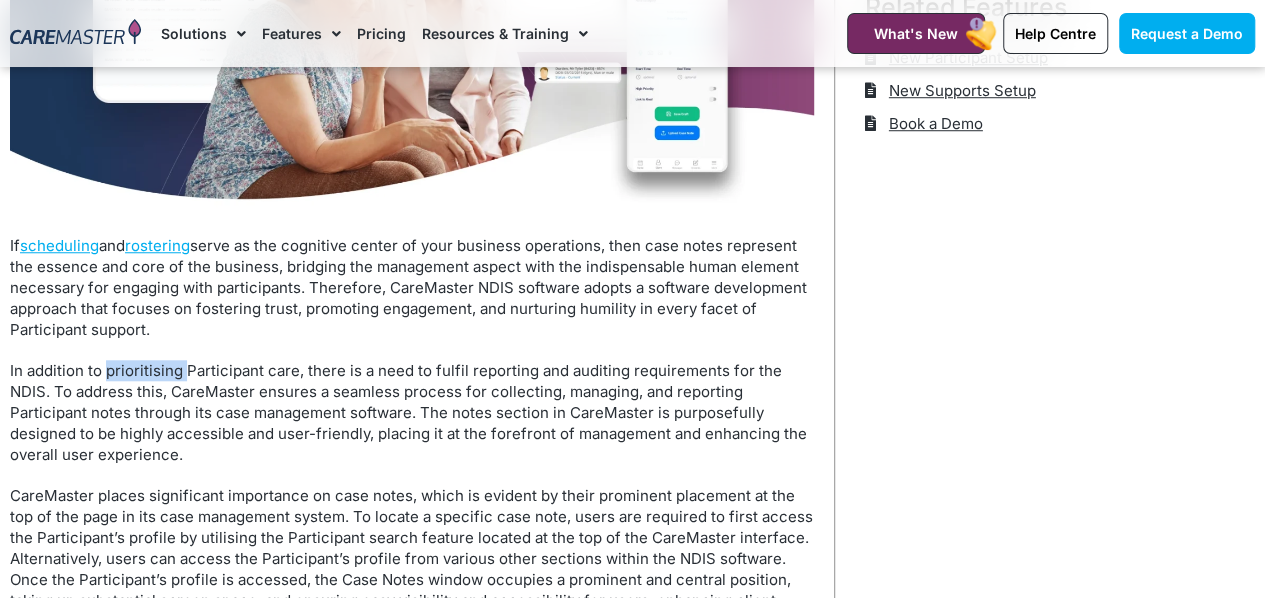 click on "In addition to prioritising Participant care, there is a need to fulfil reporting and auditing requirements for the NDIS. To address this, CareMaster ensures a seamless process for collecting, managing, and reporting Participant notes through its case management software. The notes section in CareMaster is purposefully designed to be highly accessible and user-friendly, placing it at the forefront of management and enhancing the overall user experience." at bounding box center [412, 412] 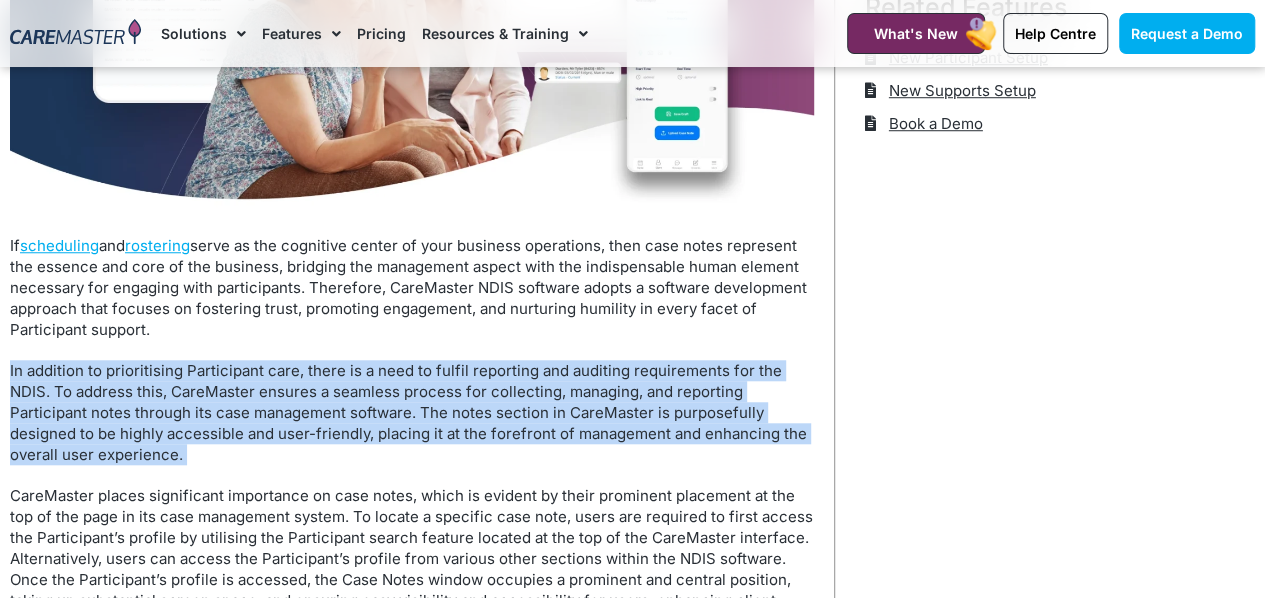 click on "In addition to prioritising Participant care, there is a need to fulfil reporting and auditing requirements for the NDIS. To address this, CareMaster ensures a seamless process for collecting, managing, and reporting Participant notes through its case management software. The notes section in CareMaster is purposefully designed to be highly accessible and user-friendly, placing it at the forefront of management and enhancing the overall user experience." at bounding box center (412, 412) 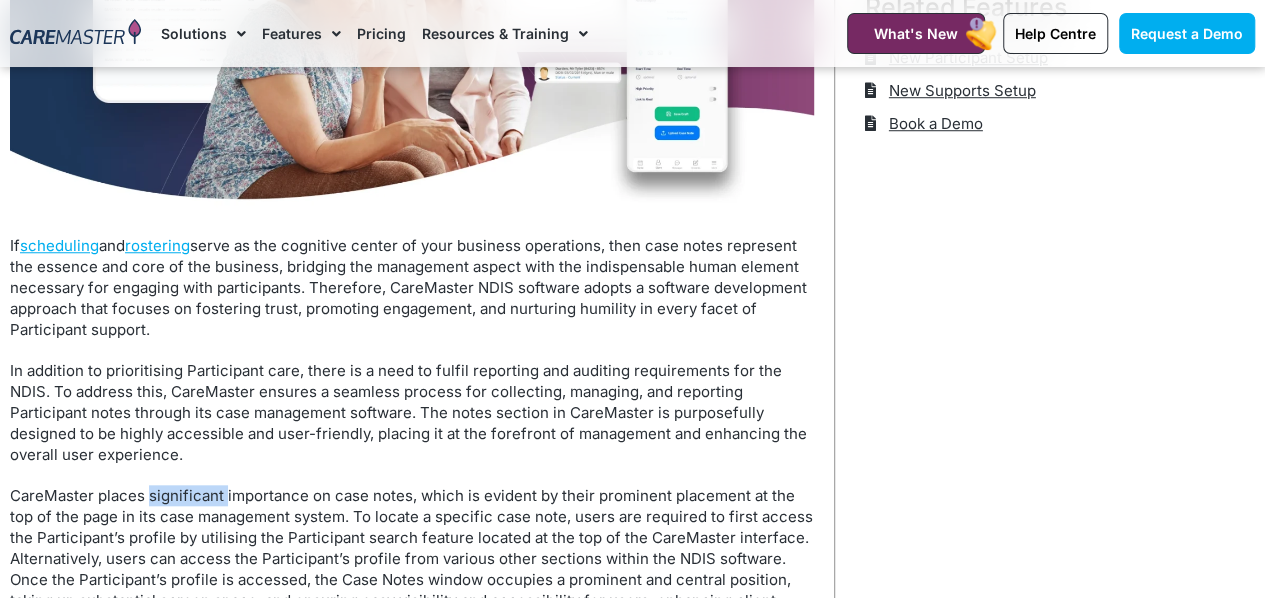 click on "If  scheduling  and  rostering  serve as the cognitive center of your business operations, then case notes represent the essence and core of the business, bridging the management aspect with the indispensable human element necessary for engaging with participants. Therefore, CareMaster NDIS software adopts a software development approach that focuses on fostering trust, promoting engagement, and nurturing humility in every facet of Participant support.   In addition to prioritising Participant care, there is a need to fulfil reporting and auditing requirements for the NDIS. To address this, CareMaster ensures a seamless process for collecting, managing, and reporting Participant notes through its case management software. The notes section in CareMaster is purposefully designed to be highly accessible and user-friendly, placing it at the forefront of management and enhancing the overall user experience.           NDIS Case Notes Overview                               NDIS Case Note Filtering" at bounding box center [412, 3821] 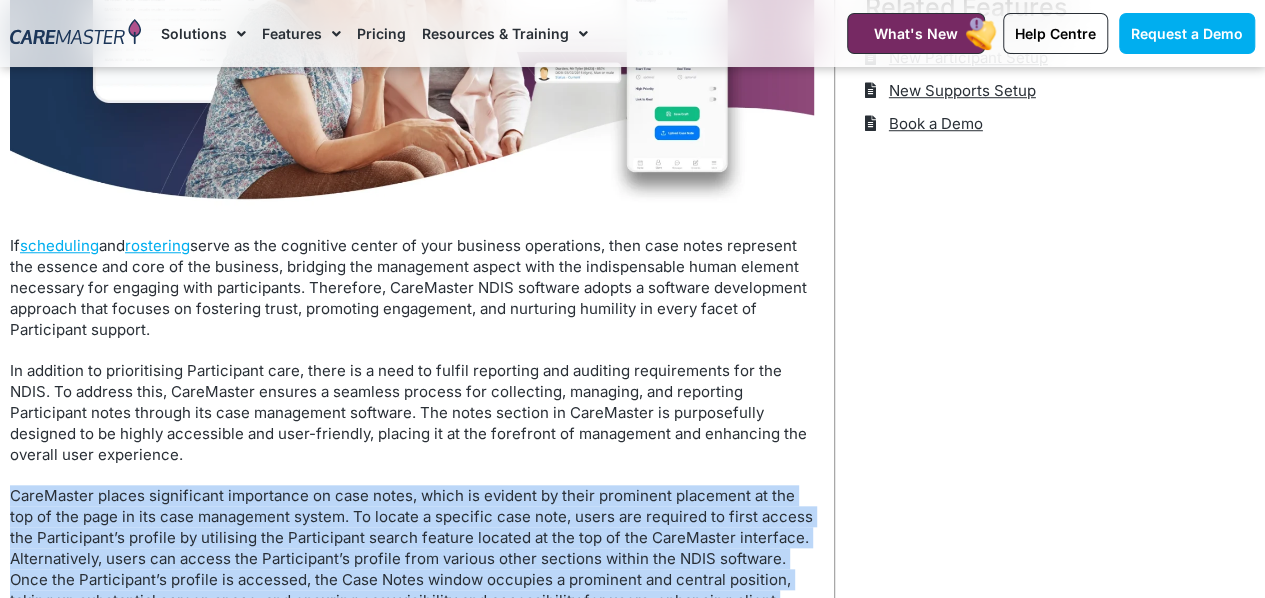 click on "If  scheduling  and  rostering  serve as the cognitive center of your business operations, then case notes represent the essence and core of the business, bridging the management aspect with the indispensable human element necessary for engaging with participants. Therefore, CareMaster NDIS software adopts a software development approach that focuses on fostering trust, promoting engagement, and nurturing humility in every facet of Participant support.   In addition to prioritising Participant care, there is a need to fulfil reporting and auditing requirements for the NDIS. To address this, CareMaster ensures a seamless process for collecting, managing, and reporting Participant notes through its case management software. The notes section in CareMaster is purposefully designed to be highly accessible and user-friendly, placing it at the forefront of management and enhancing the overall user experience.           NDIS Case Notes Overview                               NDIS Case Note Filtering" at bounding box center (412, 3821) 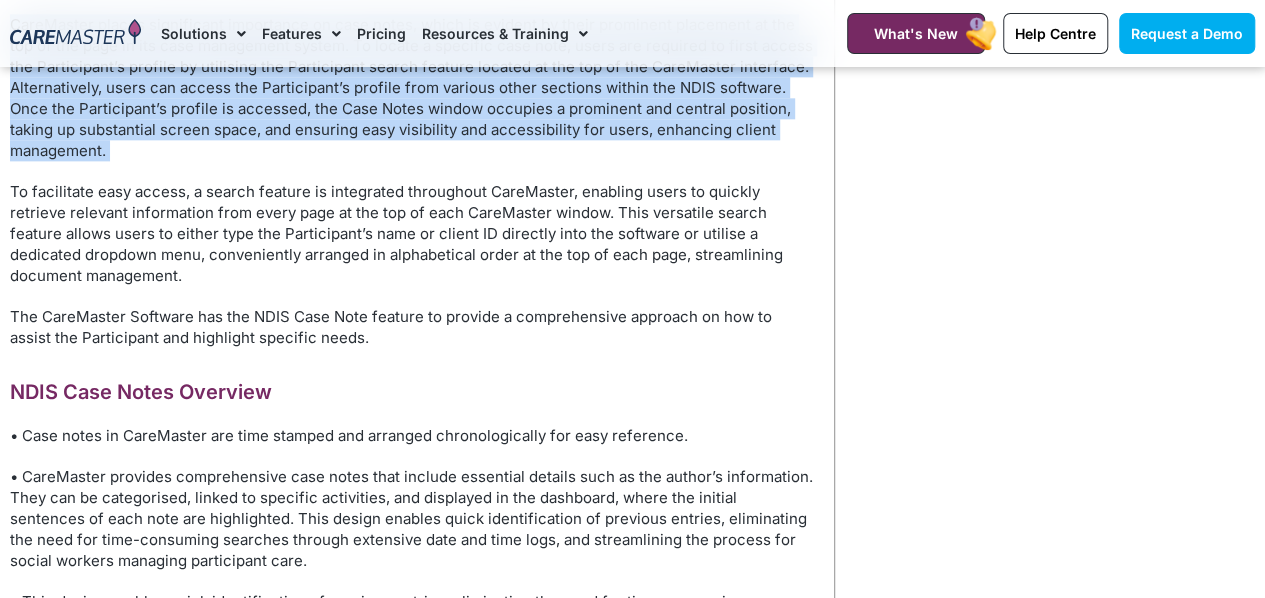 scroll, scrollTop: 1214, scrollLeft: 0, axis: vertical 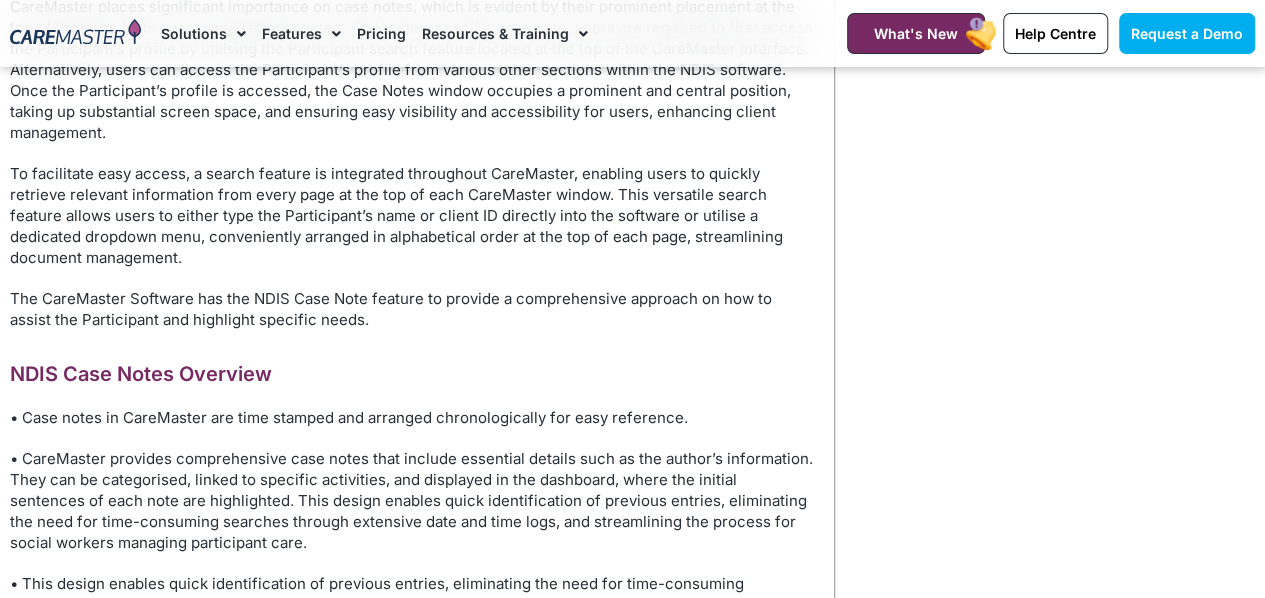 click on "• CareMaster provides comprehensive case notes that include essential details such as the author’s information. They can be categorised, linked to specific activities, and displayed in the dashboard, where the initial sentences of each note are highlighted. This design enables quick identification of previous entries, eliminating the need for time-consuming searches through extensive date and time logs, and streamlining the process for social workers managing participant care." at bounding box center [412, 500] 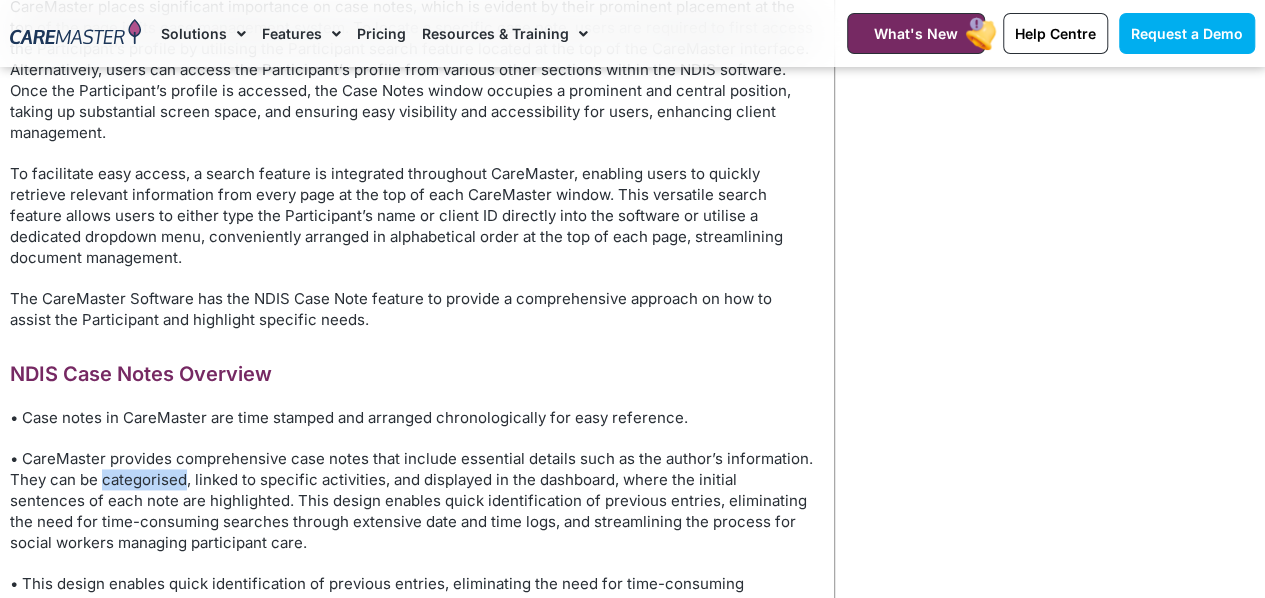 click on "• CareMaster provides comprehensive case notes that include essential details such as the author’s information. They can be categorised, linked to specific activities, and displayed in the dashboard, where the initial sentences of each note are highlighted. This design enables quick identification of previous entries, eliminating the need for time-consuming searches through extensive date and time logs, and streamlining the process for social workers managing participant care." at bounding box center [412, 500] 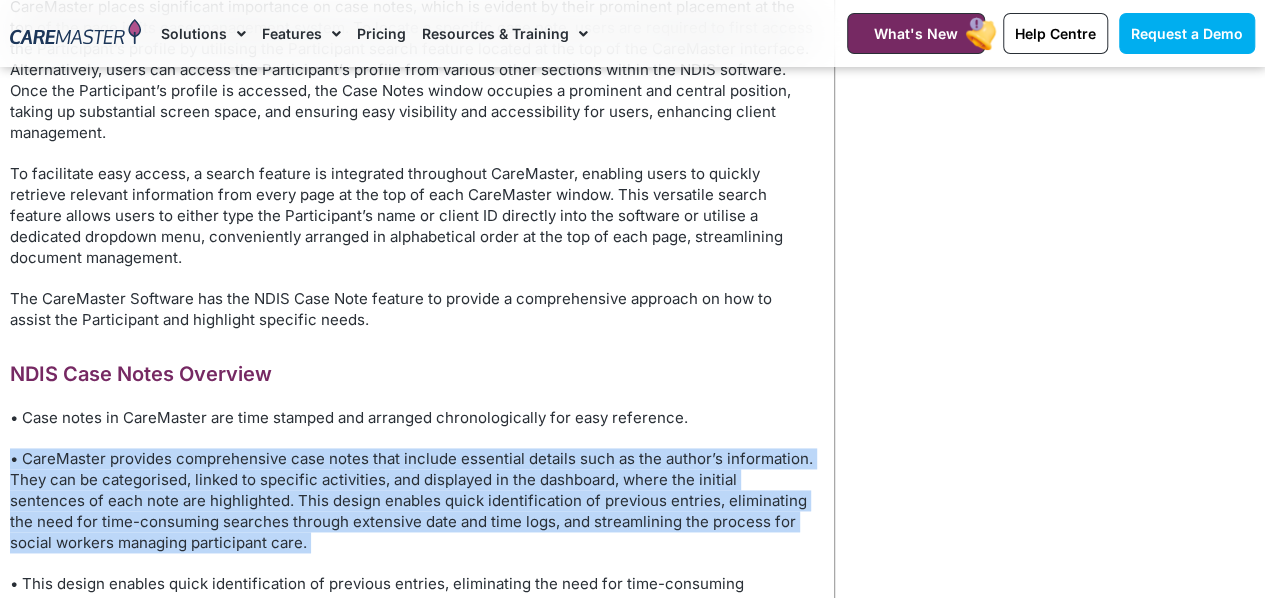 click on "• CareMaster provides comprehensive case notes that include essential details such as the author’s information. They can be categorised, linked to specific activities, and displayed in the dashboard, where the initial sentences of each note are highlighted. This design enables quick identification of previous entries, eliminating the need for time-consuming searches through extensive date and time logs, and streamlining the process for social workers managing participant care." at bounding box center (412, 500) 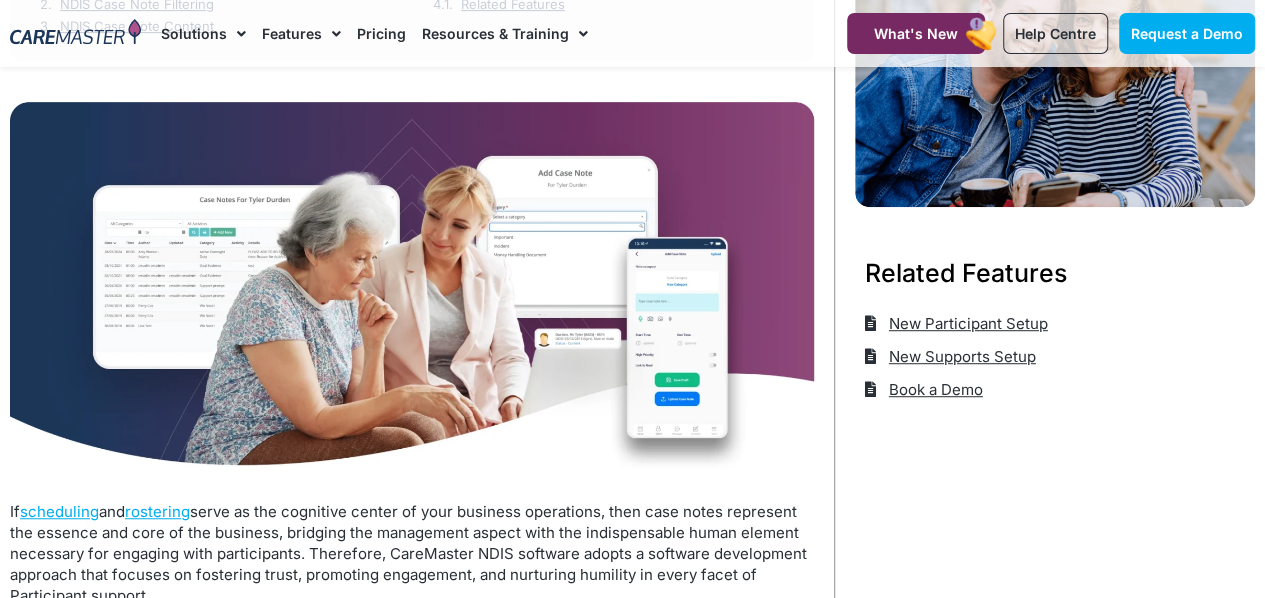 scroll, scrollTop: 0, scrollLeft: 0, axis: both 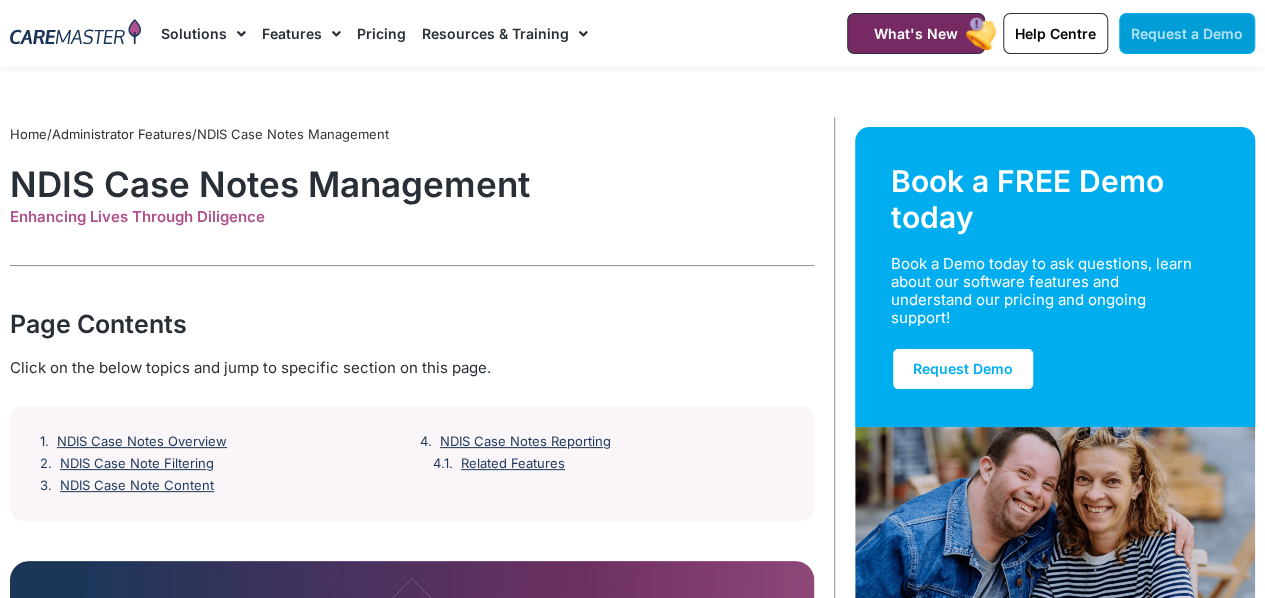 click on "Request a Demo" at bounding box center (1187, 33) 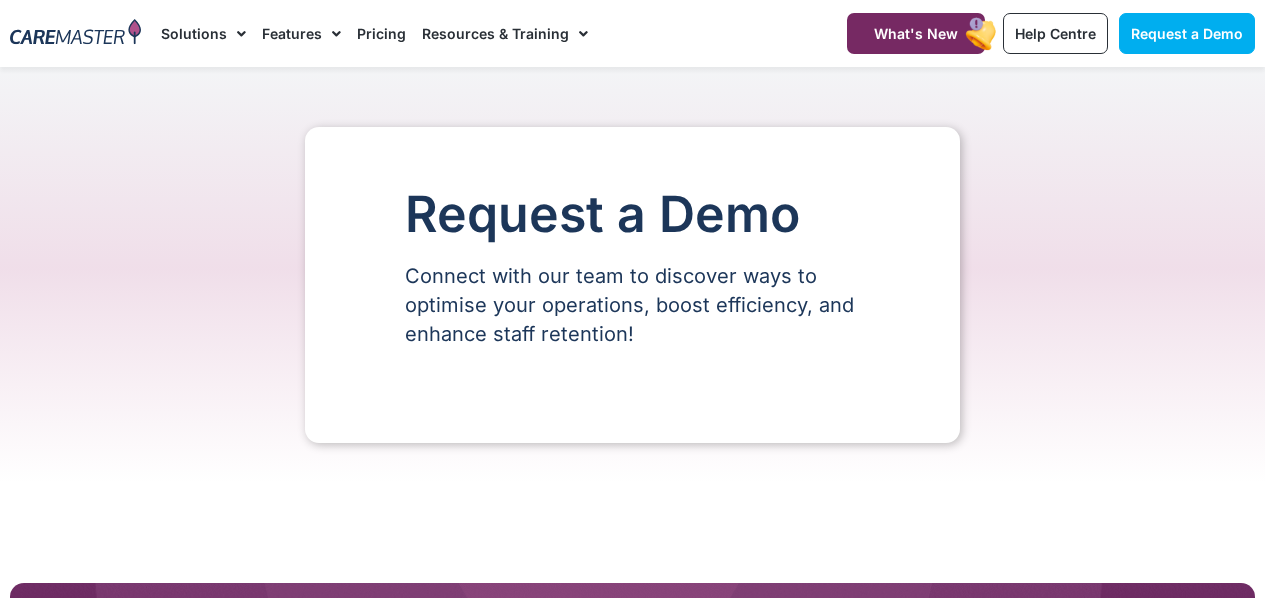 scroll, scrollTop: 0, scrollLeft: 0, axis: both 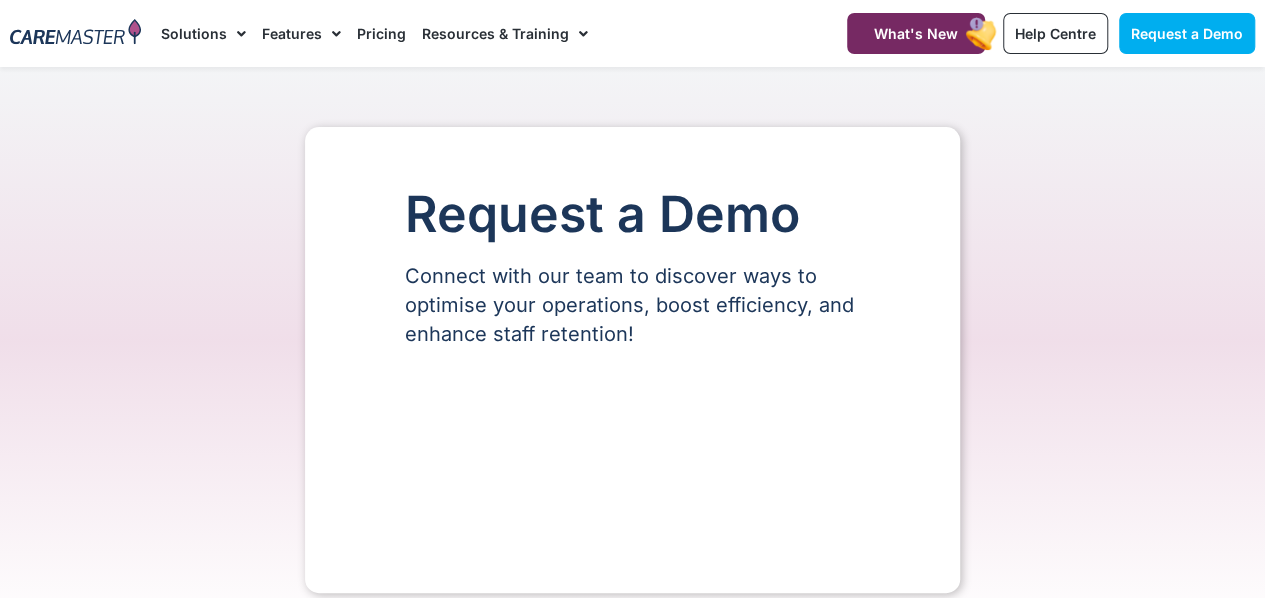 select on "**" 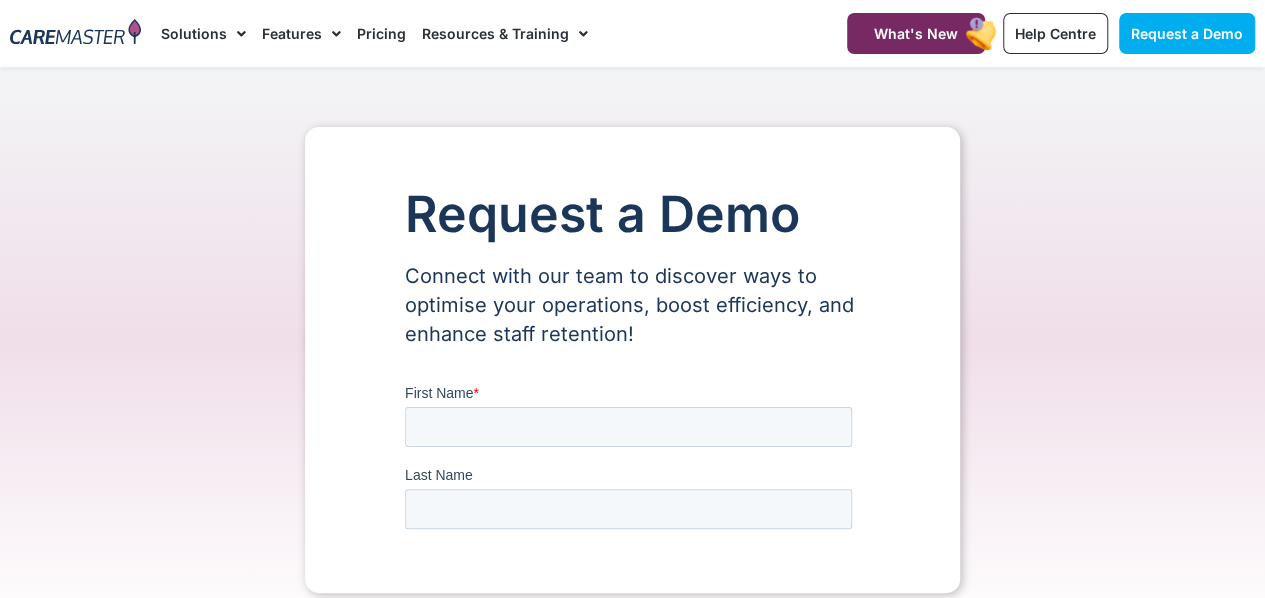 scroll, scrollTop: 0, scrollLeft: 0, axis: both 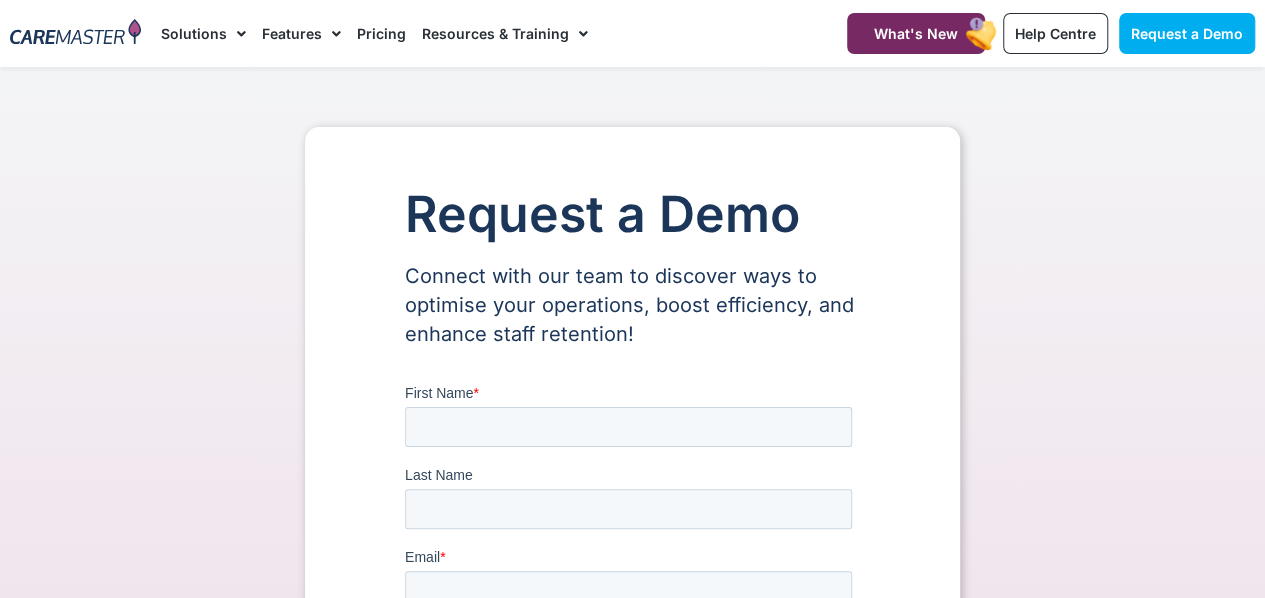 click on "Connect with our team to discover ways to optimise your operations, boost efficiency, and enhance staff retention!" at bounding box center (632, 305) 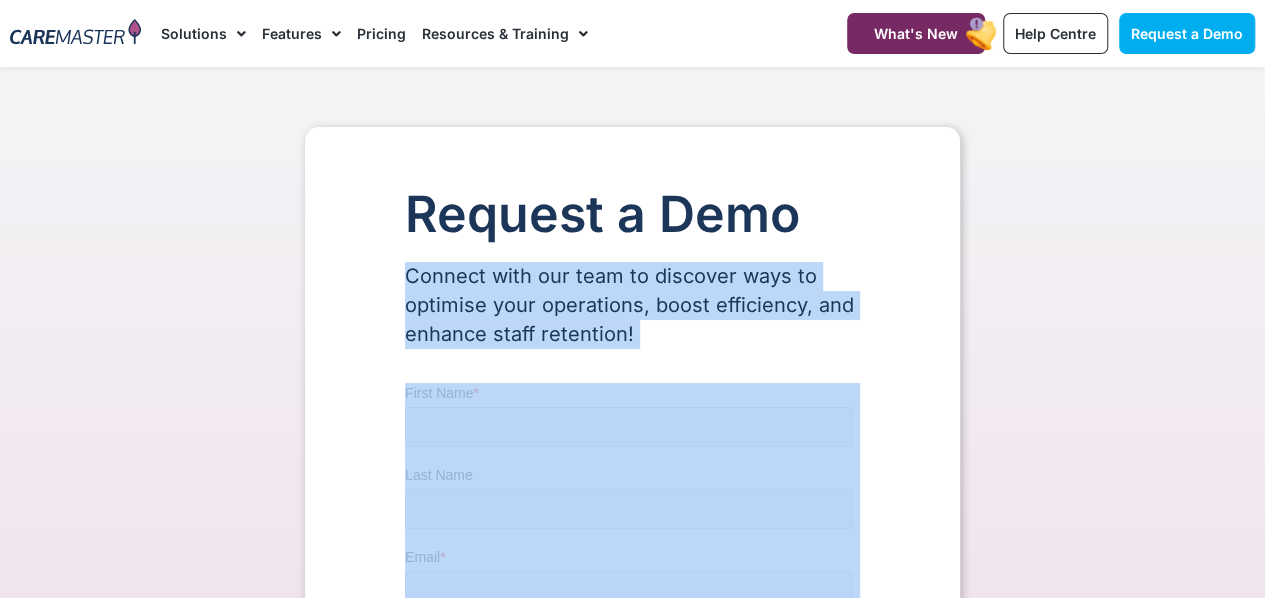 click on "Connect with our team to discover ways to optimise your operations, boost efficiency, and enhance staff retention!" at bounding box center [632, 305] 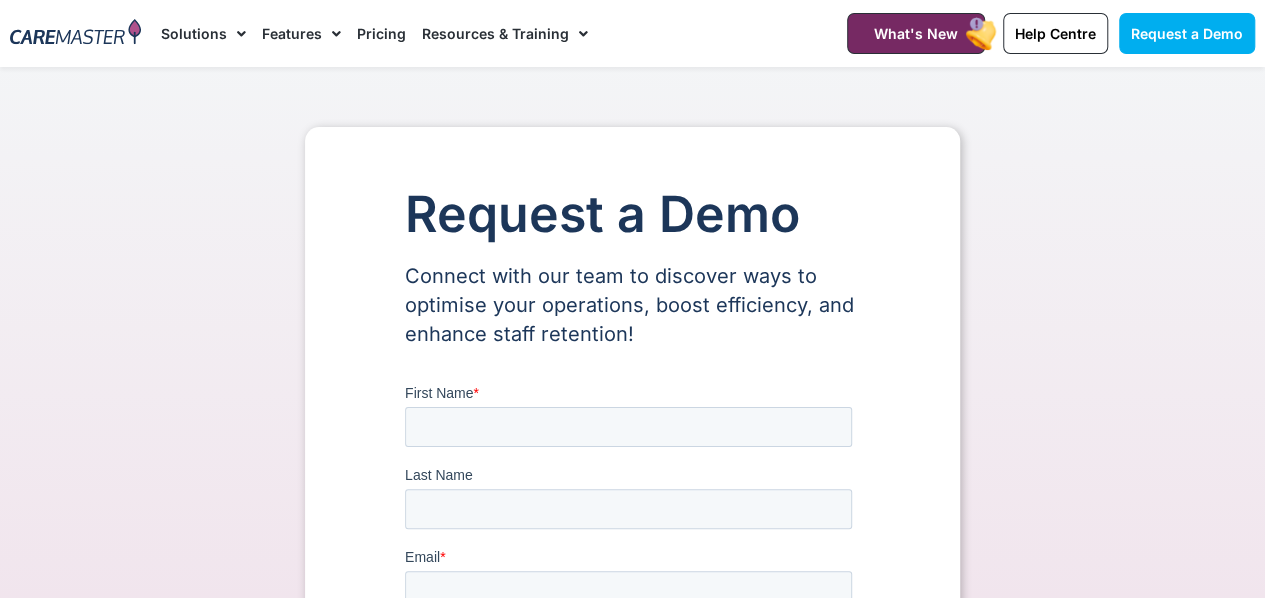 click on "Pricing" 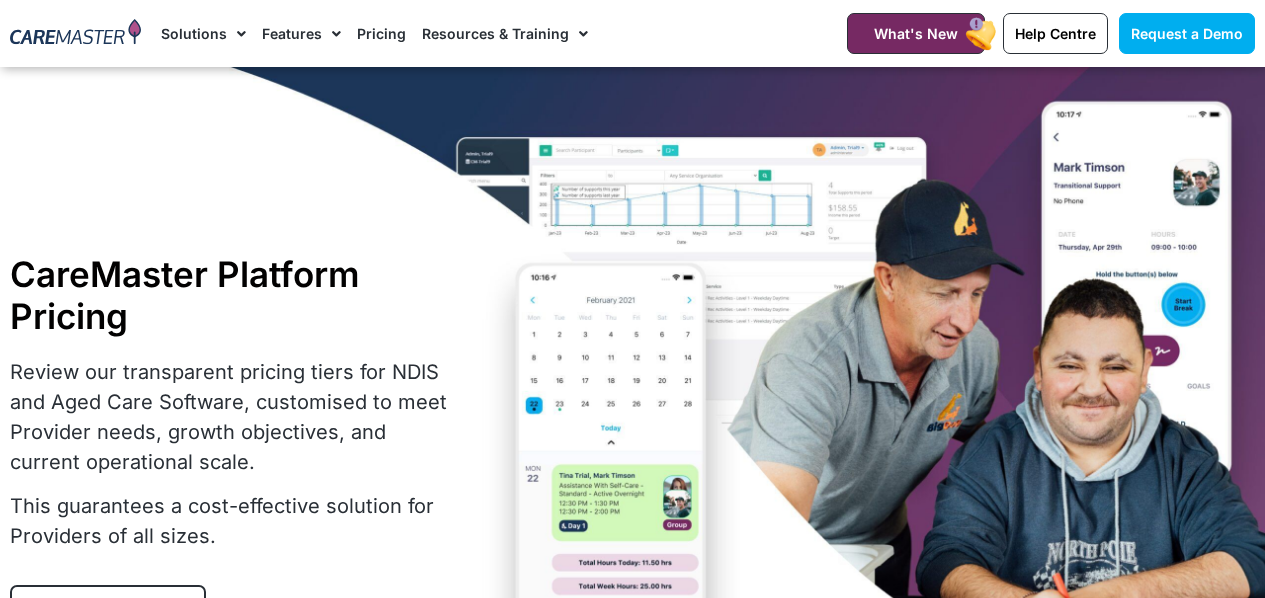 scroll, scrollTop: 584, scrollLeft: 0, axis: vertical 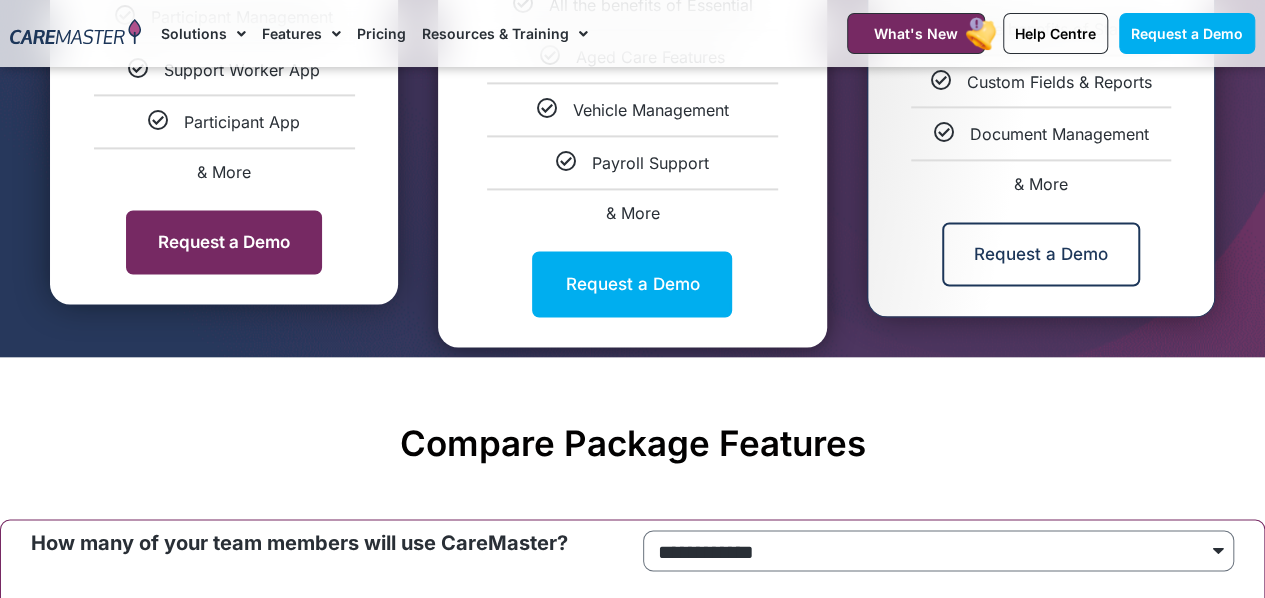 click on "Request a Demo" at bounding box center [224, 242] 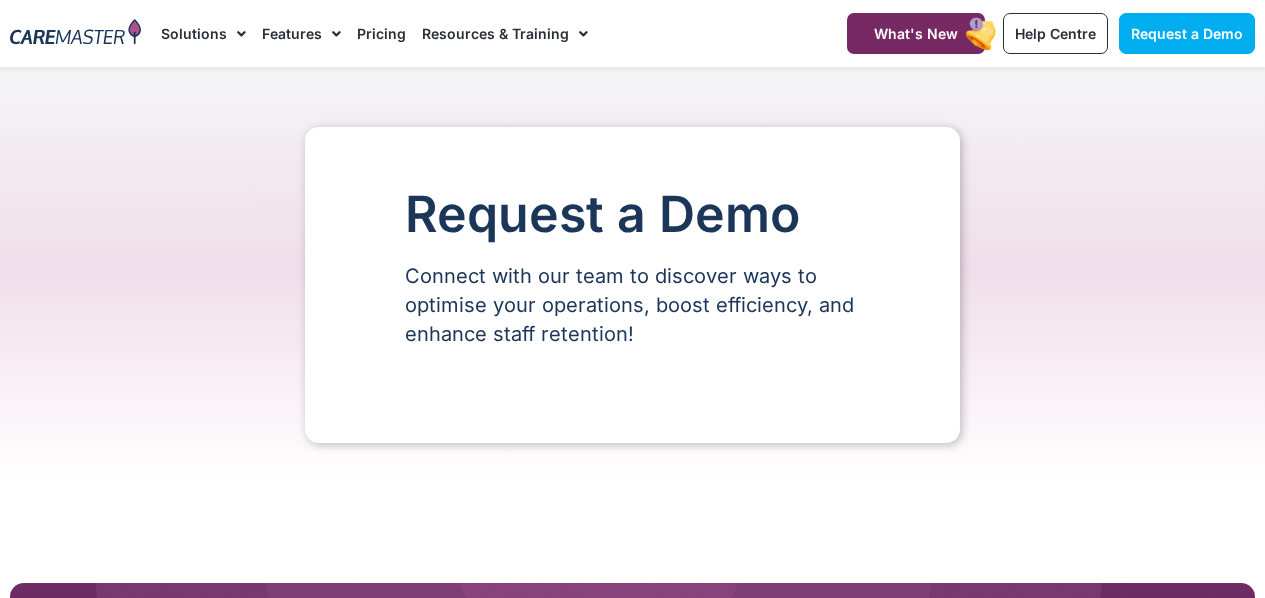 scroll, scrollTop: 0, scrollLeft: 0, axis: both 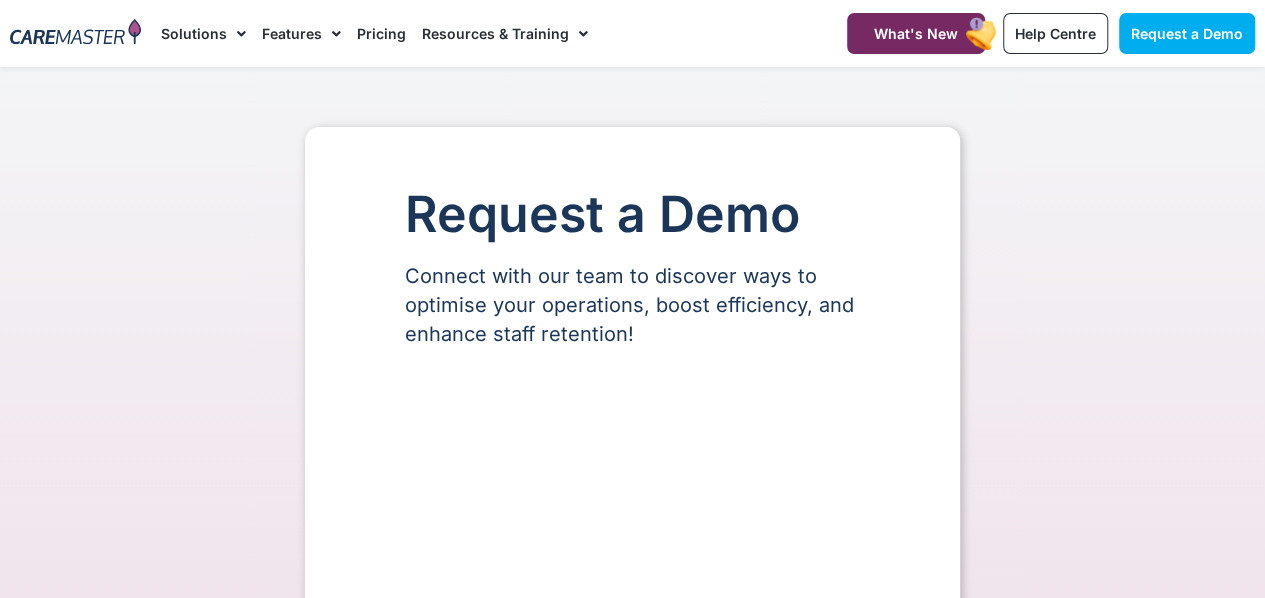select on "**" 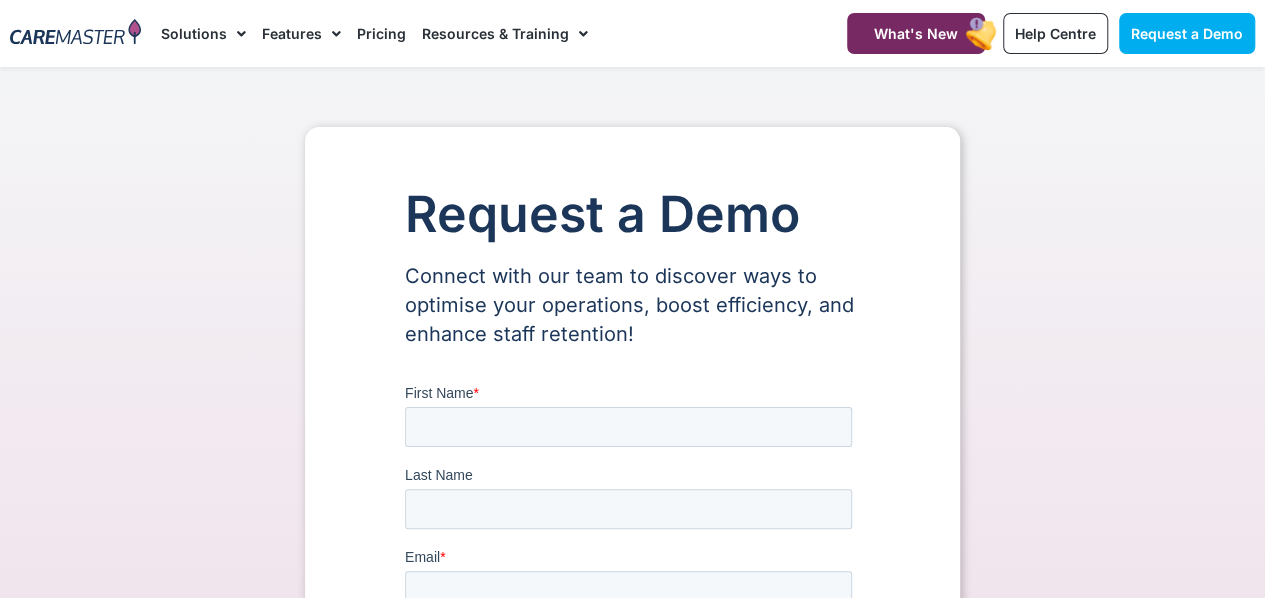 scroll, scrollTop: 0, scrollLeft: 0, axis: both 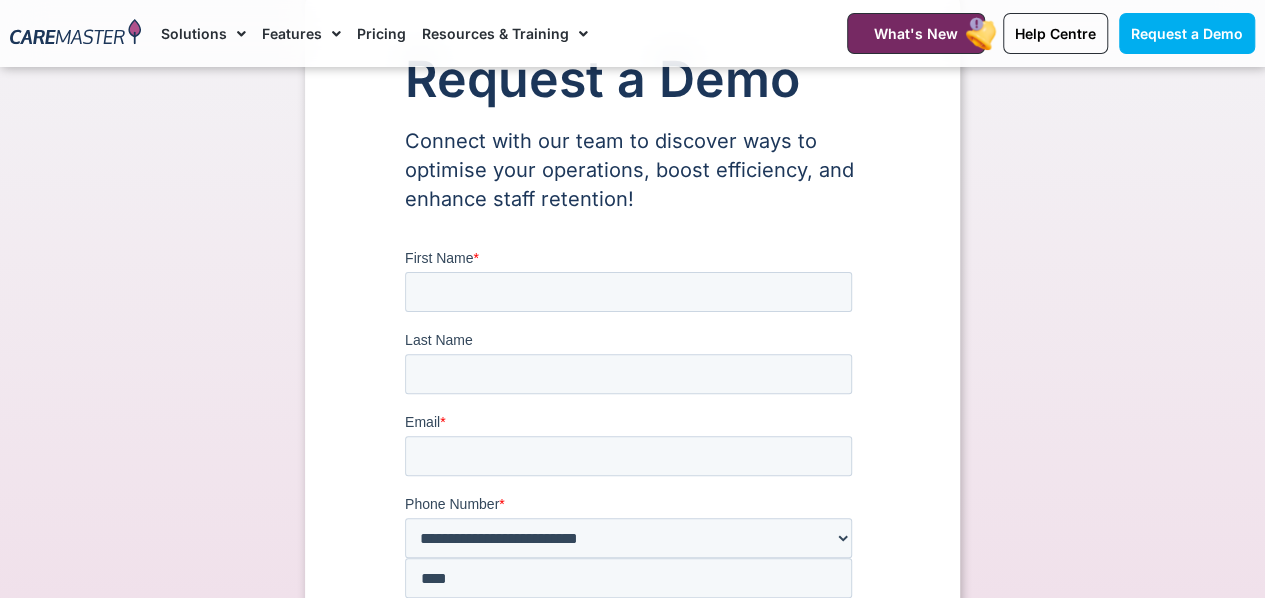 click on "First Name *" at bounding box center (632, 280) 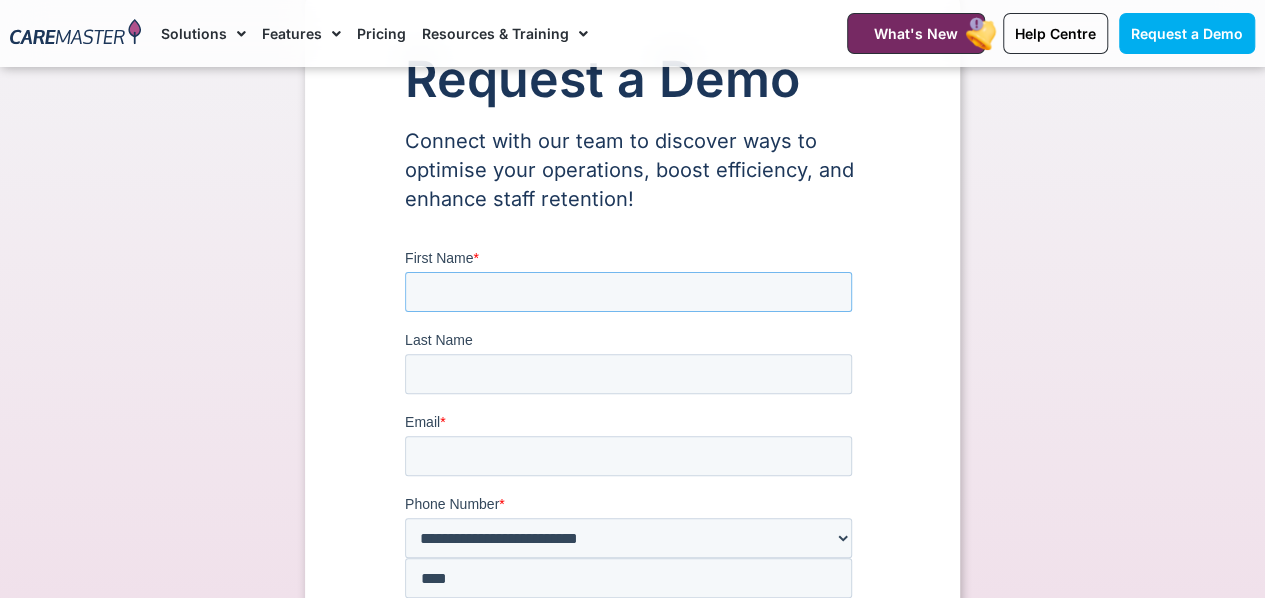 click on "First Name *" at bounding box center (628, 292) 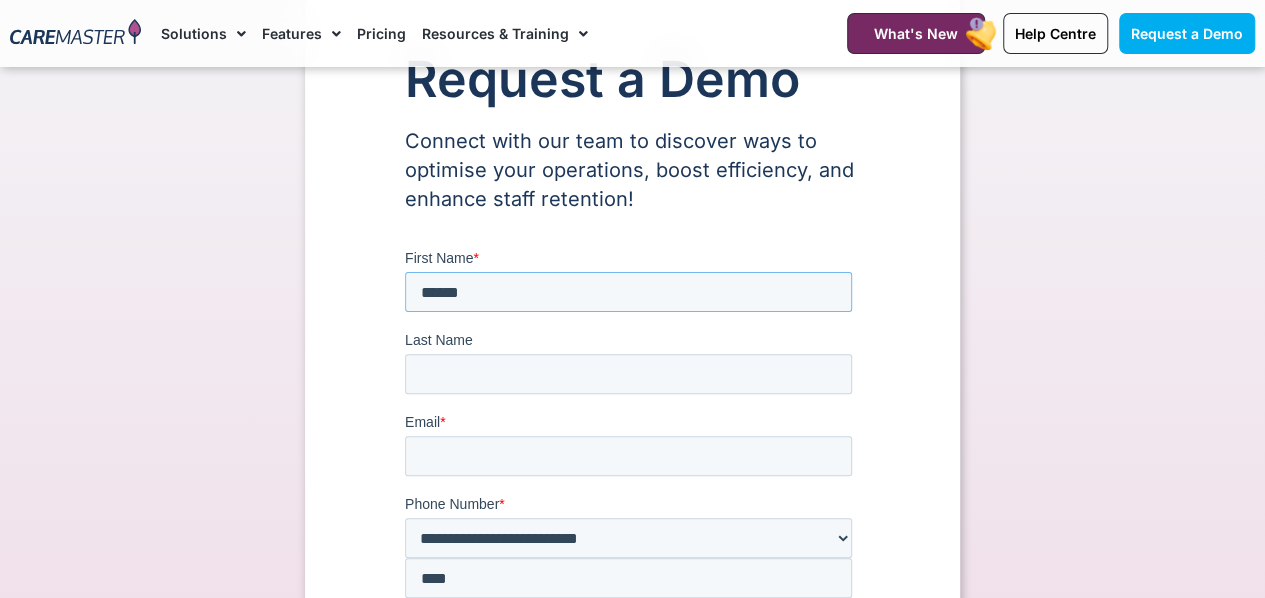 type on "******" 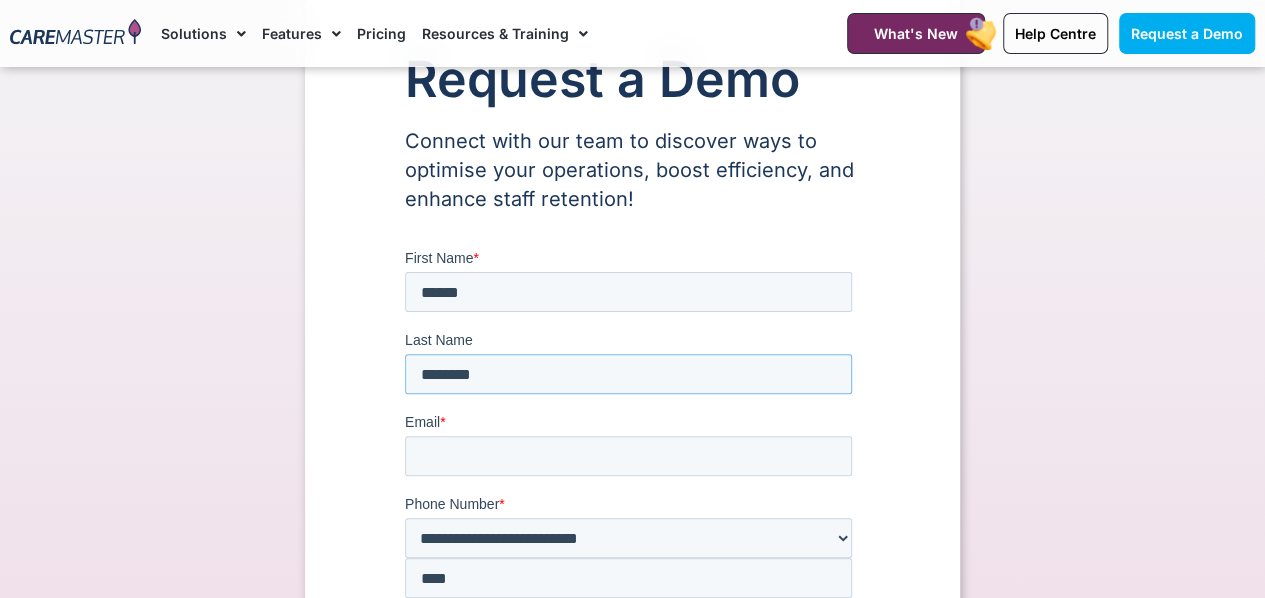type on "********" 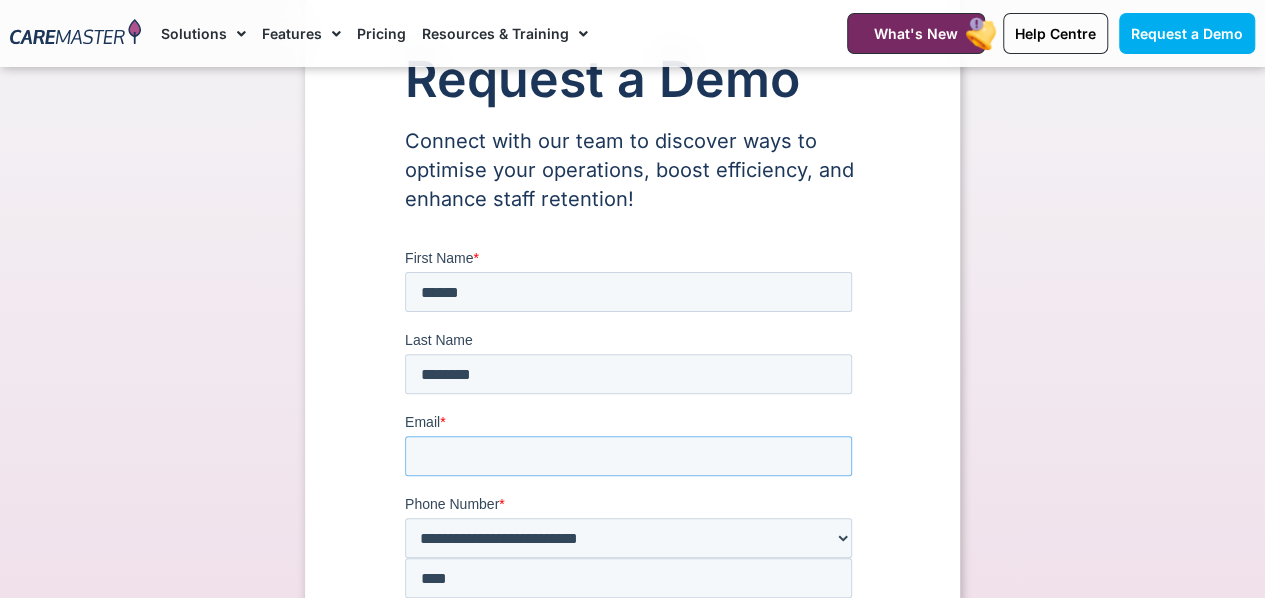 click on "Email *" at bounding box center [628, 456] 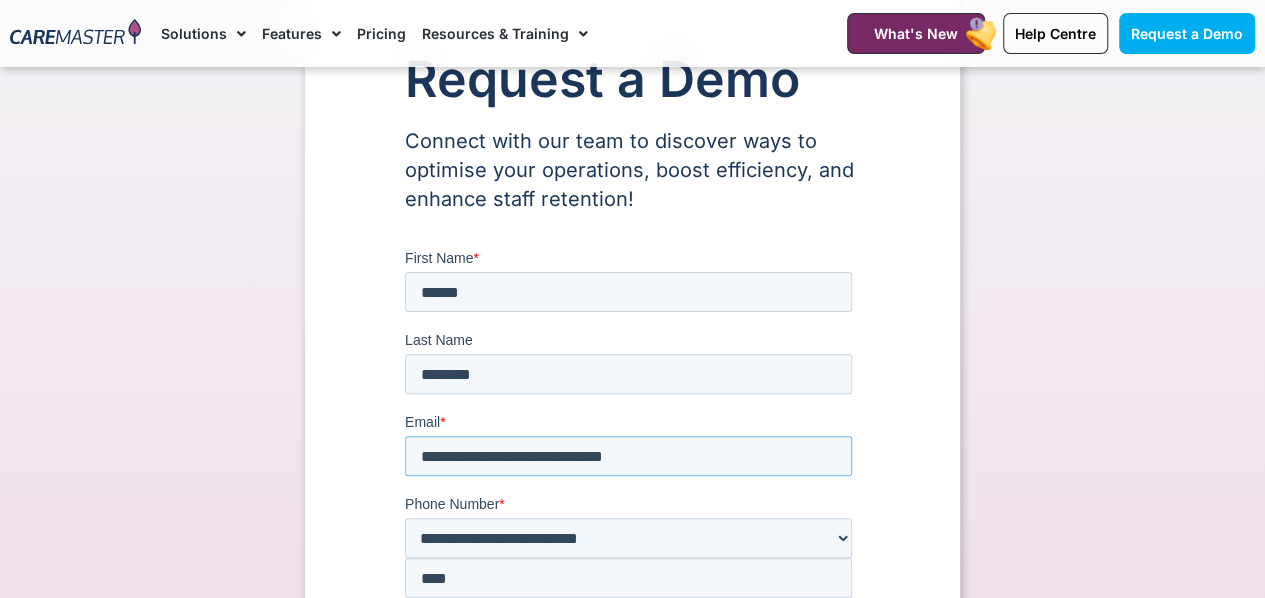 type on "**********" 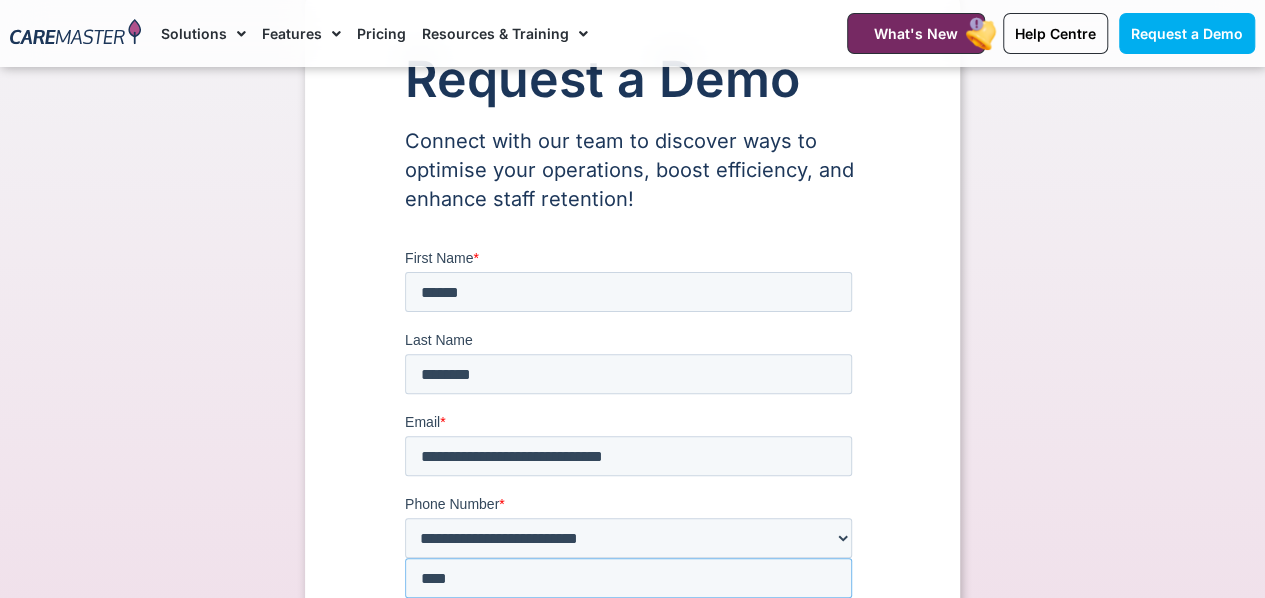 click on "***" at bounding box center (628, 578) 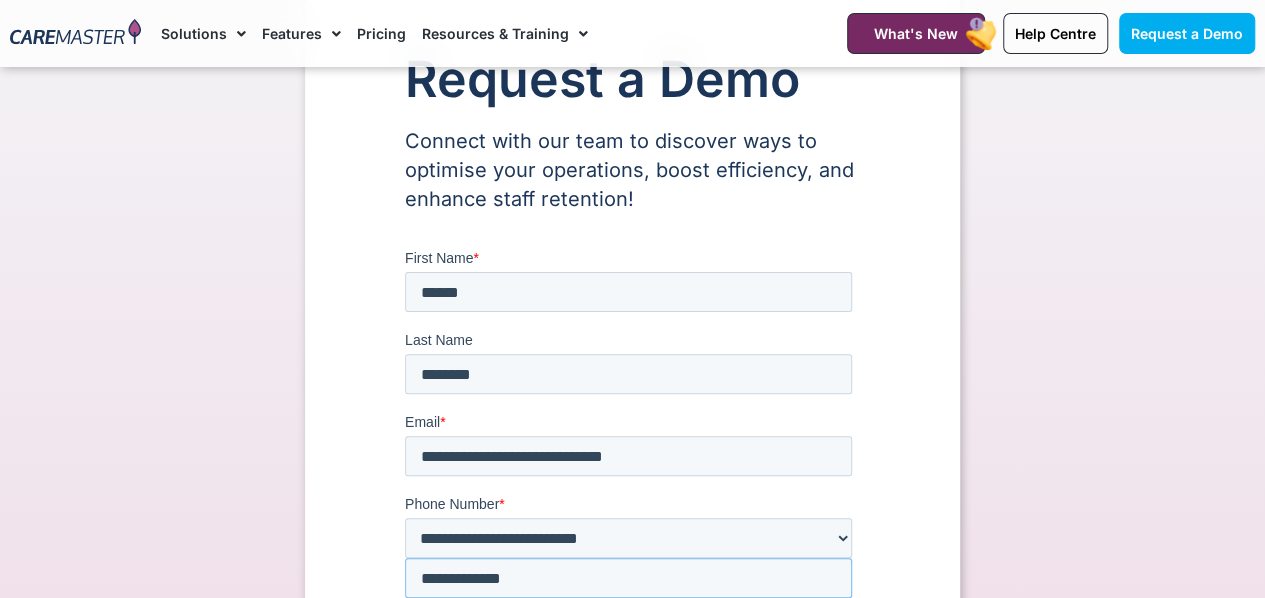 type on "**********" 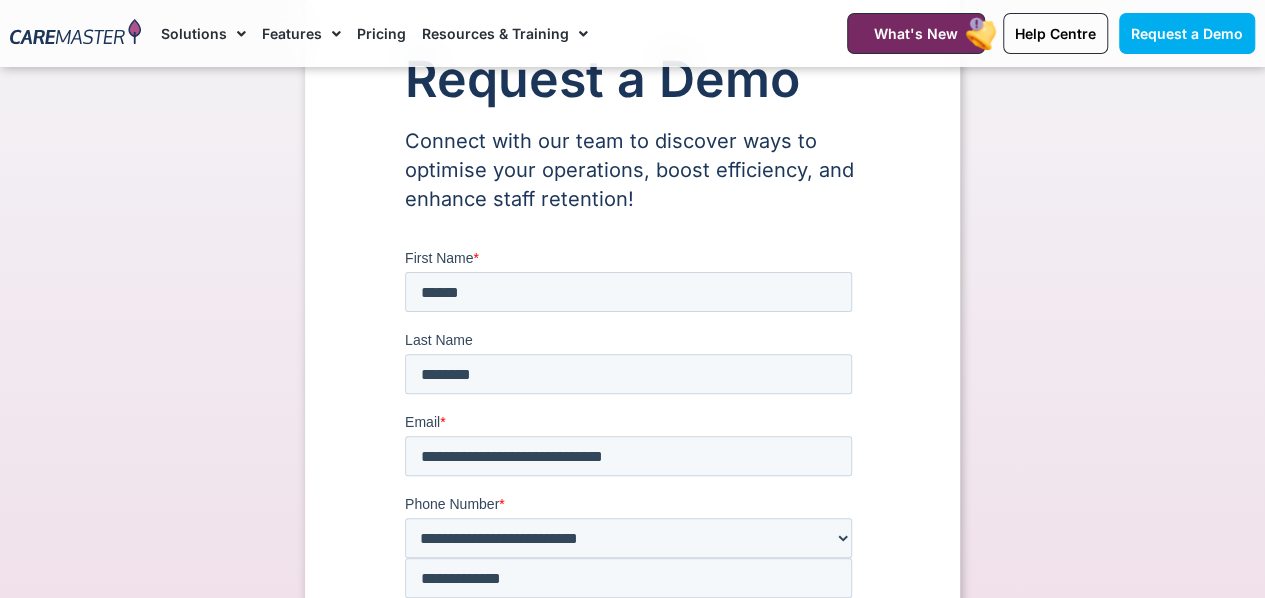click on "Which state or territory are you located in? *" at bounding box center [628, 660] 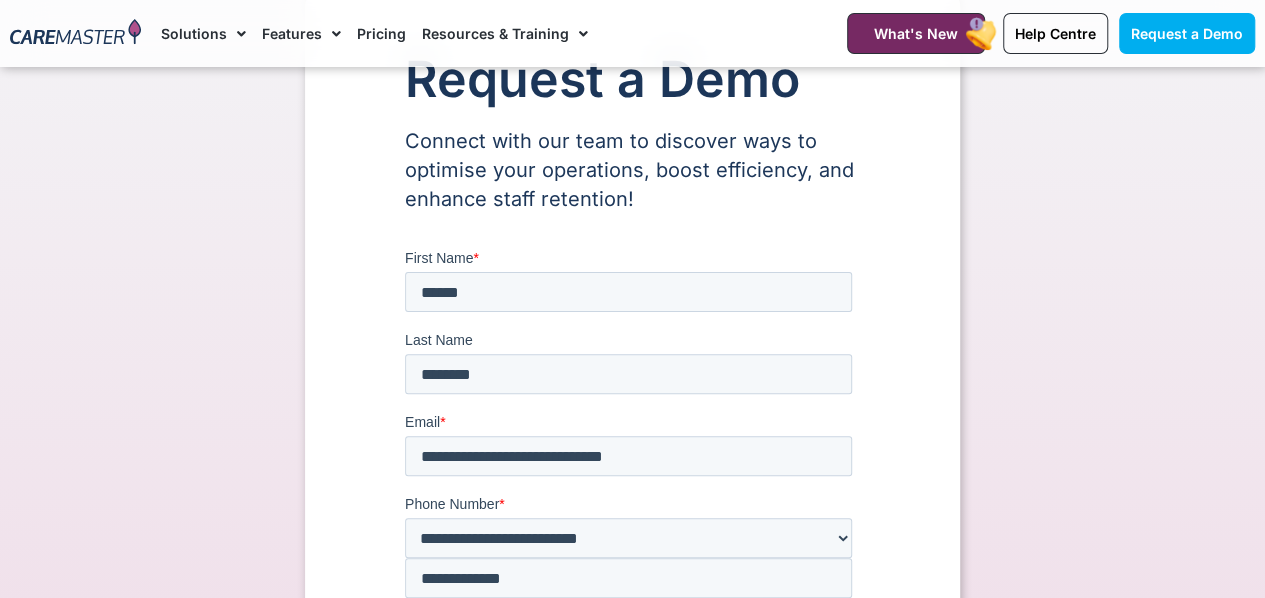 drag, startPoint x: 39, startPoint y: 298, endPoint x: 240, endPoint y: 480, distance: 271.15494 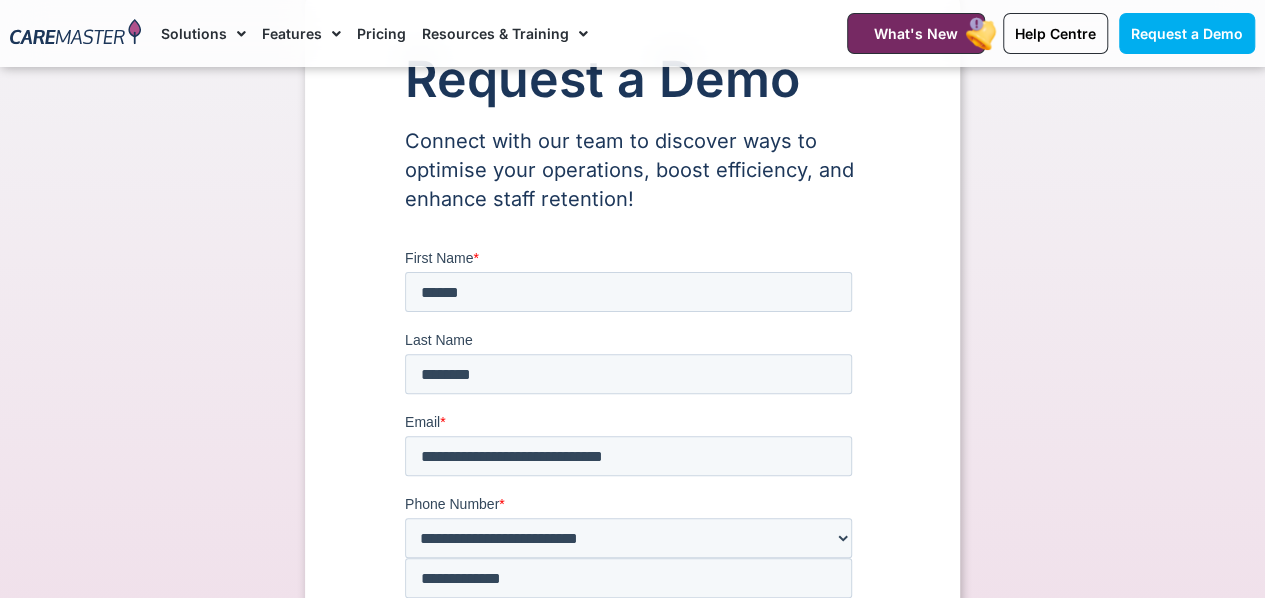 click on "Request a Demo
Connect with our team to discover ways to optimise your operations, boost efficiency, and enhance staff retention!" at bounding box center [632, 732] 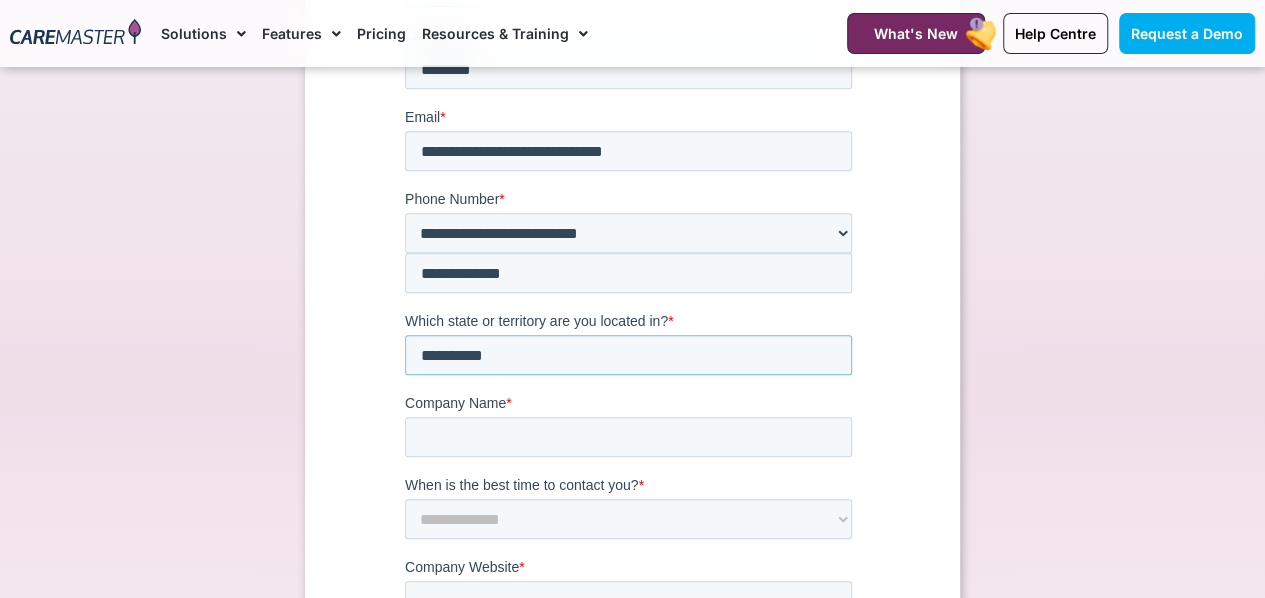 scroll, scrollTop: 441, scrollLeft: 0, axis: vertical 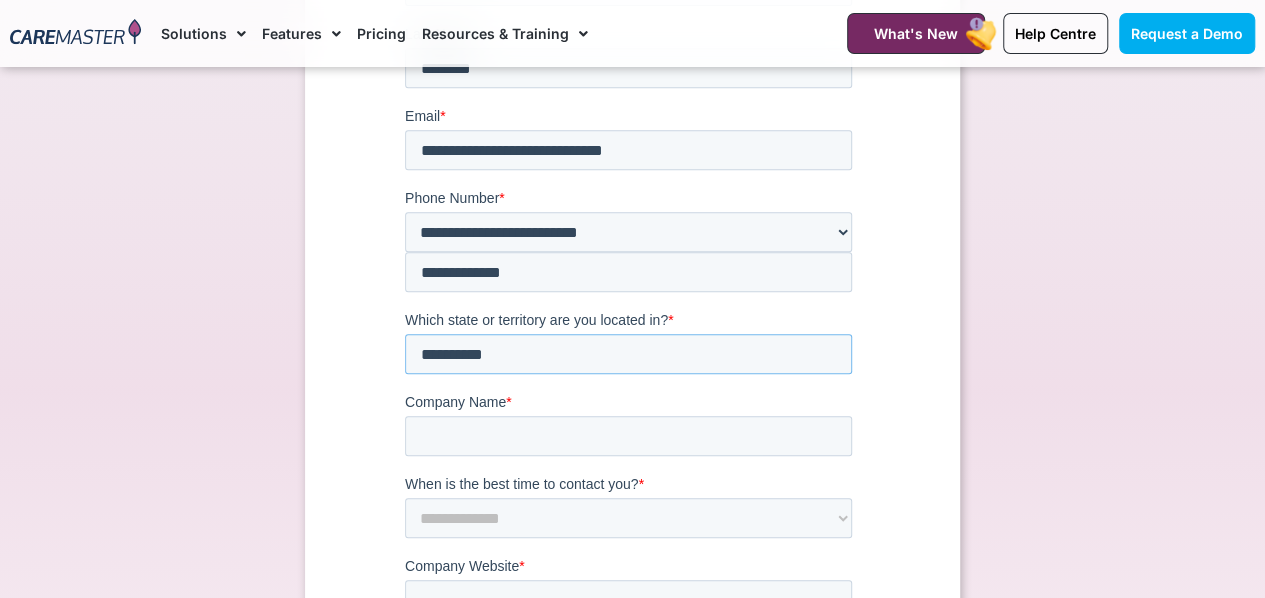 type on "**********" 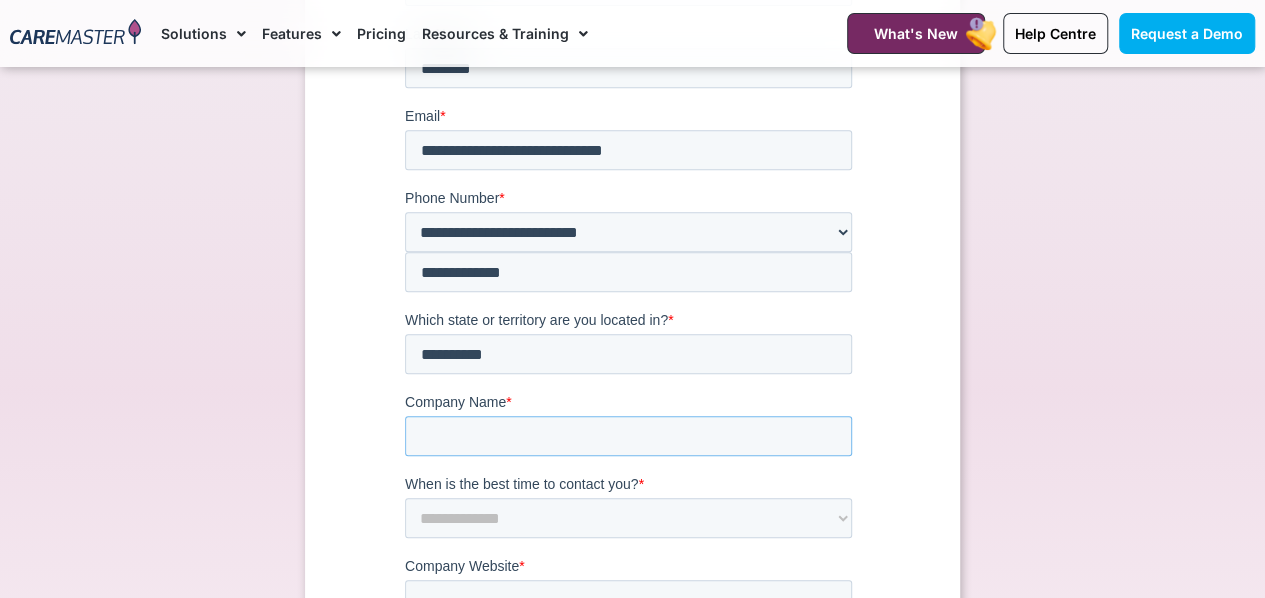 click on "Company Name *" at bounding box center (628, 437) 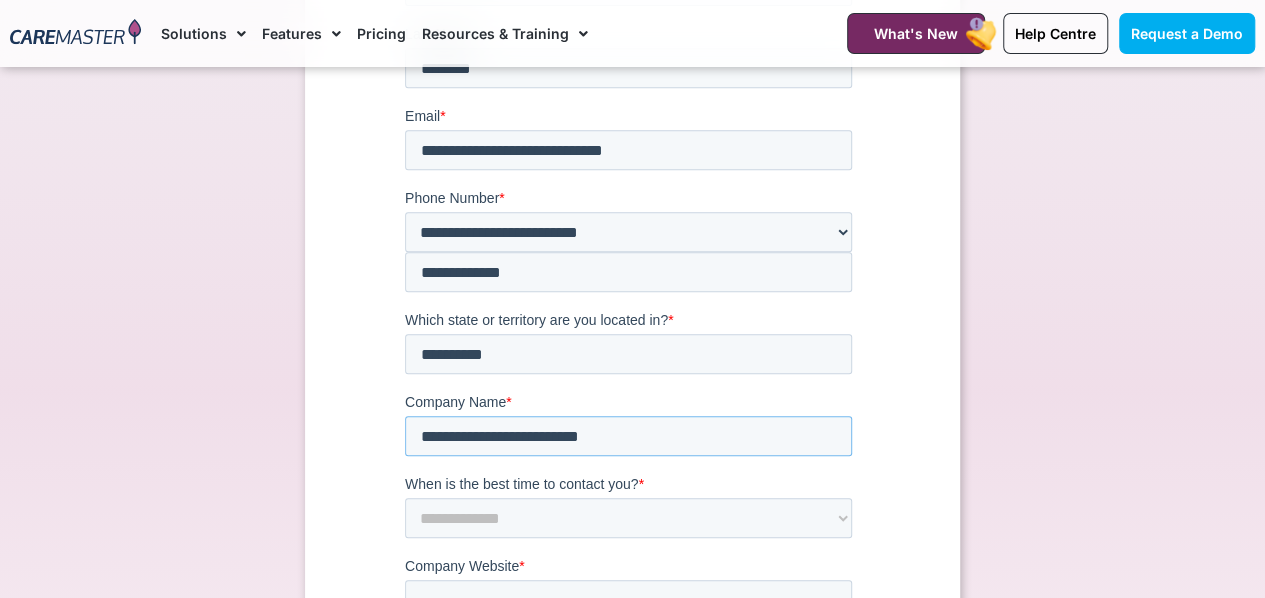 type on "**********" 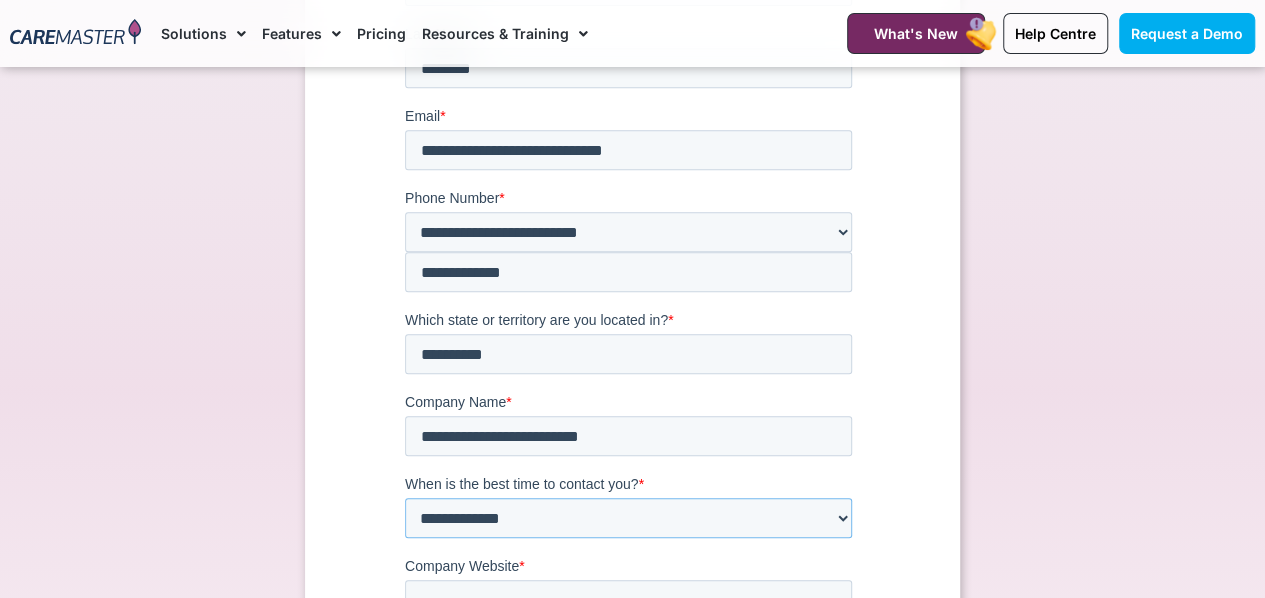 click on "**********" at bounding box center [628, 519] 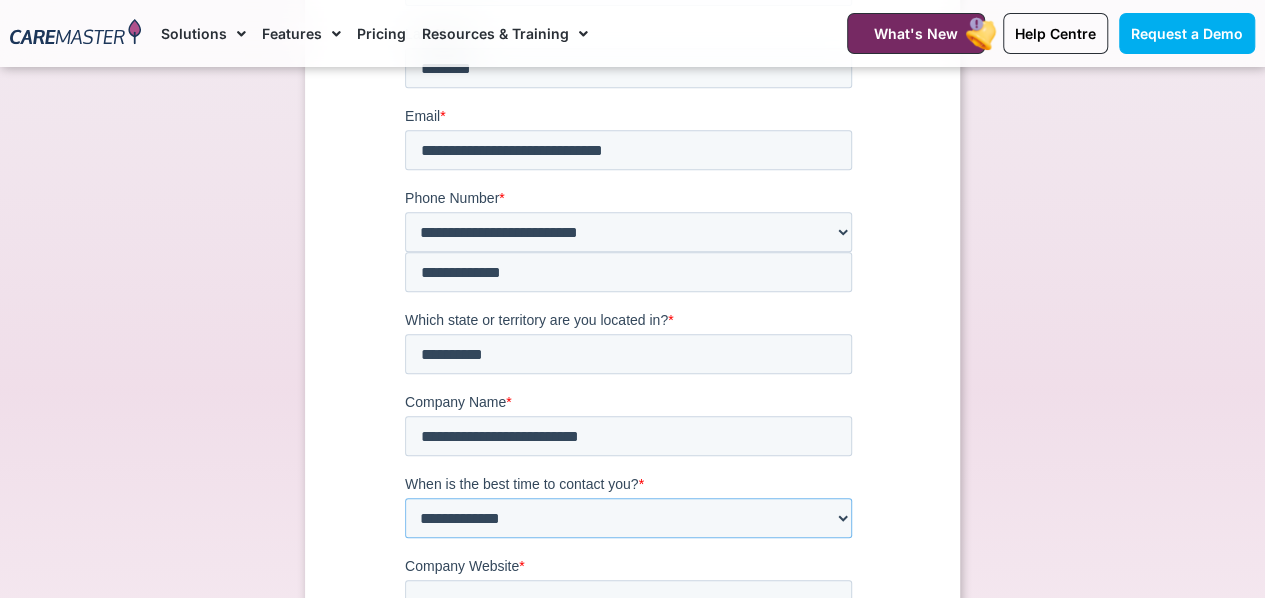 select on "******" 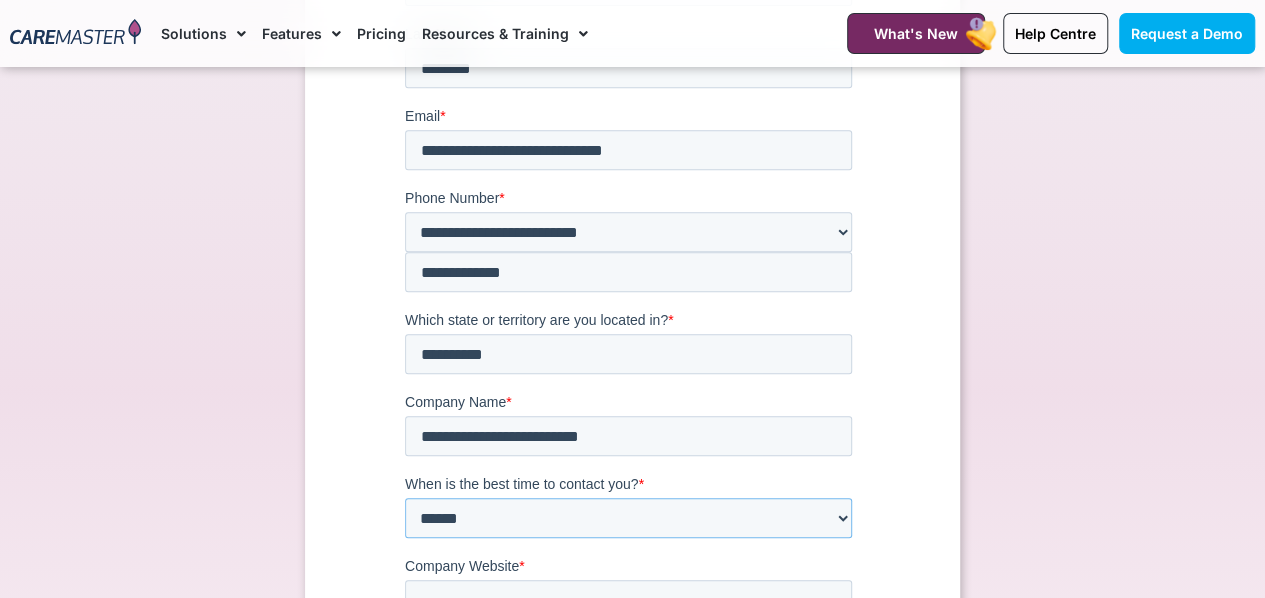 click on "**********" at bounding box center [628, 519] 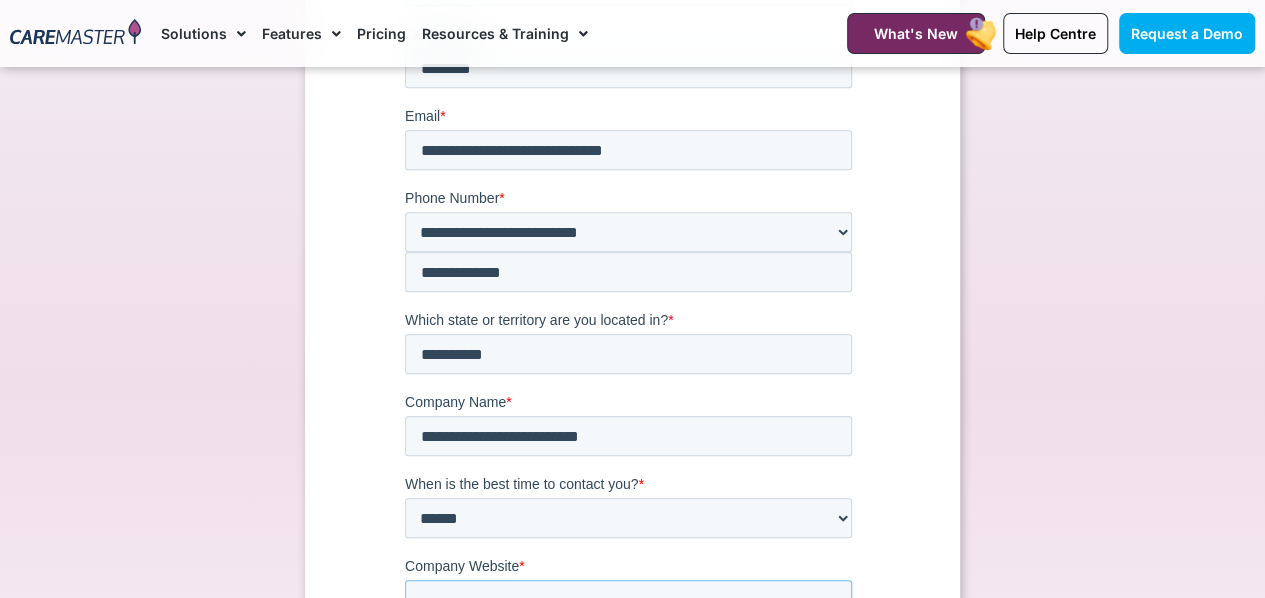 click on "Company Website *" at bounding box center (628, 601) 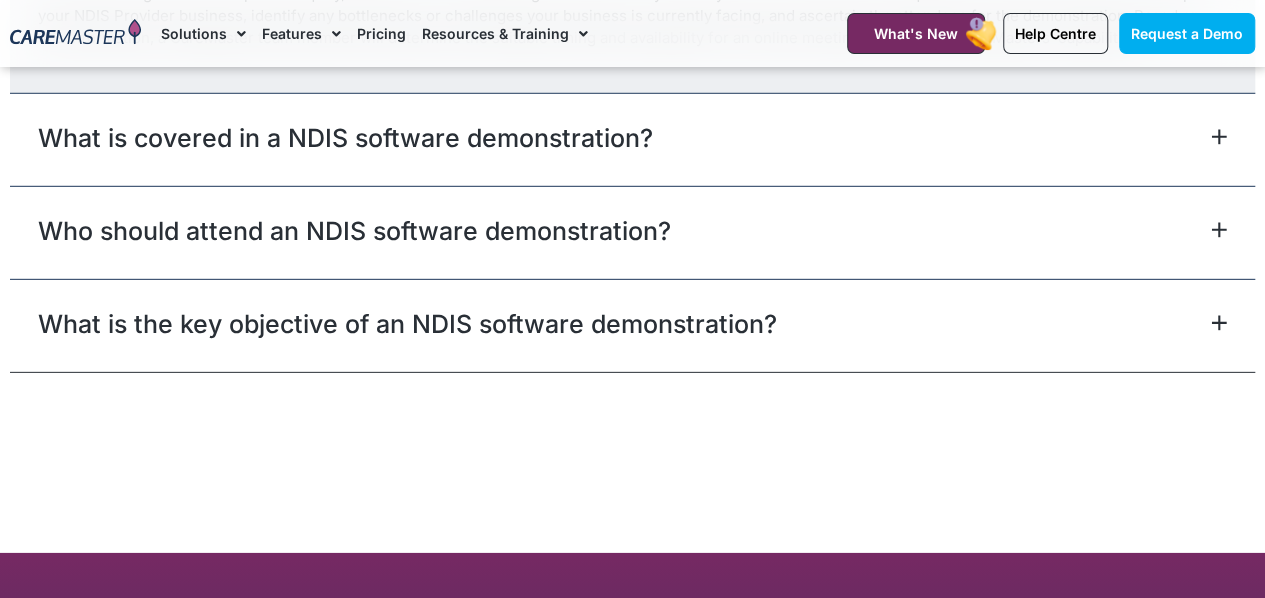 scroll, scrollTop: 2718, scrollLeft: 0, axis: vertical 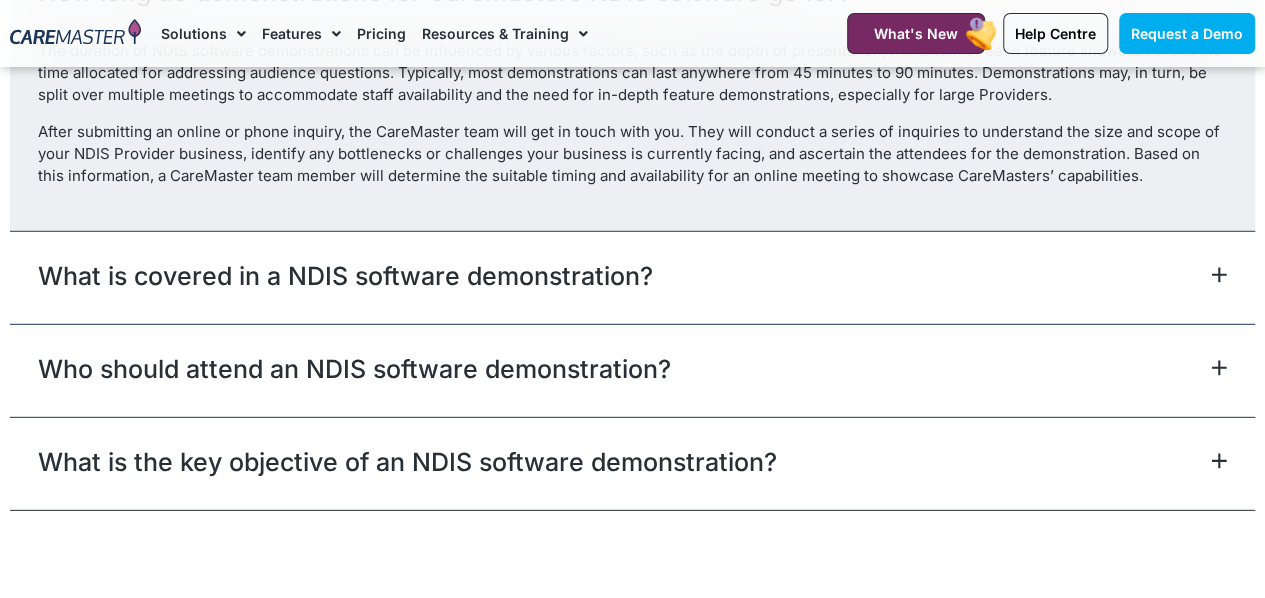 click on "Who should attend an NDIS software demonstration?" at bounding box center [354, 369] 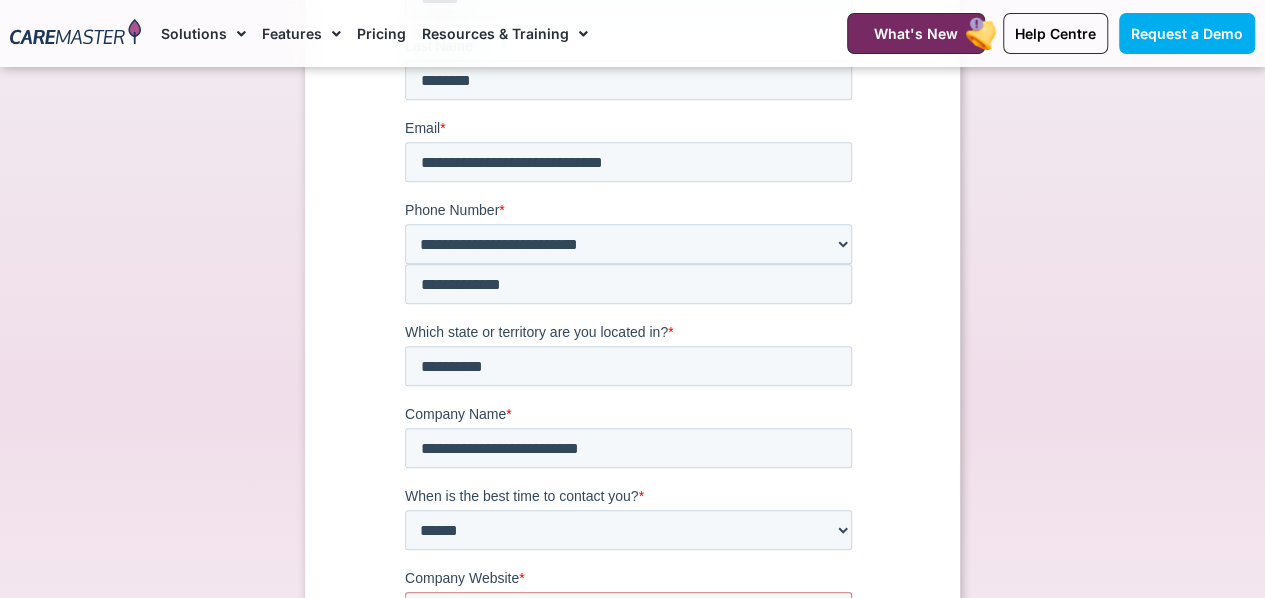 scroll, scrollTop: 402, scrollLeft: 0, axis: vertical 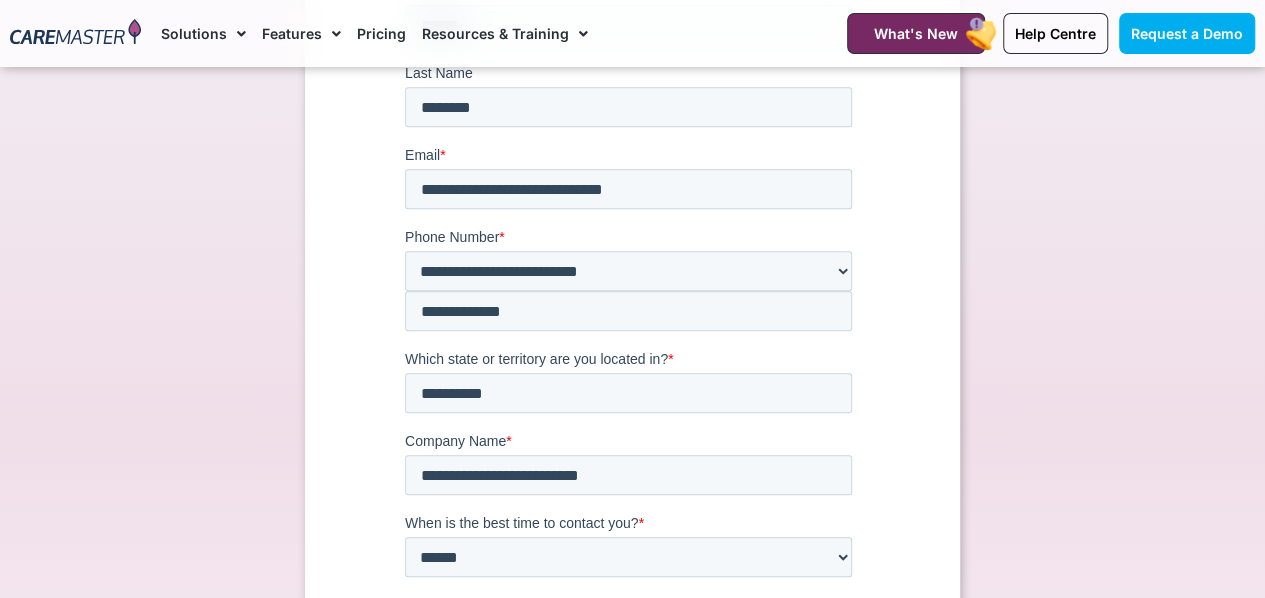 click on "Company Website *" at bounding box center (628, 640) 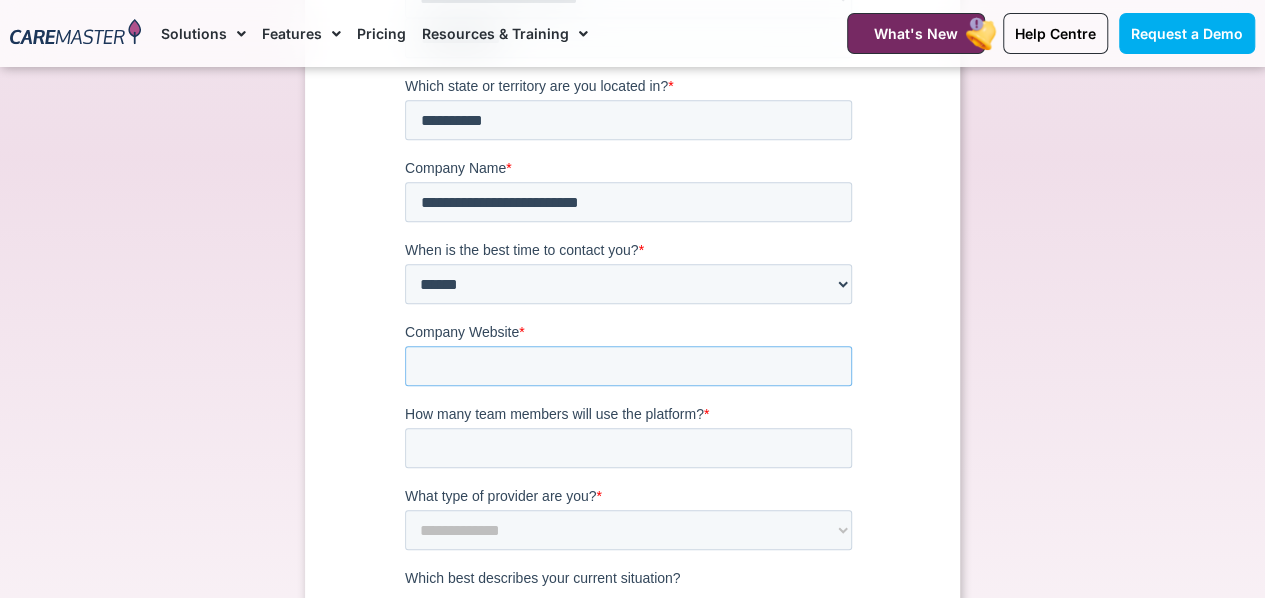scroll, scrollTop: 676, scrollLeft: 0, axis: vertical 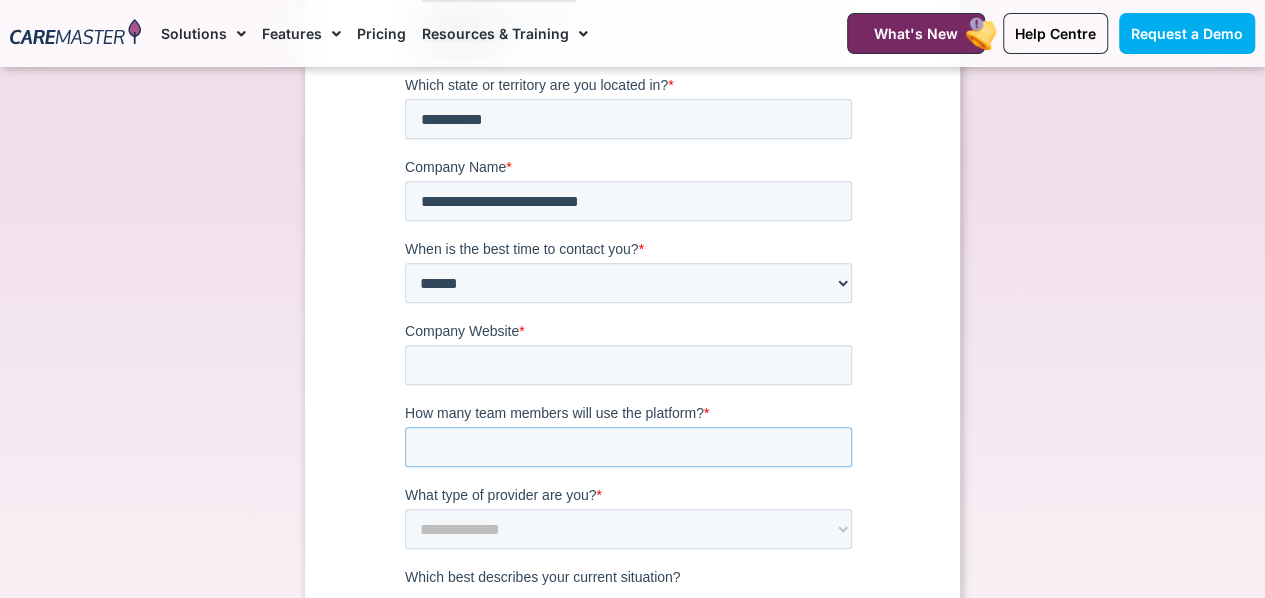 click on "*" at bounding box center (628, 448) 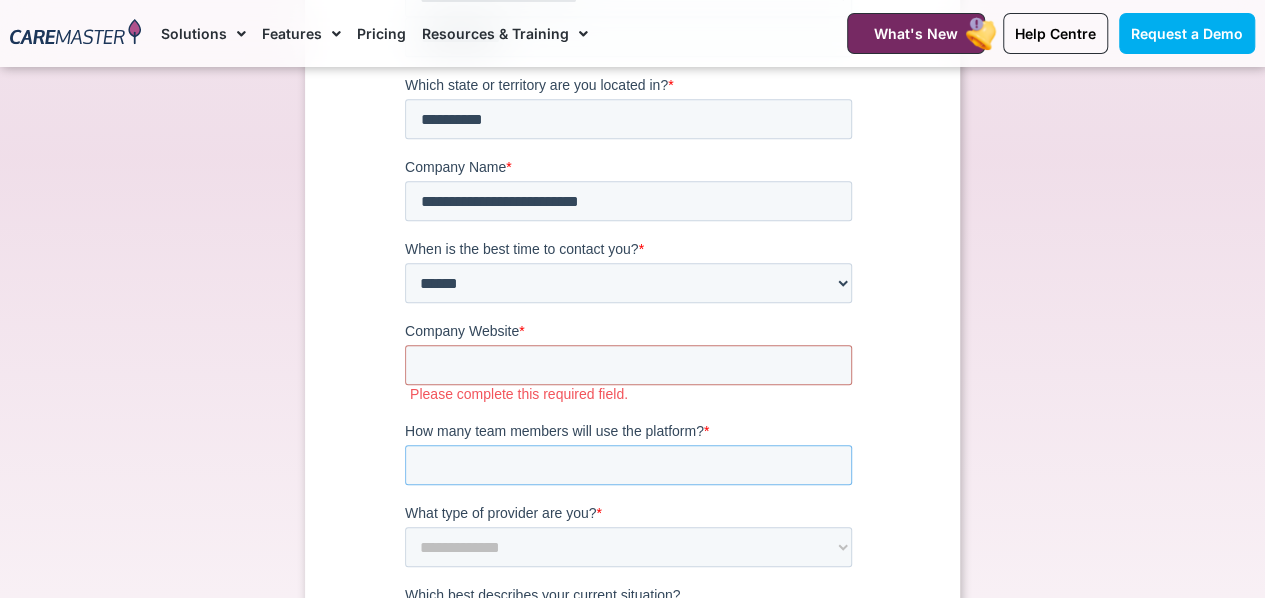 click on "*" at bounding box center [628, 466] 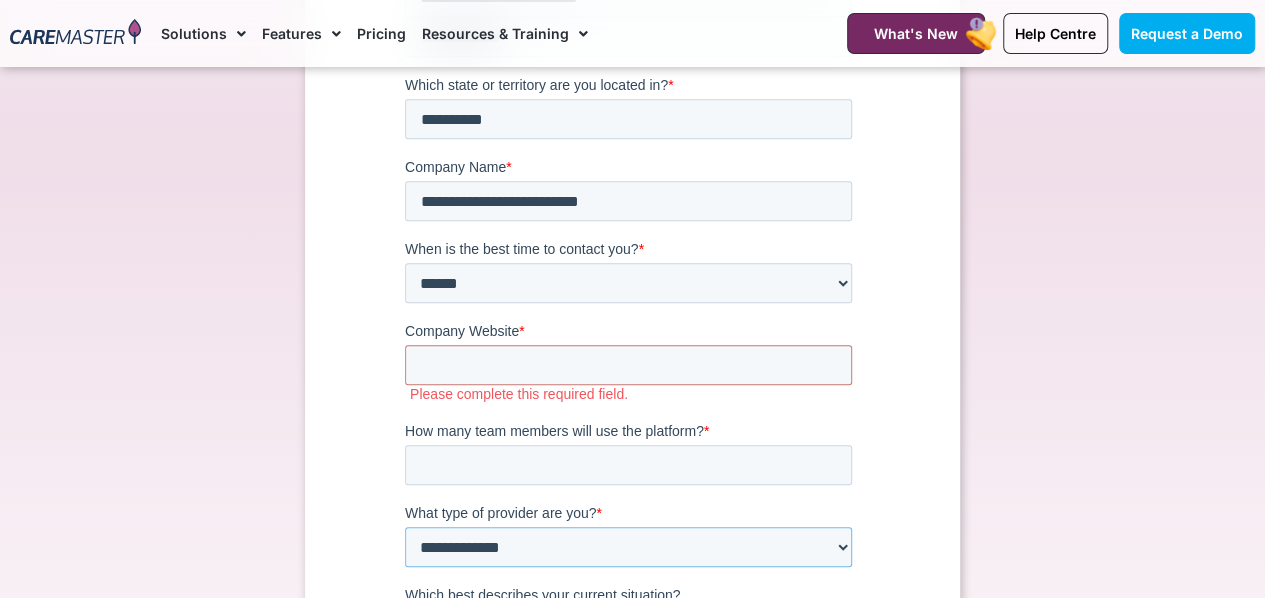 click on "**********" at bounding box center [628, 548] 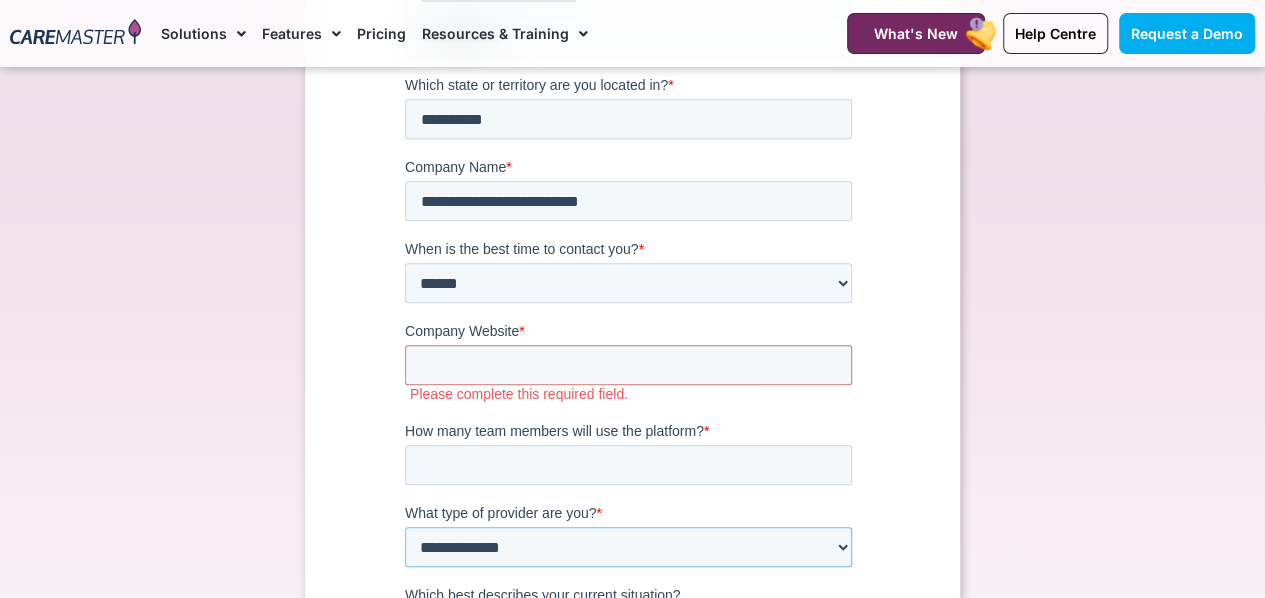 select on "**********" 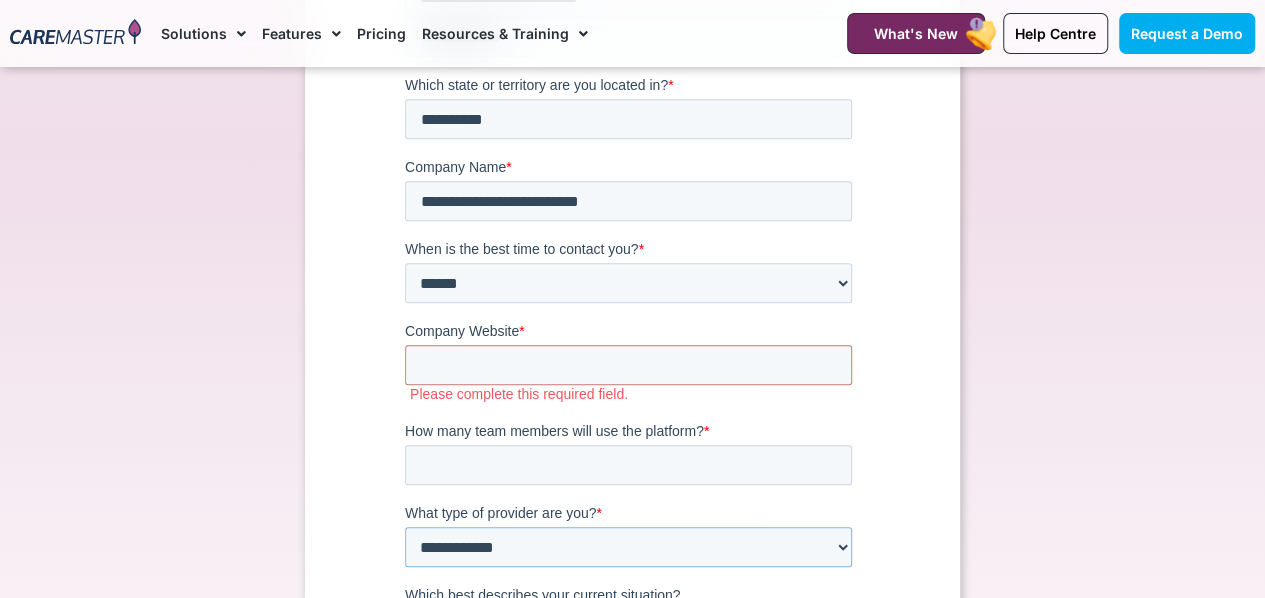 click on "**********" at bounding box center (628, 548) 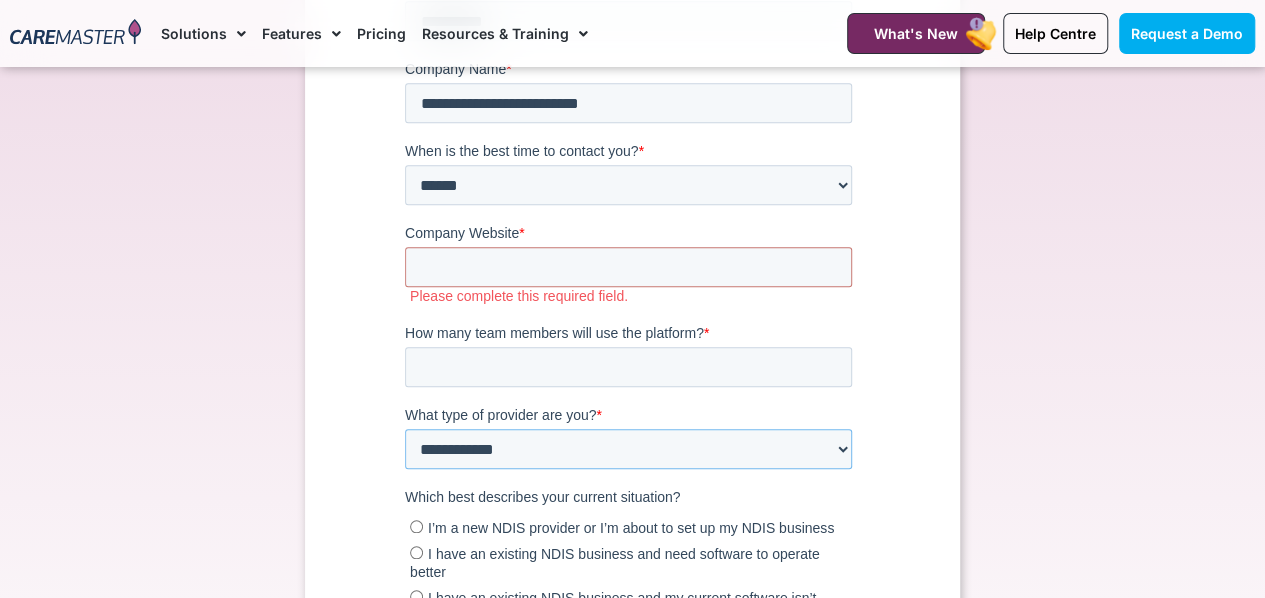 scroll, scrollTop: 792, scrollLeft: 0, axis: vertical 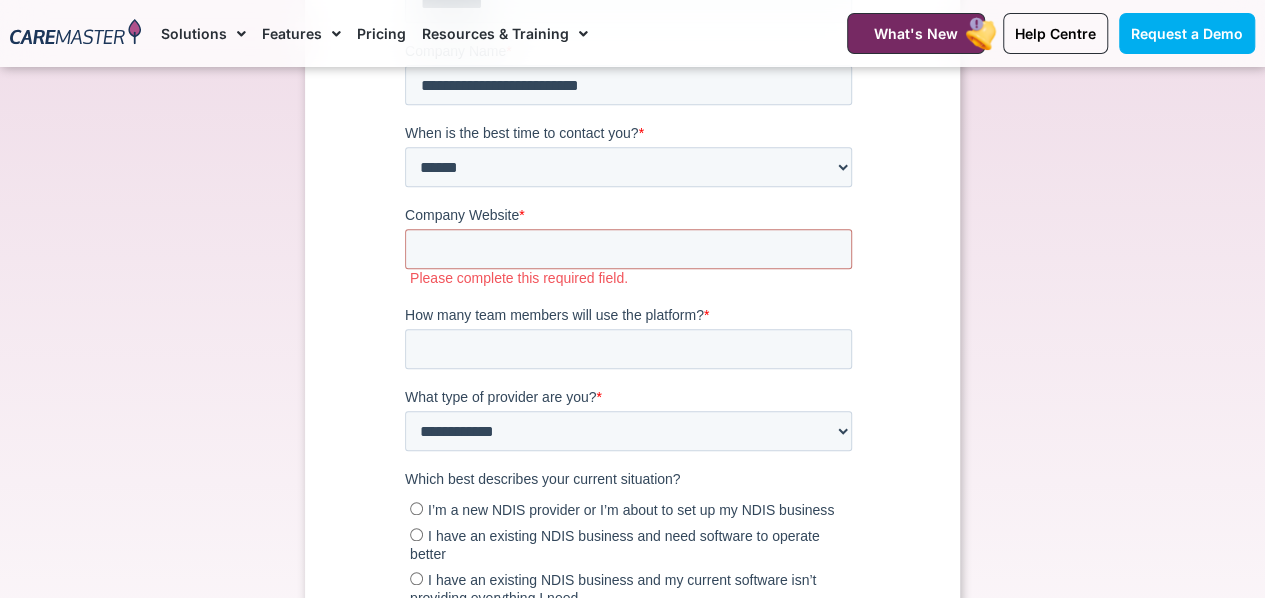 click on "I’m a new NDIS provider or I’m about to set up my NDIS business" at bounding box center [631, 511] 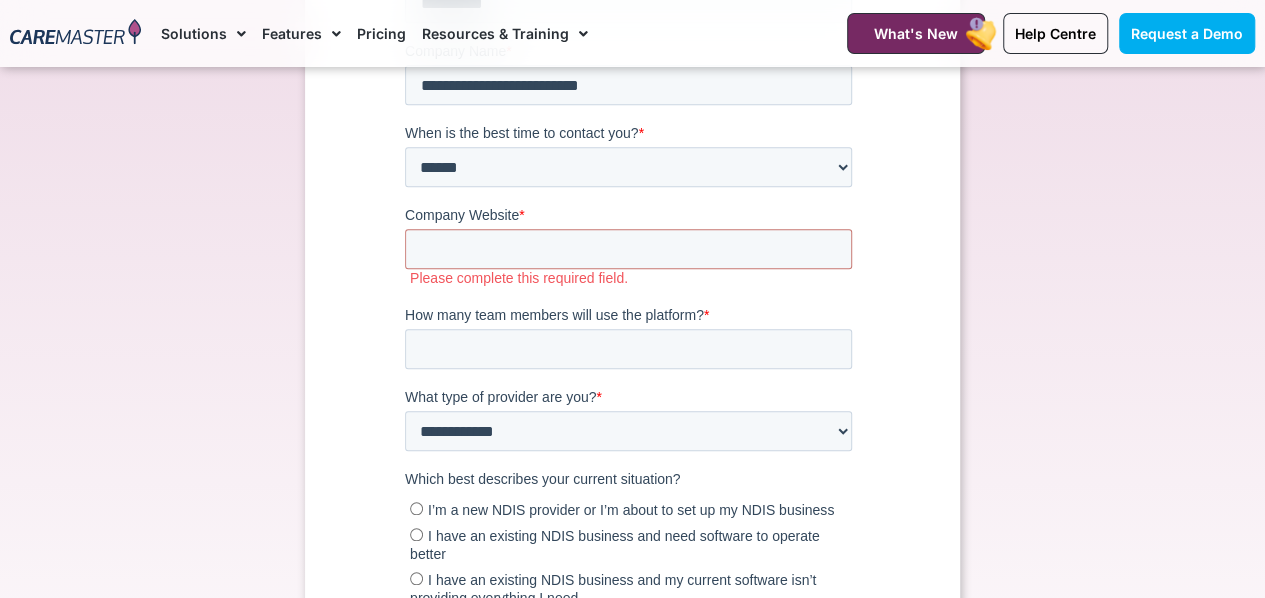 scroll, scrollTop: 794, scrollLeft: 0, axis: vertical 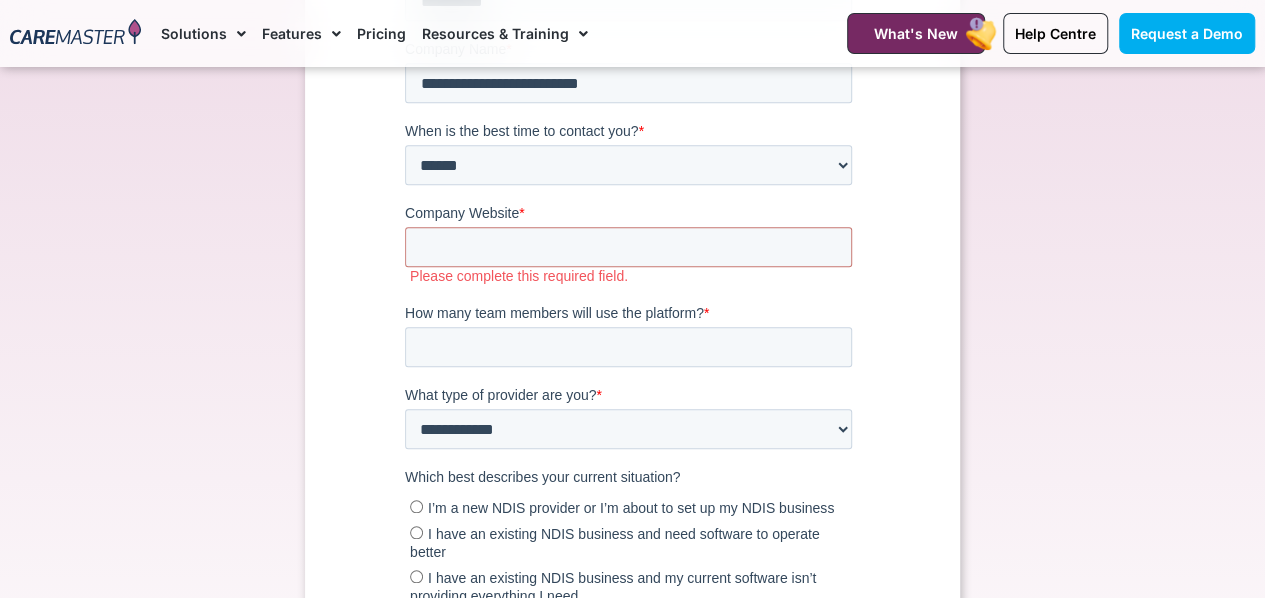 click on "What challenges are you currently facing that we can assist you with? *" at bounding box center [632, 656] 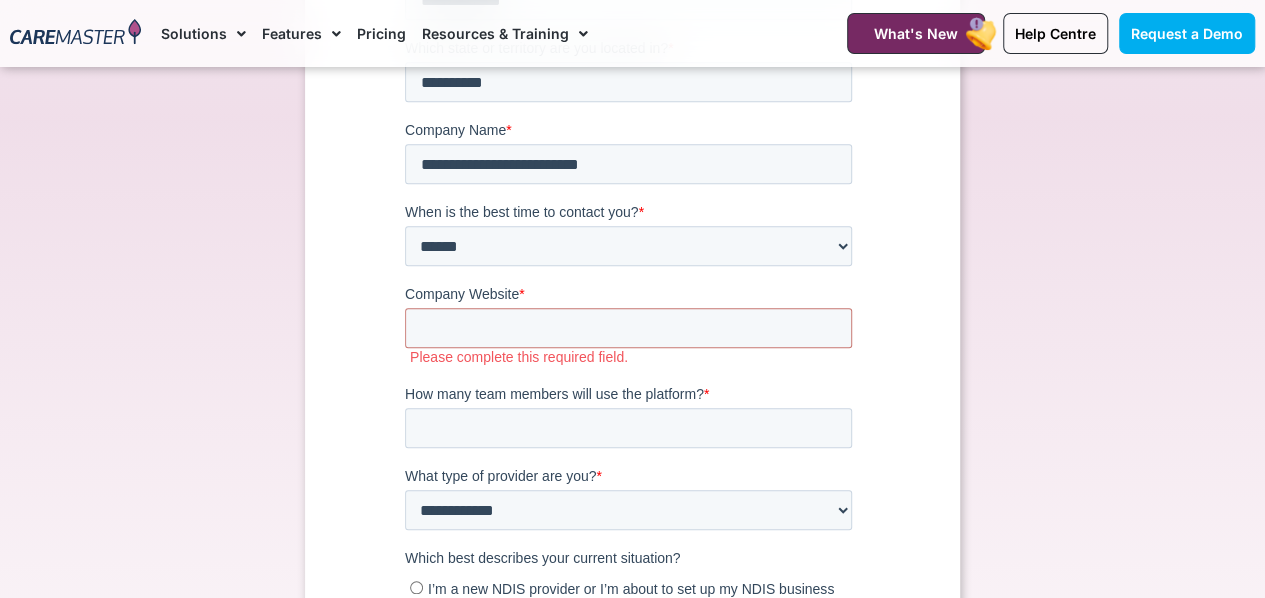 scroll, scrollTop: 720, scrollLeft: 0, axis: vertical 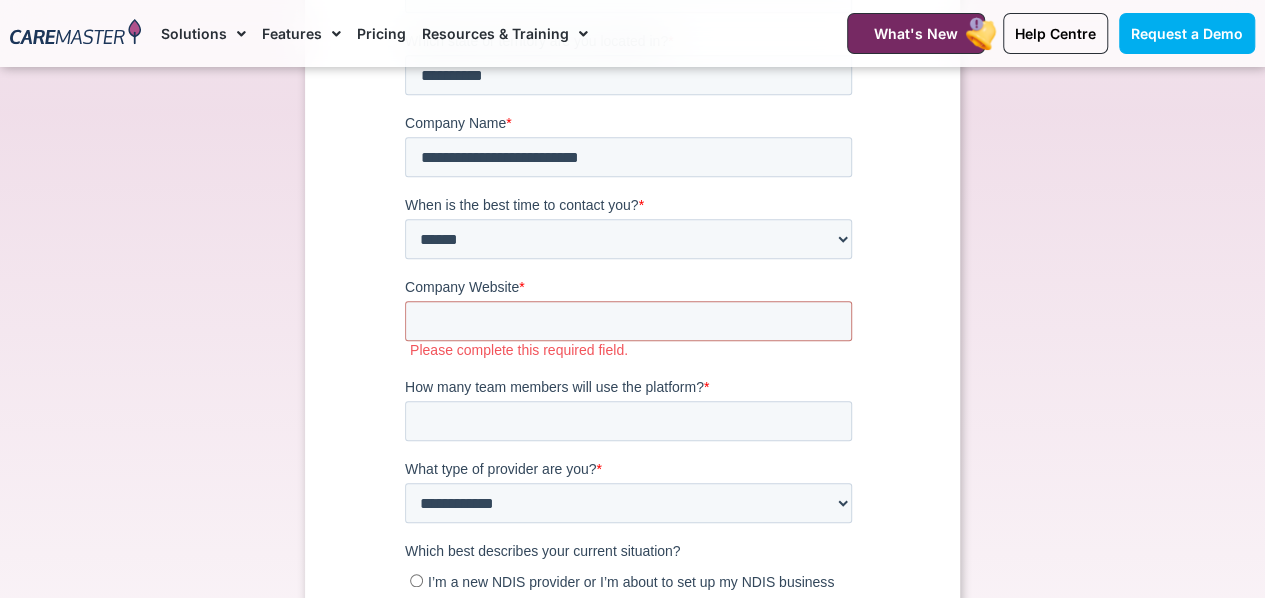 click on "Please complete this required field." at bounding box center (635, 351) 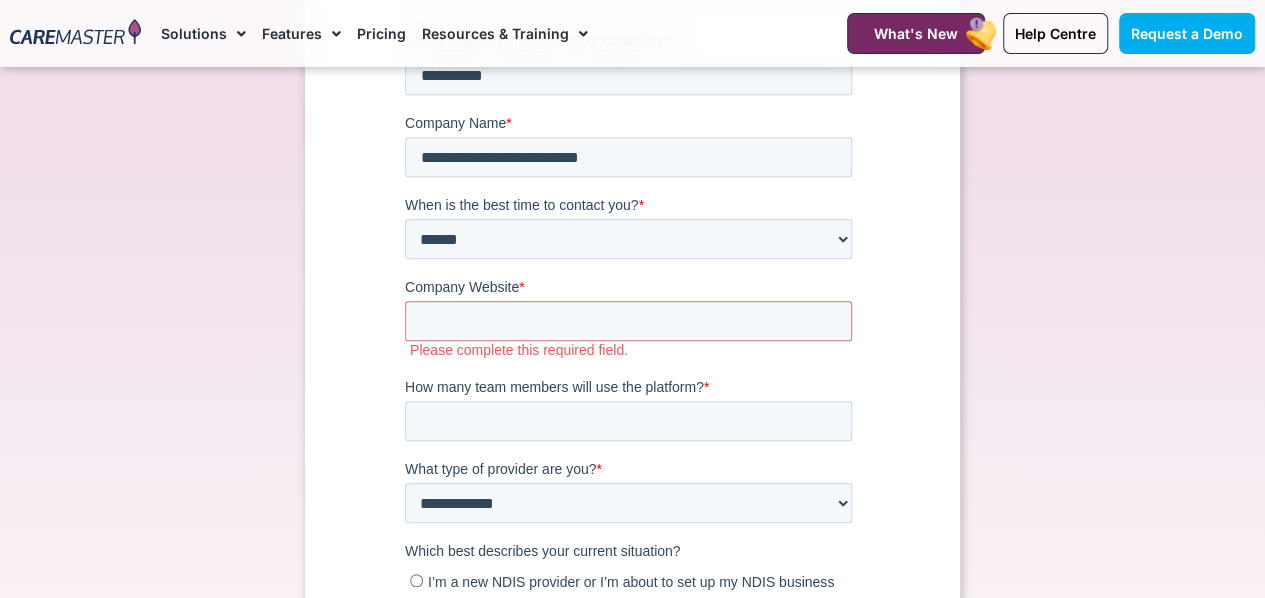 click on "Company Website *" at bounding box center [632, 288] 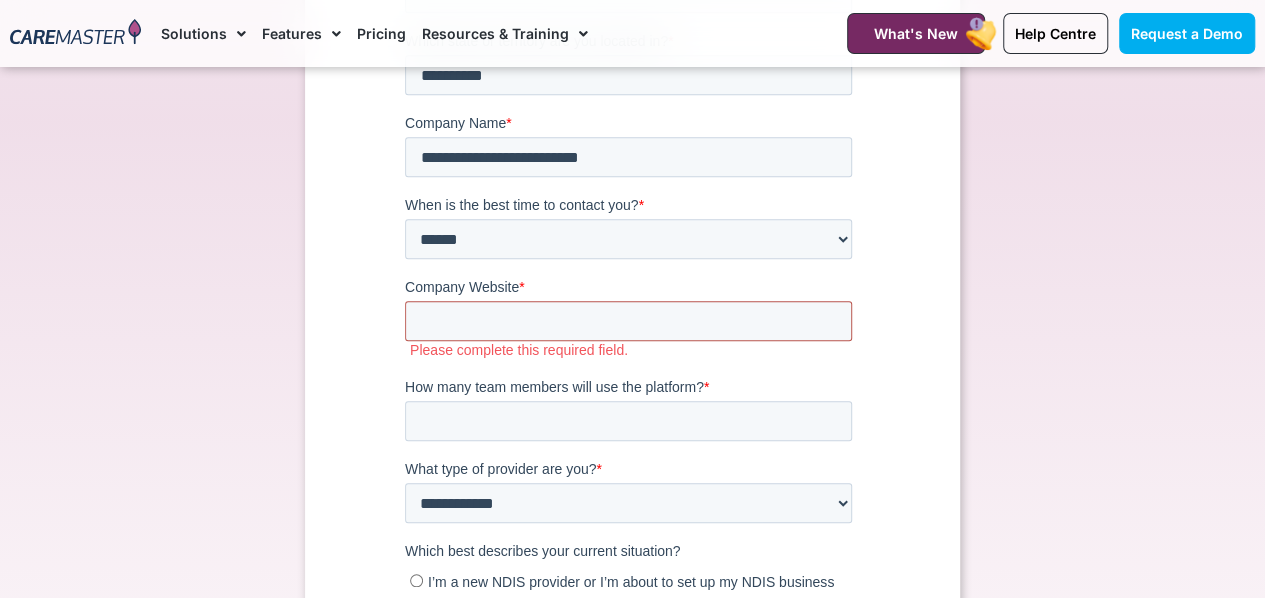 click on "Company Website *" at bounding box center [628, 322] 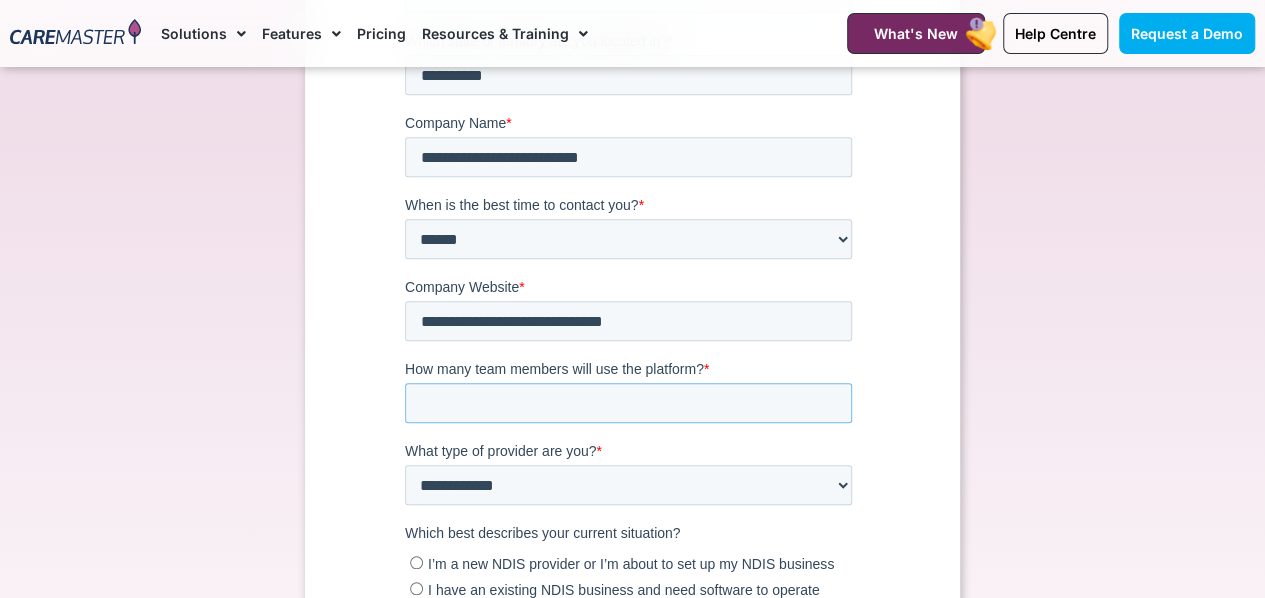 click on "*" at bounding box center [628, 404] 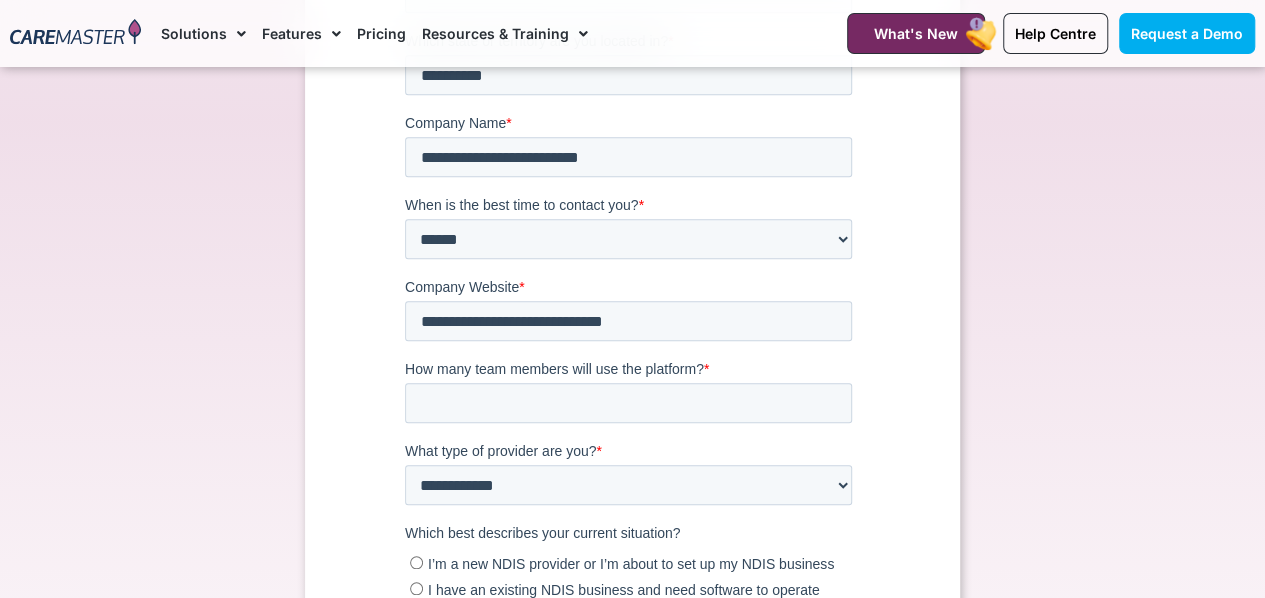 click on "Request a Demo
Connect with our team to discover ways to optimise your operations, boost efficiency, and enhance staff retention!" at bounding box center (632, 156) 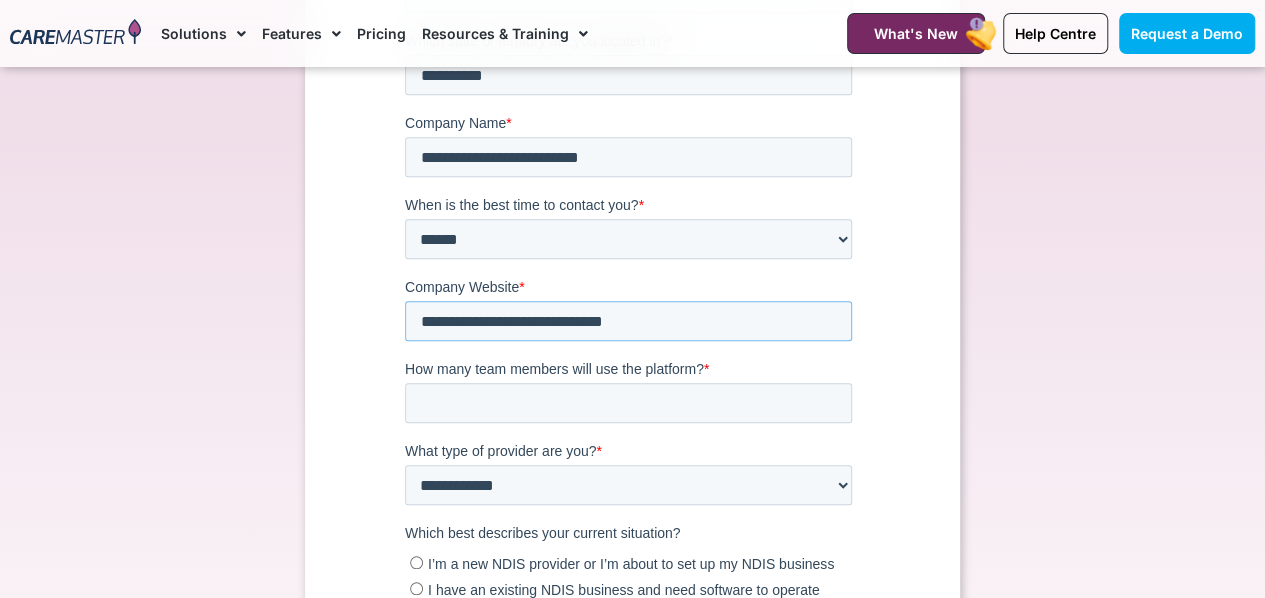 click on "**********" at bounding box center (628, 322) 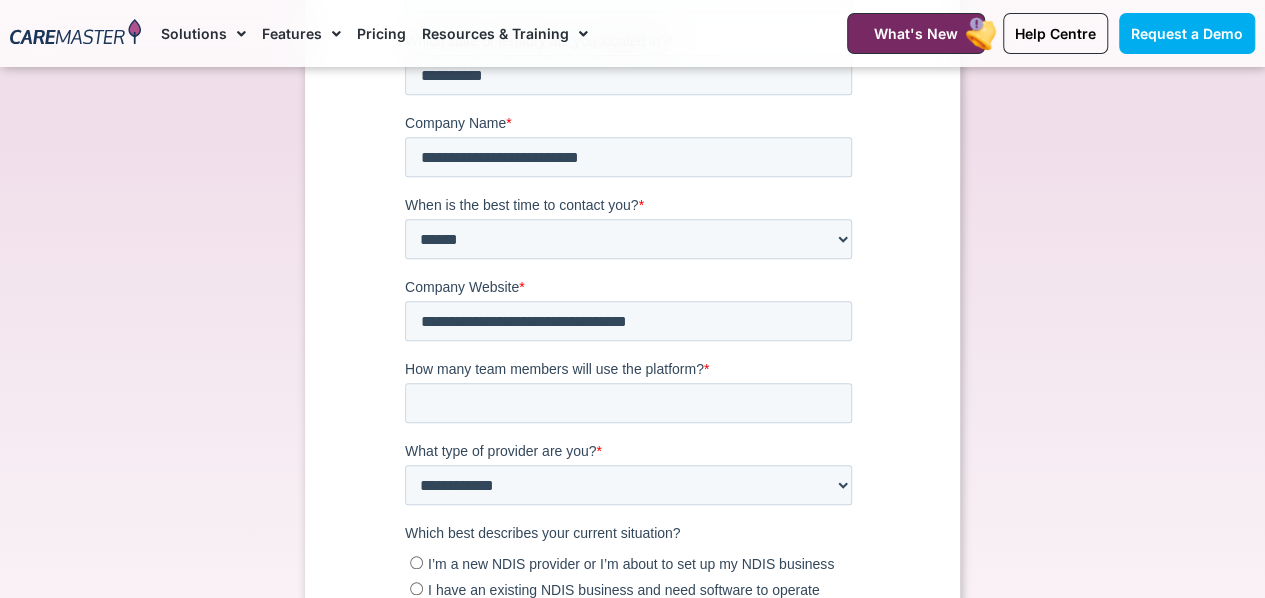 click on "Request a Demo
Connect with our team to discover ways to optimise your operations, boost efficiency, and enhance staff retention!" at bounding box center [632, 156] 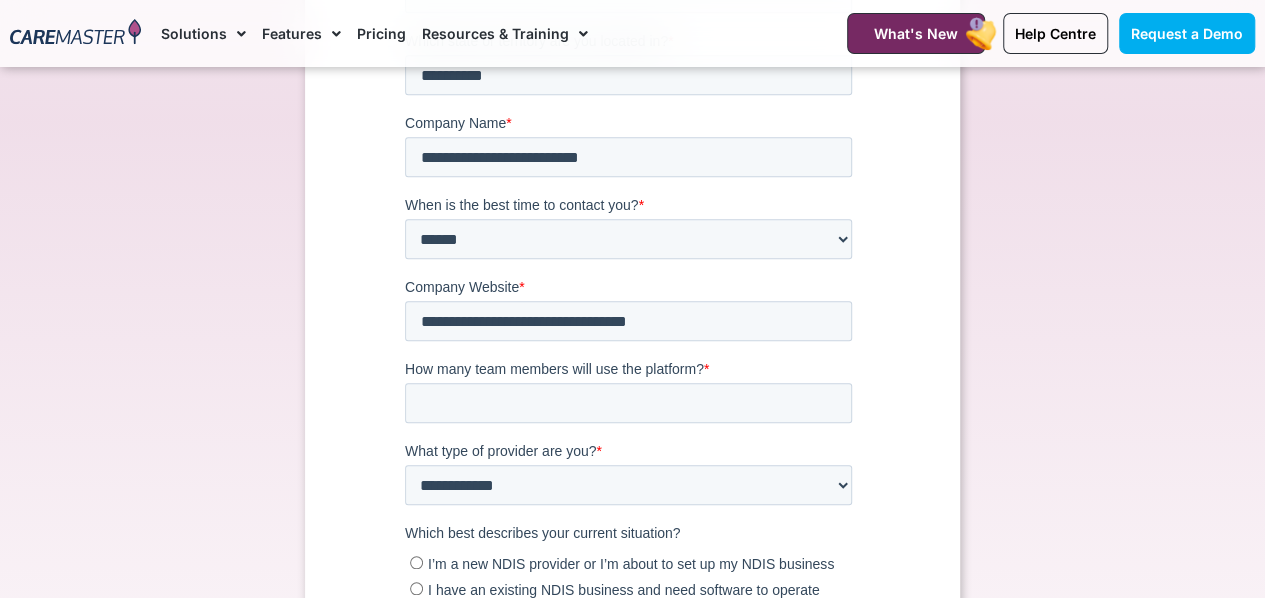 scroll, scrollTop: 770, scrollLeft: 0, axis: vertical 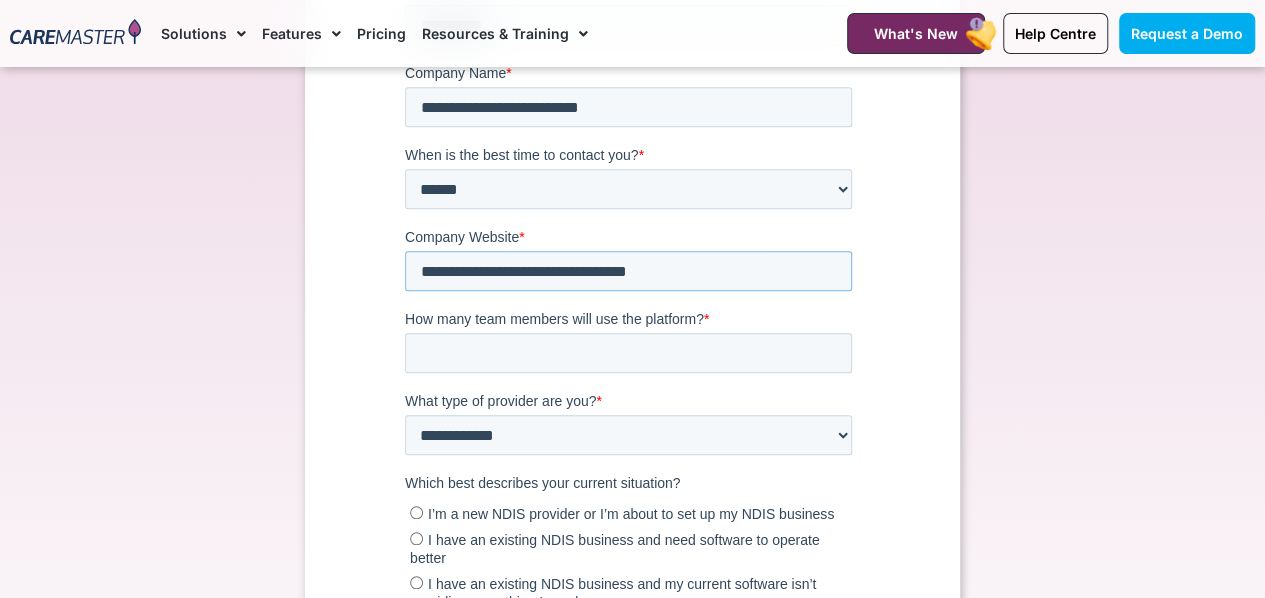 click on "**********" at bounding box center (628, 272) 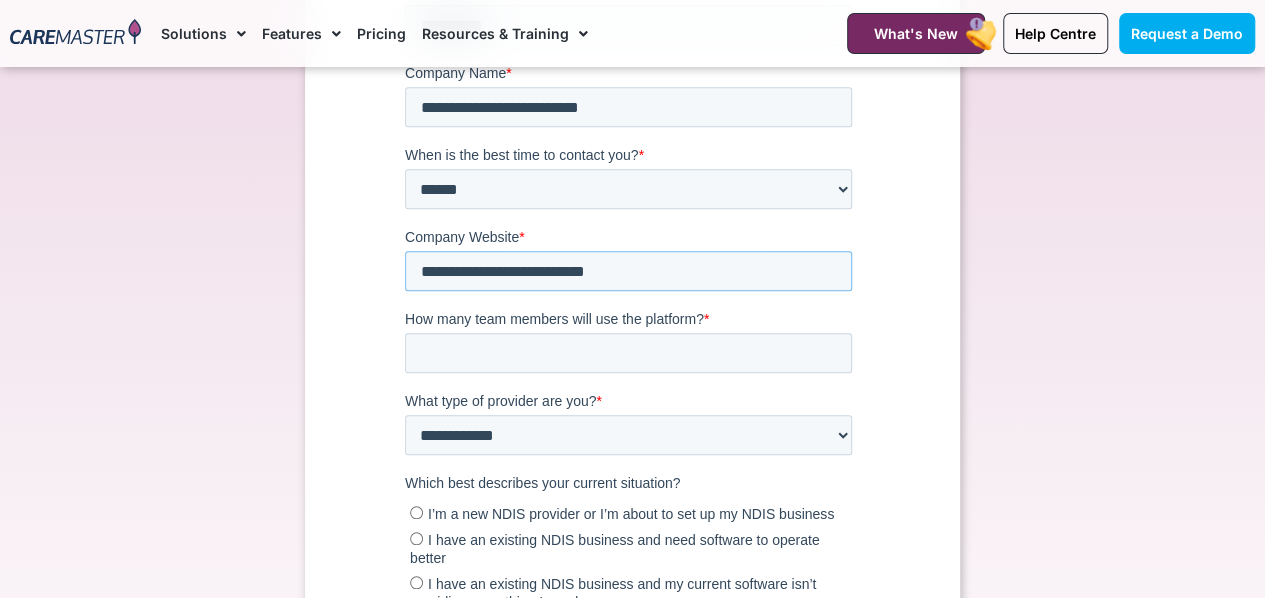 click on "**********" at bounding box center [628, 272] 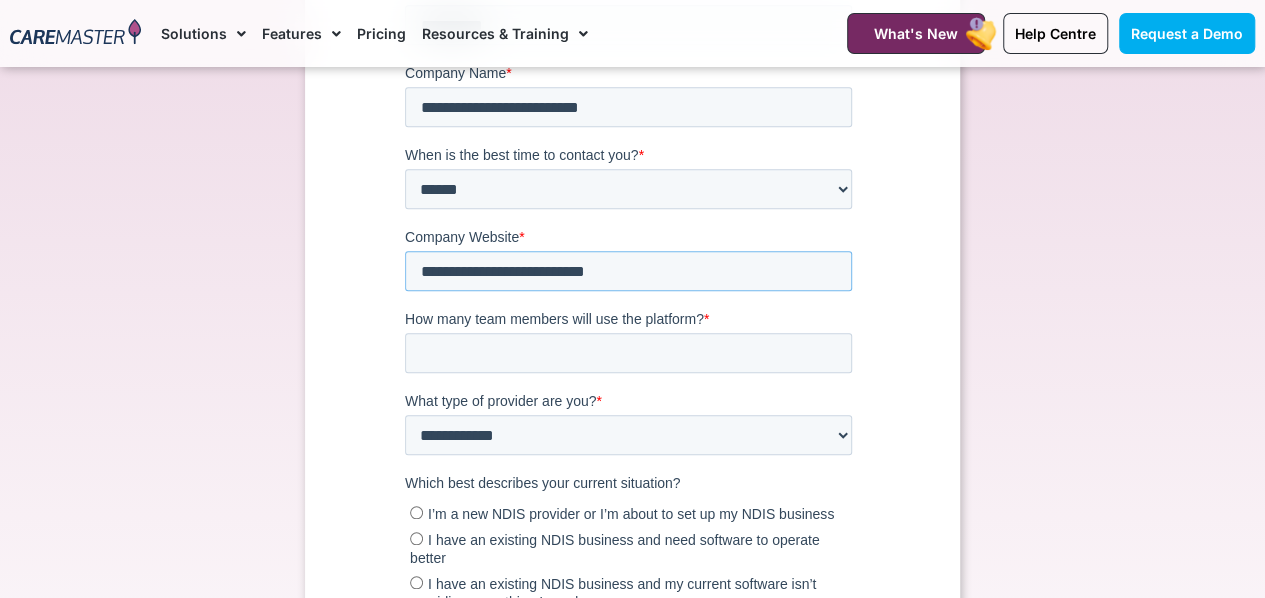 type on "**********" 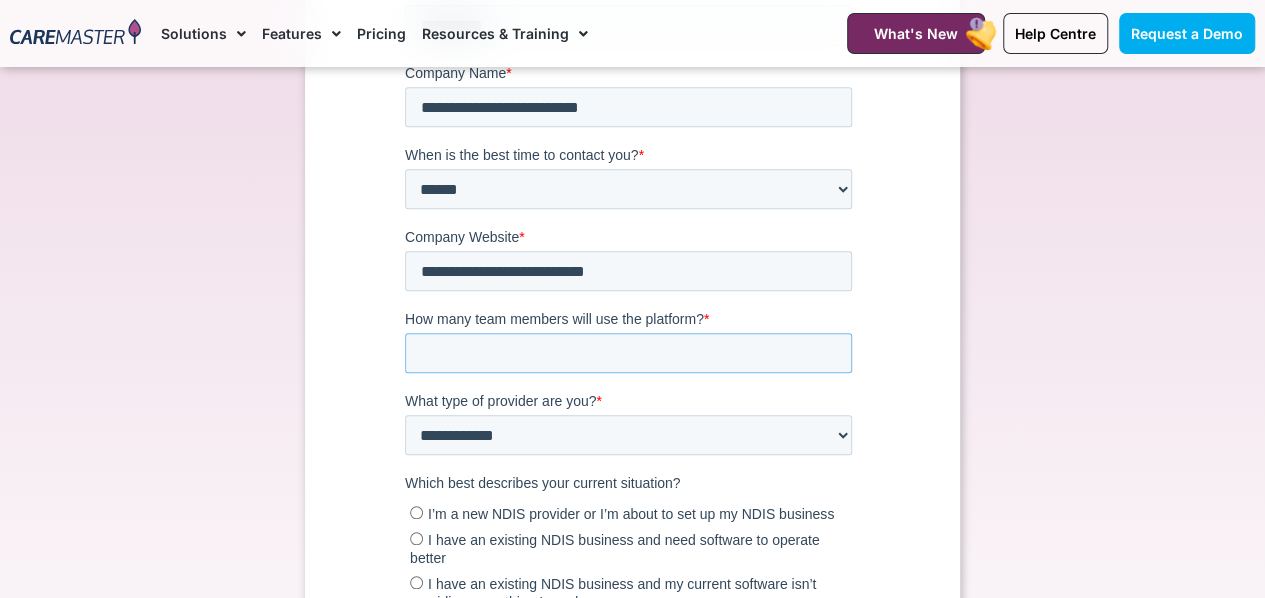 type on "*" 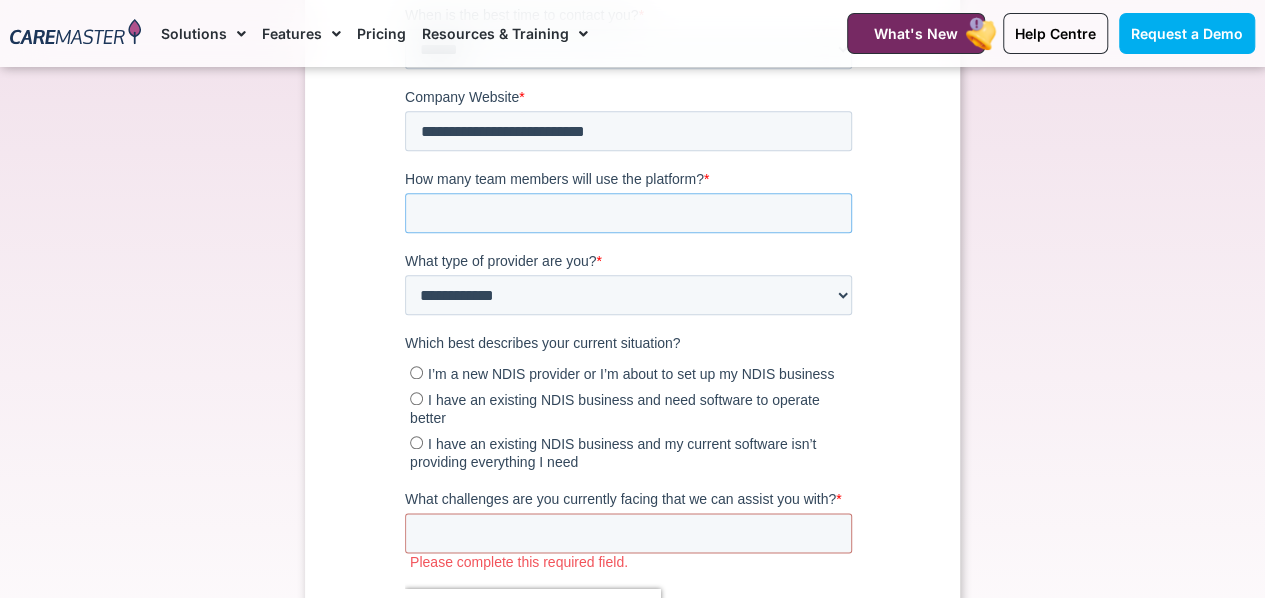 scroll, scrollTop: 911, scrollLeft: 0, axis: vertical 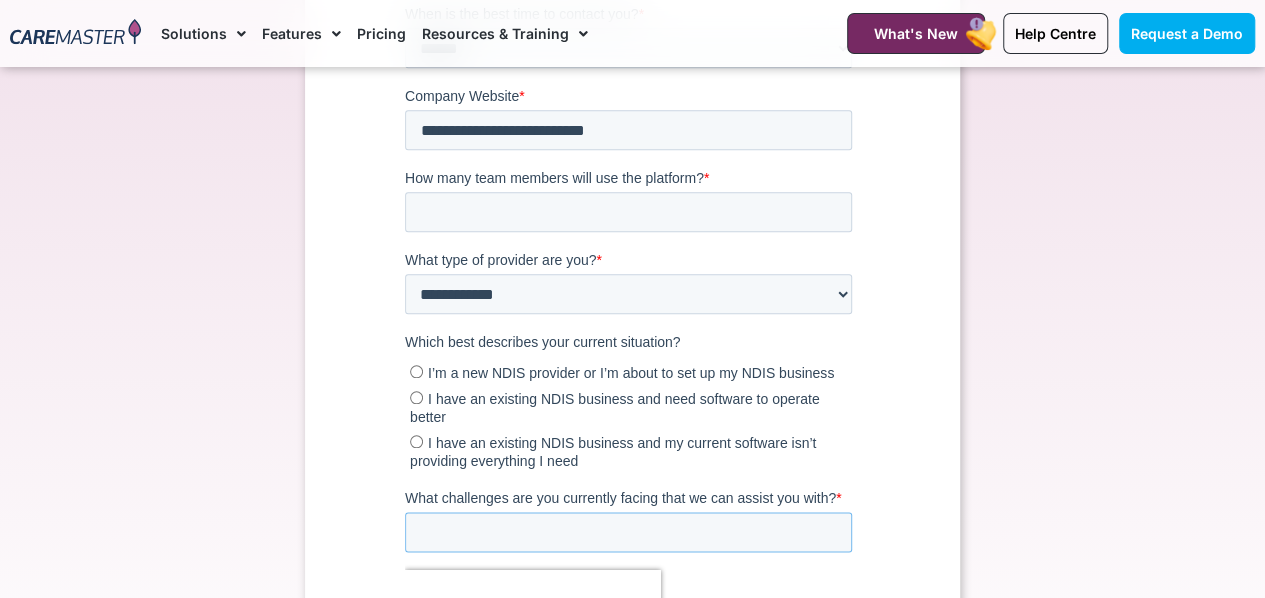 click on "What challenges are you currently facing that we can assist you with? *" at bounding box center (628, 533) 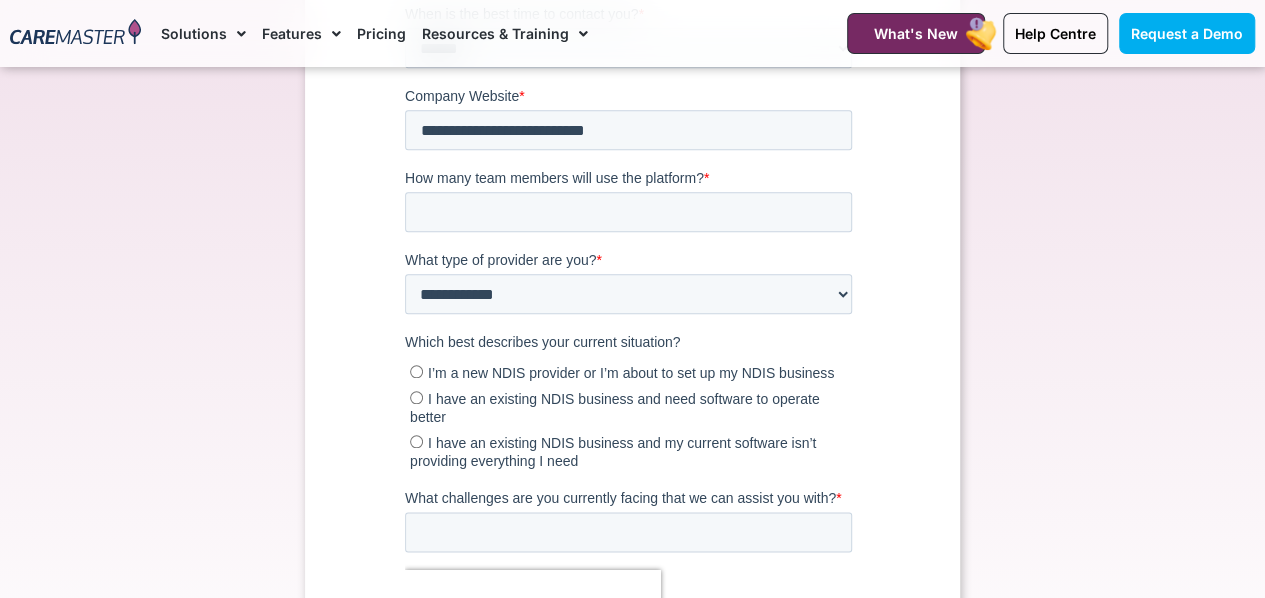 click on "Request a Demo
Connect with our team to discover ways to optimise your operations, boost efficiency, and enhance staff retention!" at bounding box center [632, -35] 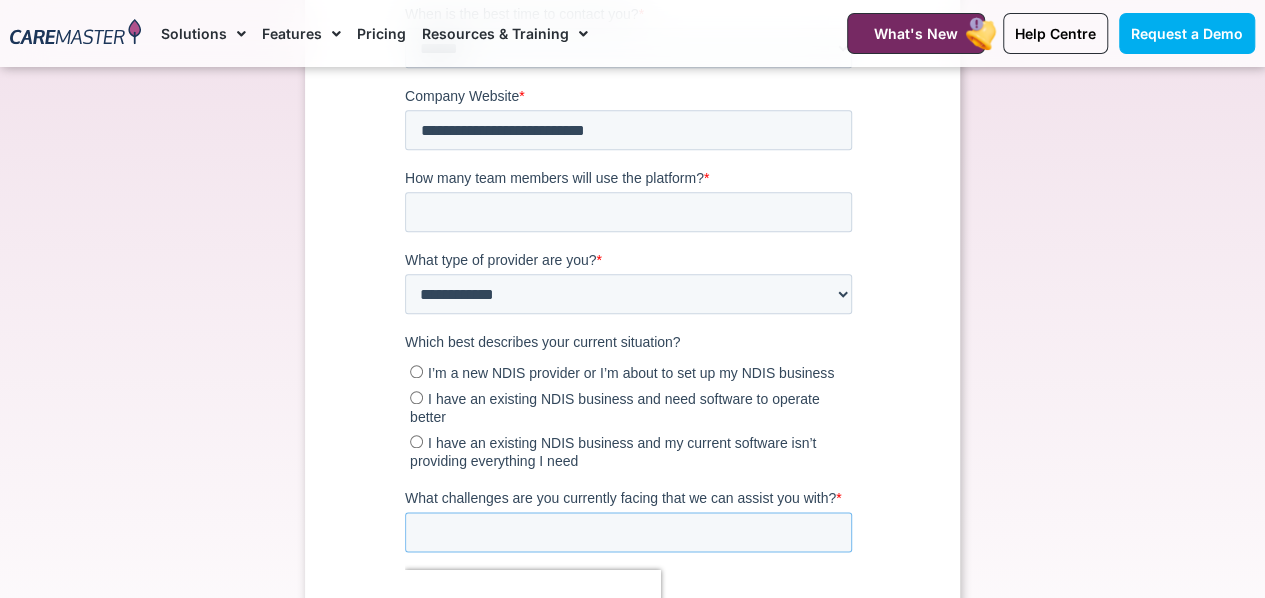 click on "What challenges are you currently facing that we can assist you with? *" at bounding box center [628, 533] 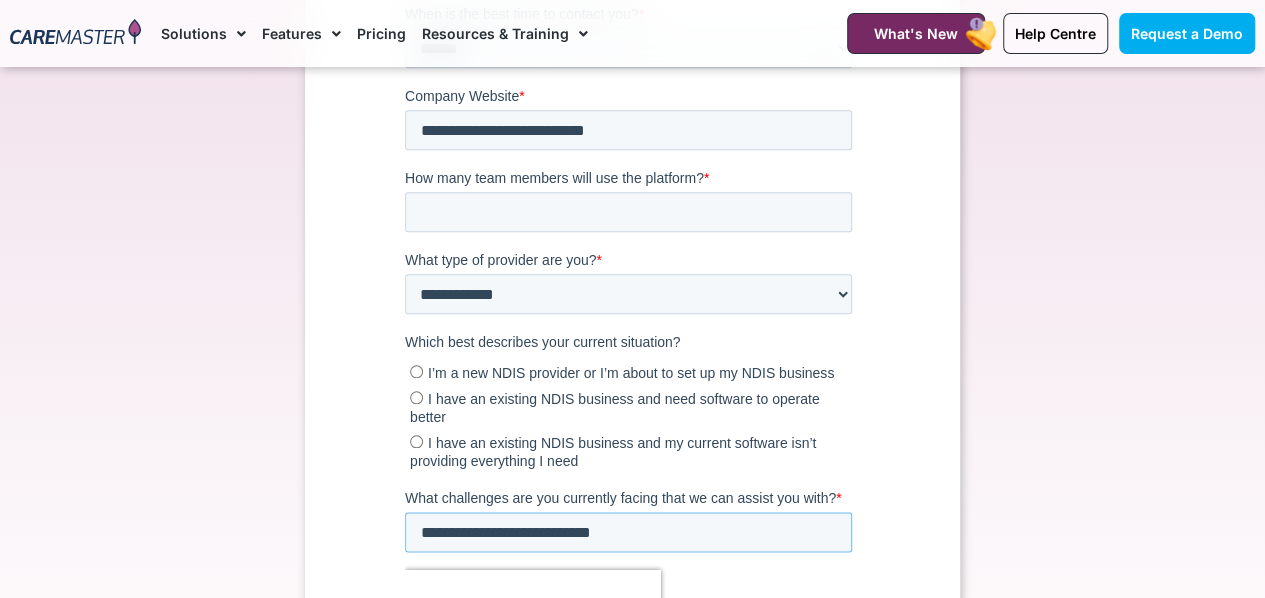 drag, startPoint x: 653, startPoint y: 410, endPoint x: 720, endPoint y: 427, distance: 69.12308 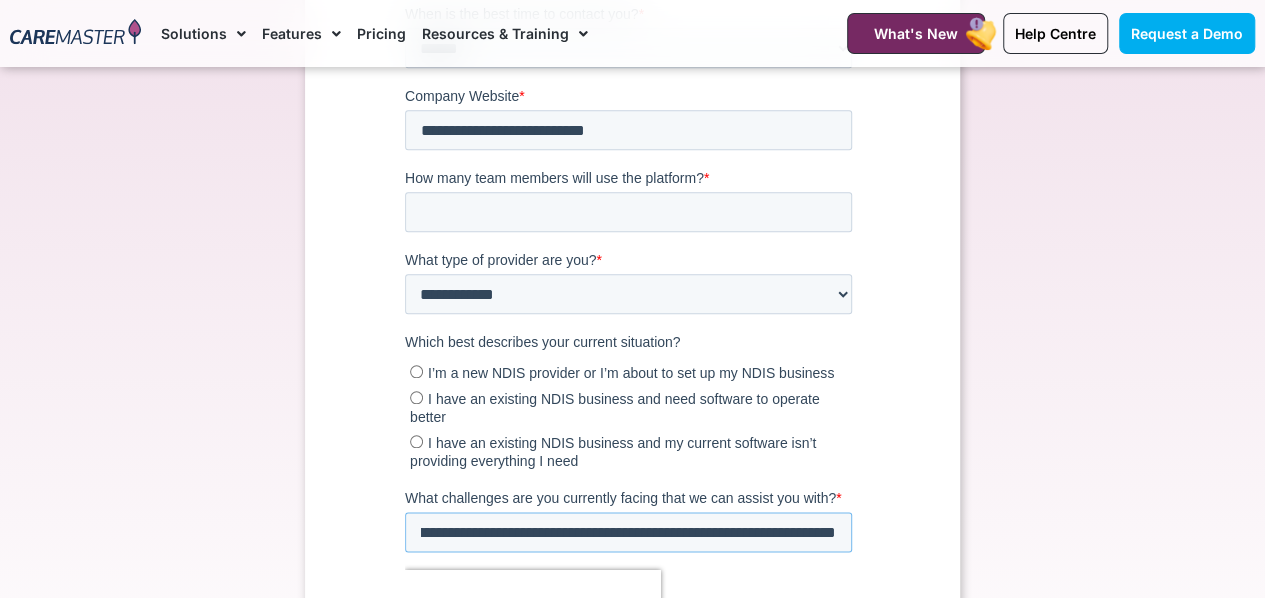 scroll, scrollTop: 0, scrollLeft: 136, axis: horizontal 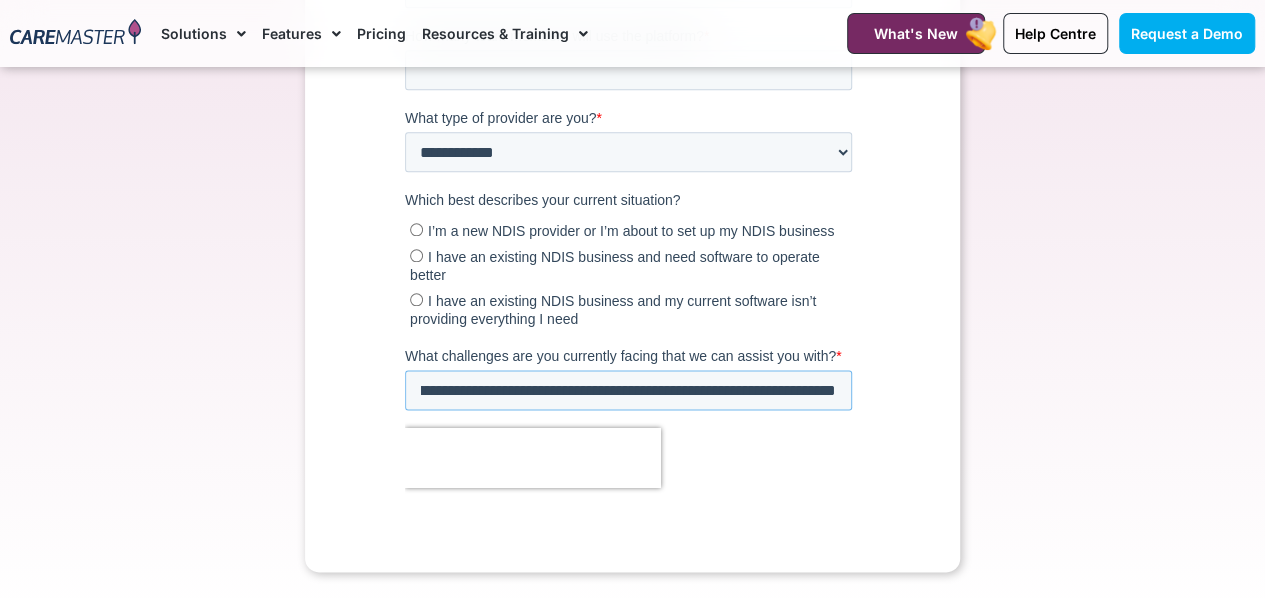 type on "**********" 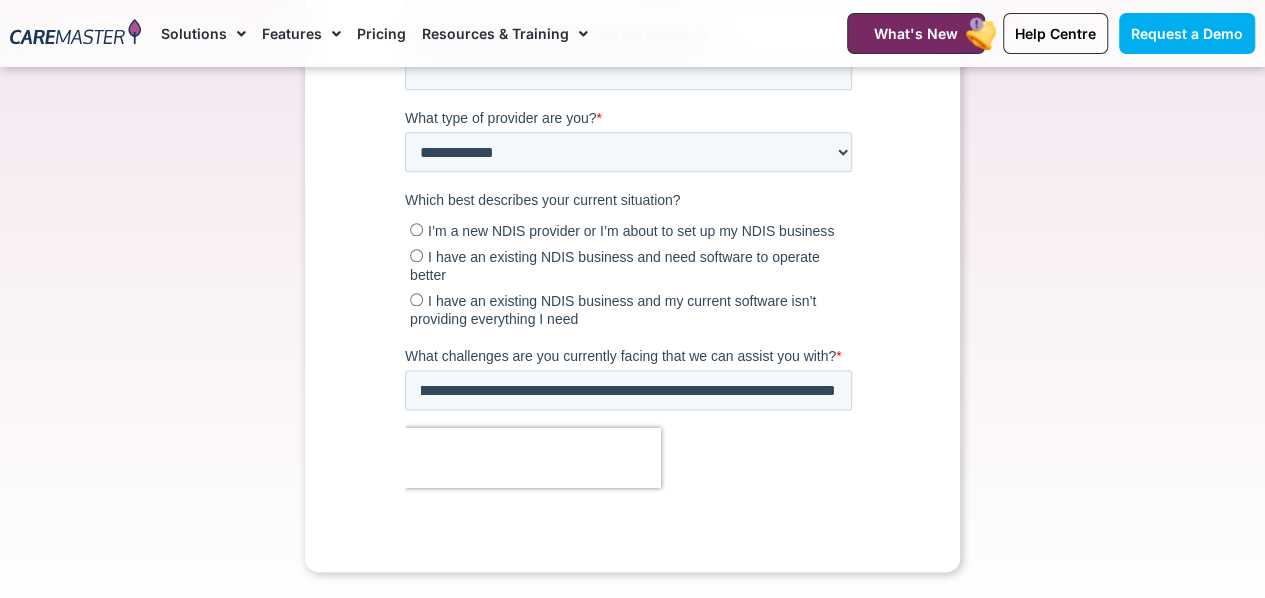 click on "******" at bounding box center [446, 544] 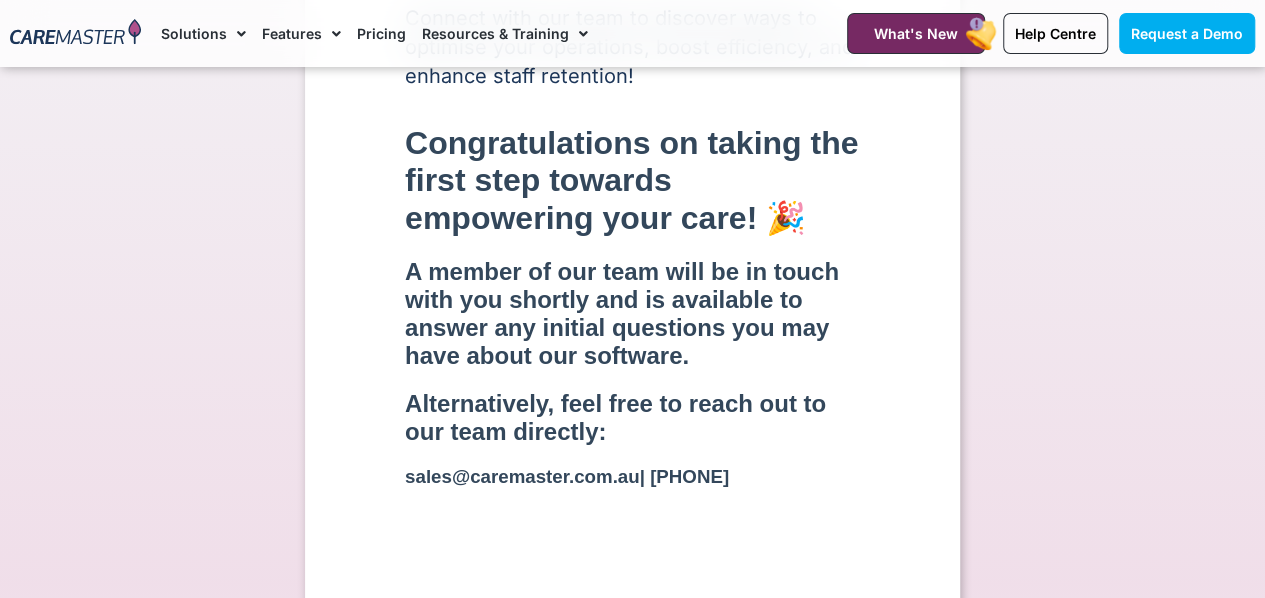 scroll, scrollTop: 272, scrollLeft: 0, axis: vertical 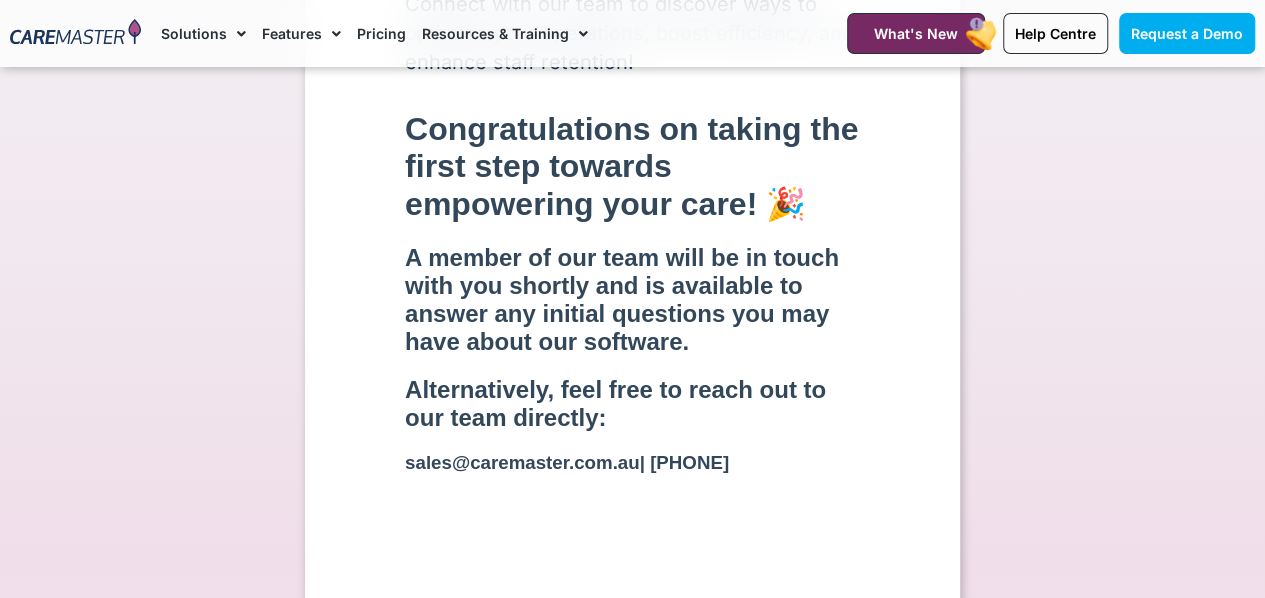 click on "A member of our team will be in touch with you shortly and is available to answer any initial questions you may have about our software." at bounding box center (632, 300) 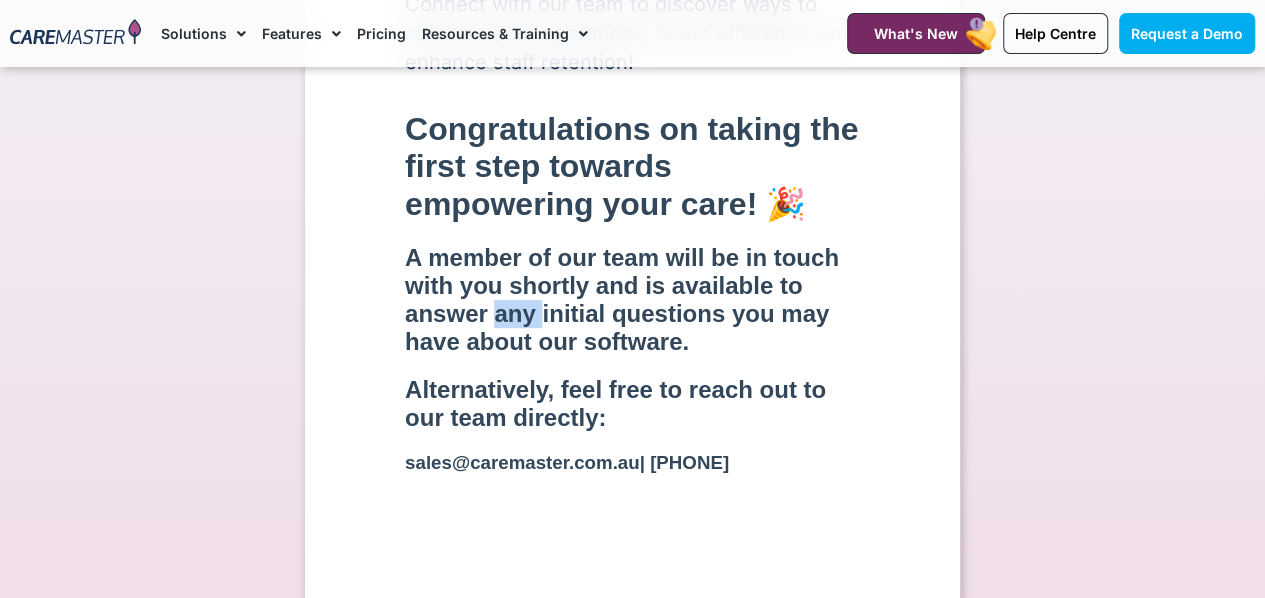 click on "A member of our team will be in touch with you shortly and is available to answer any initial questions you may have about our software." at bounding box center [632, 300] 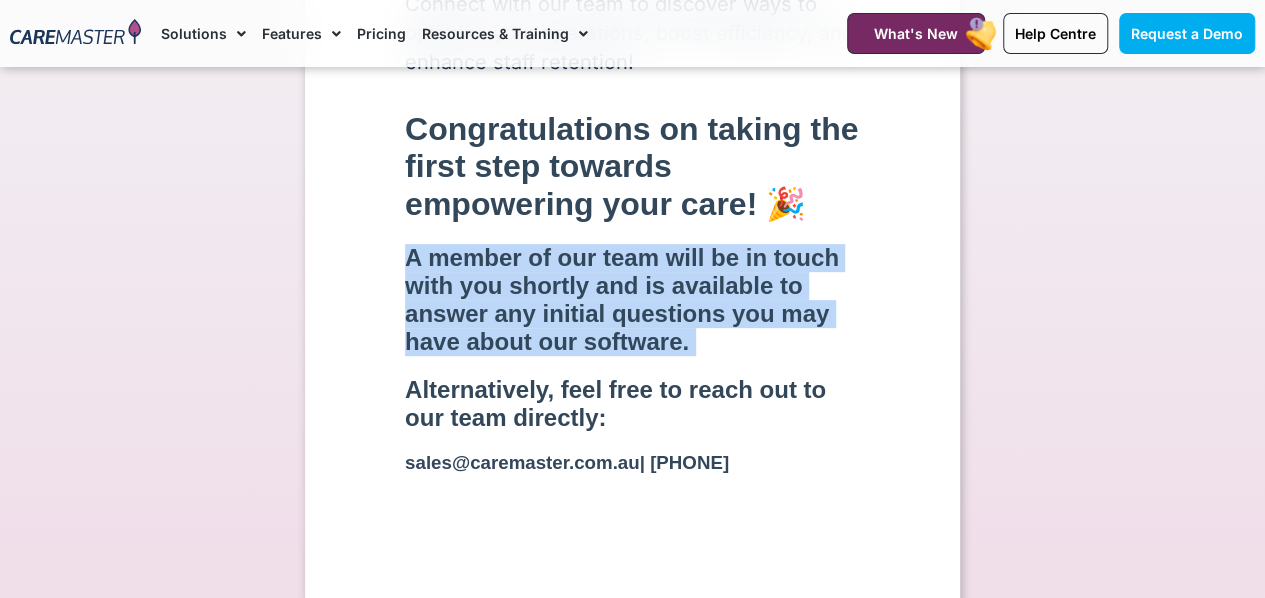 click on "A member of our team will be in touch with you shortly and is available to answer any initial questions you may have about our software." at bounding box center [632, 300] 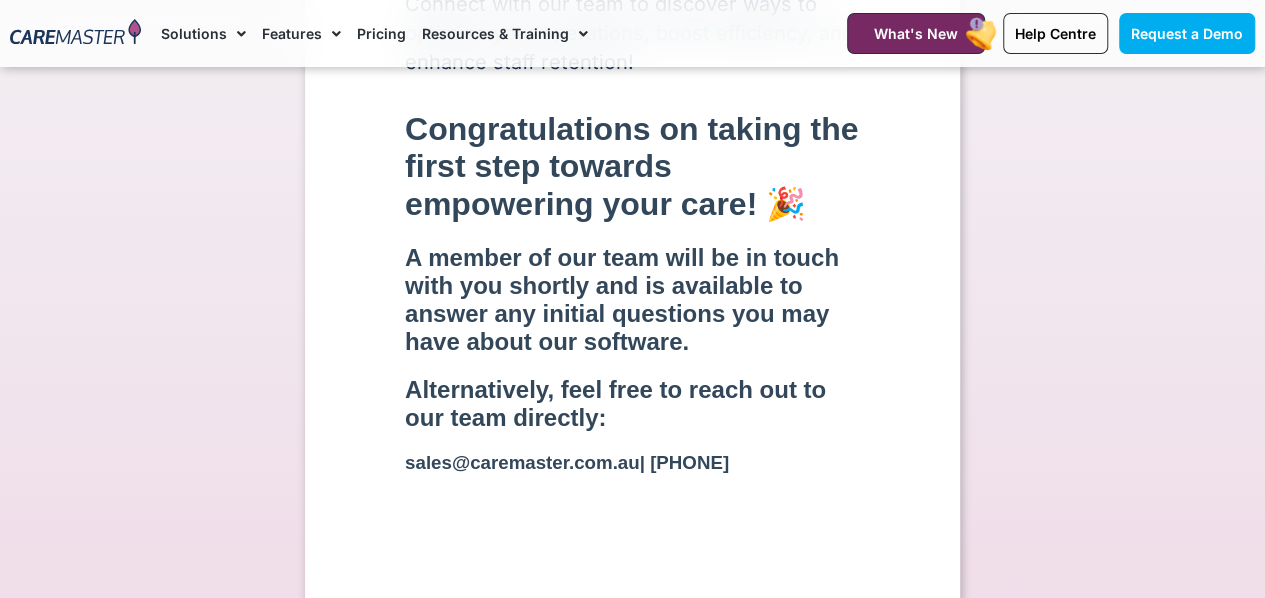 click on "Alternatively, feel free to reach out to our team directly:" at bounding box center (632, 404) 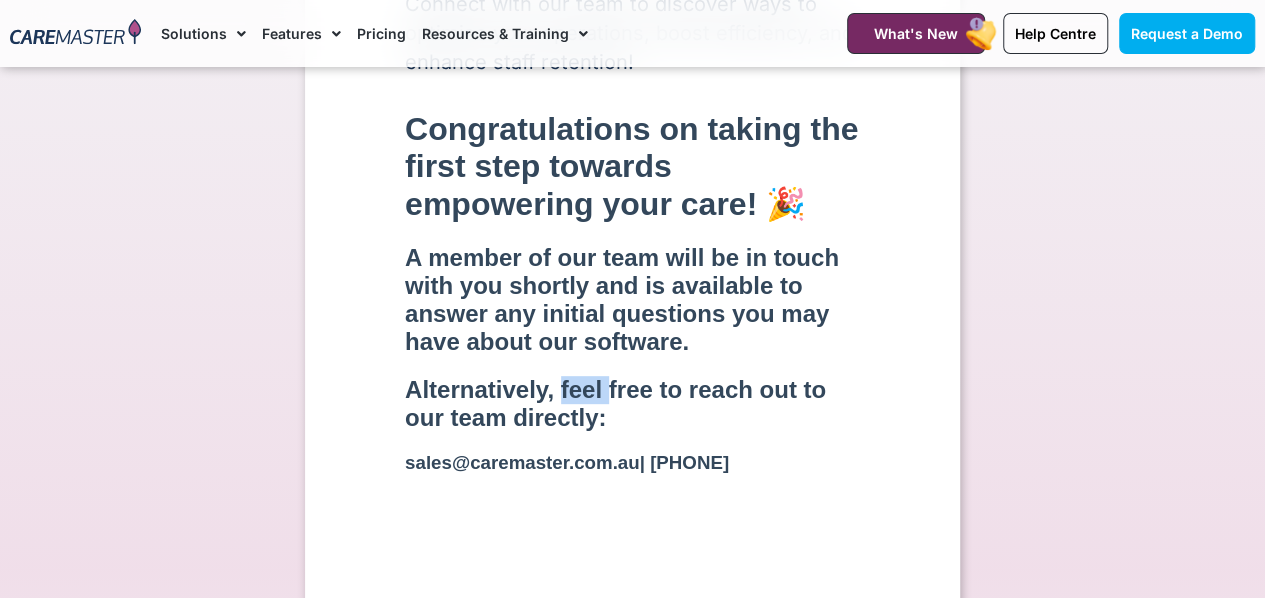 click on "Alternatively, feel free to reach out to our team directly:" at bounding box center (632, 404) 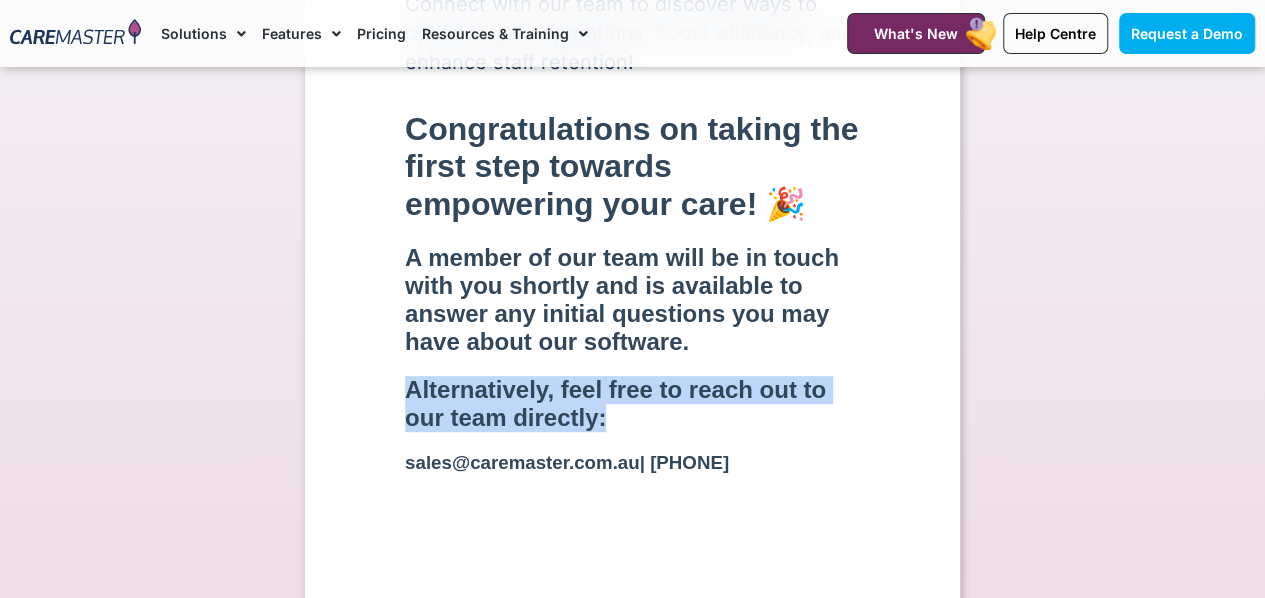 click on "Alternatively, feel free to reach out to our team directly:" at bounding box center (632, 404) 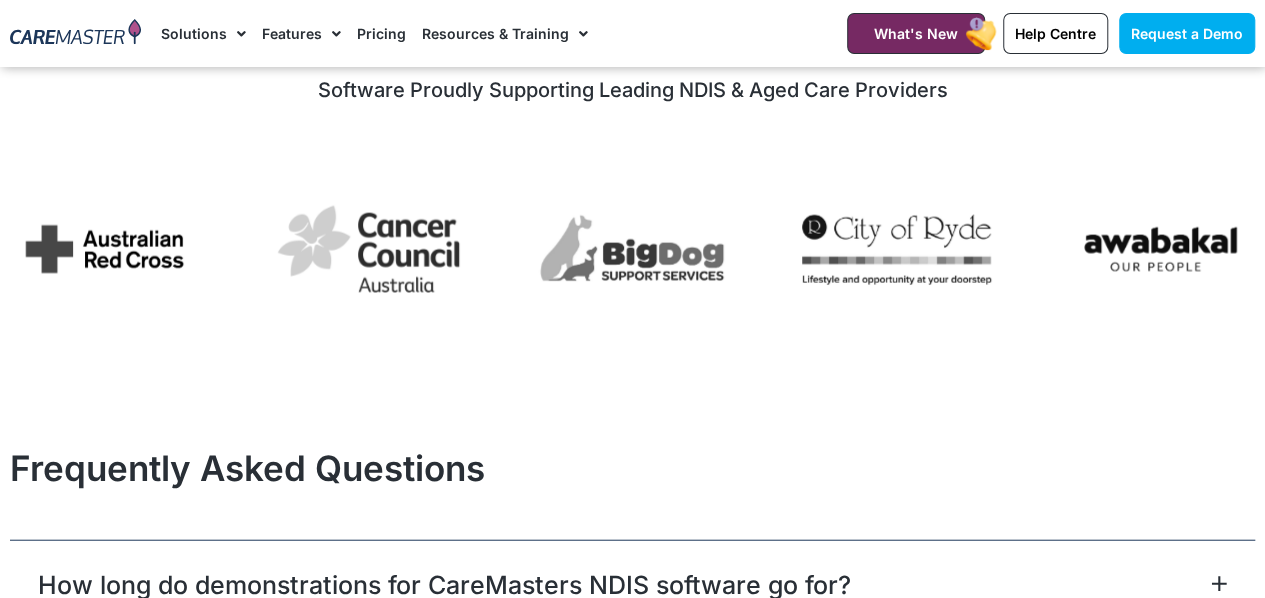 scroll, scrollTop: 2142, scrollLeft: 0, axis: vertical 